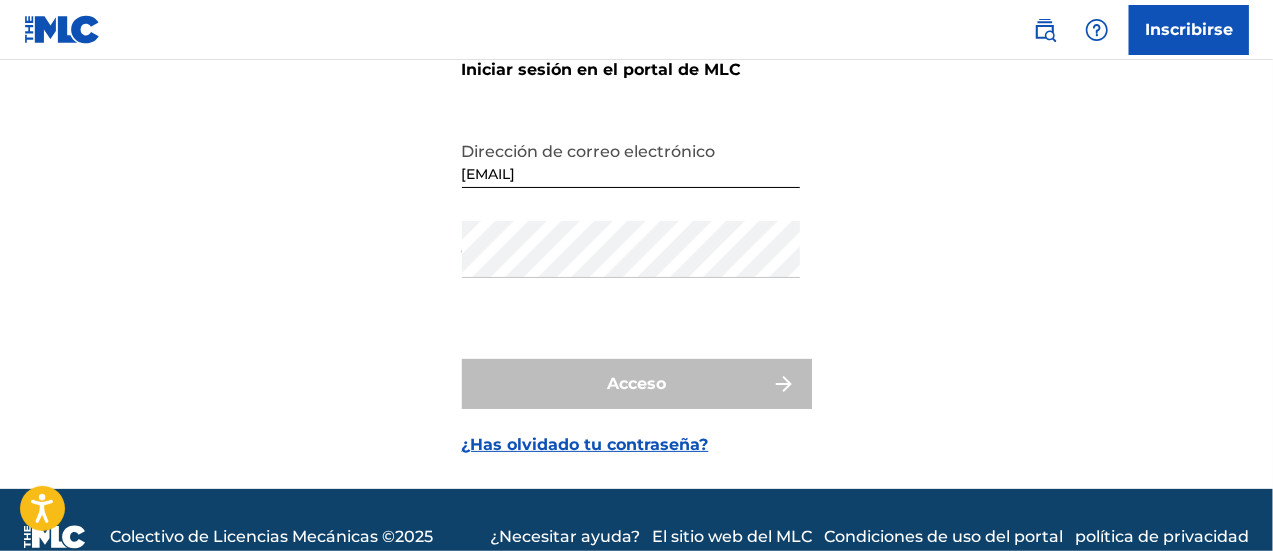 scroll, scrollTop: 126, scrollLeft: 0, axis: vertical 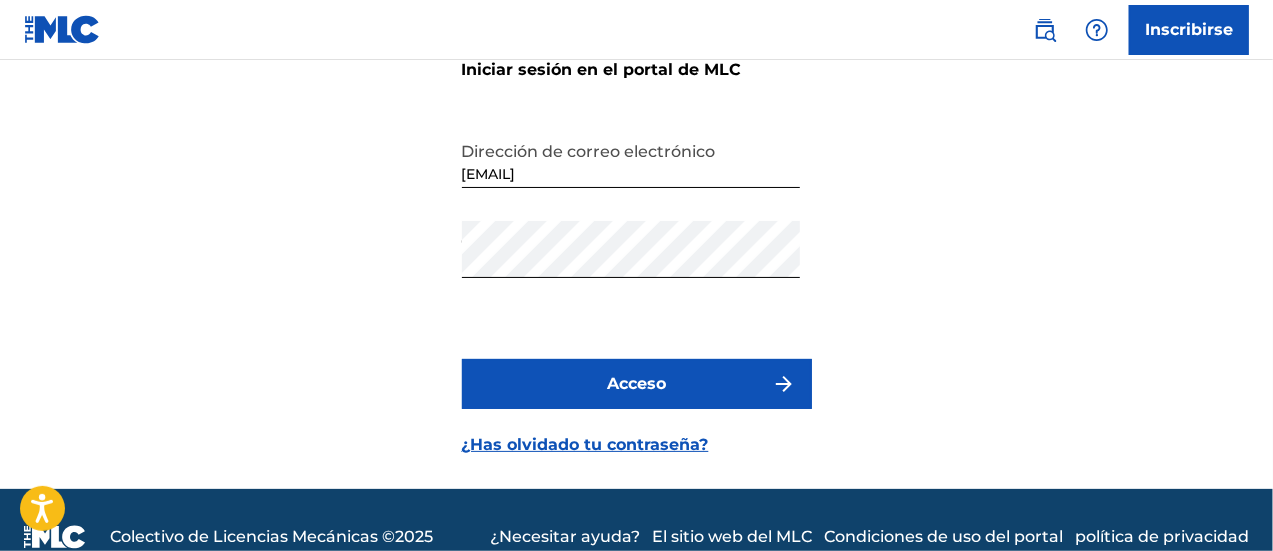 click on "Acceso" at bounding box center (637, 384) 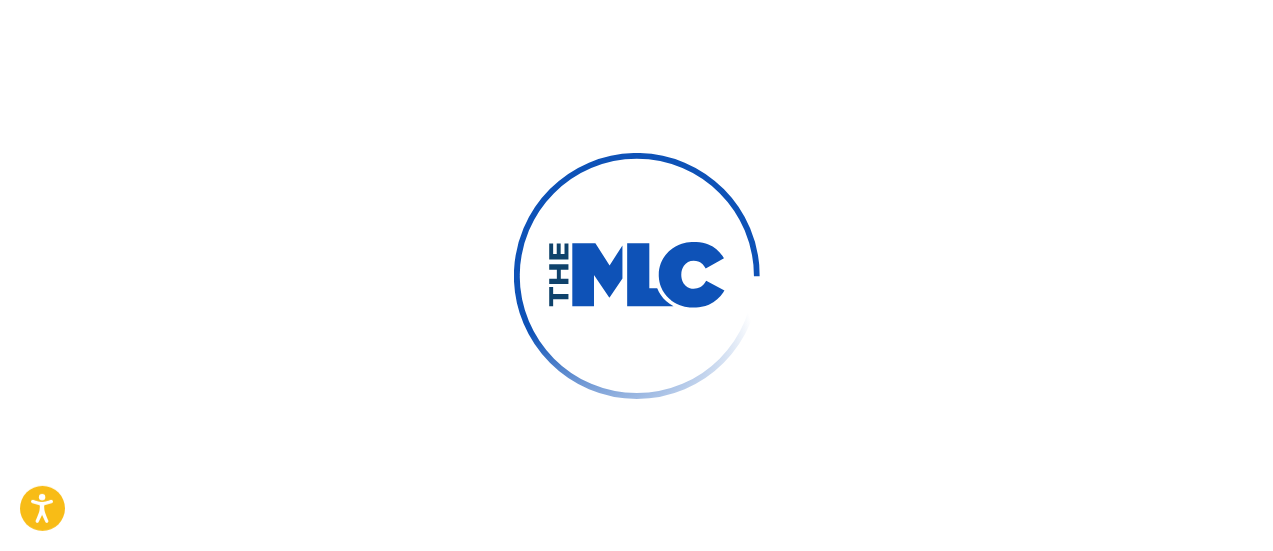 scroll, scrollTop: 190, scrollLeft: 0, axis: vertical 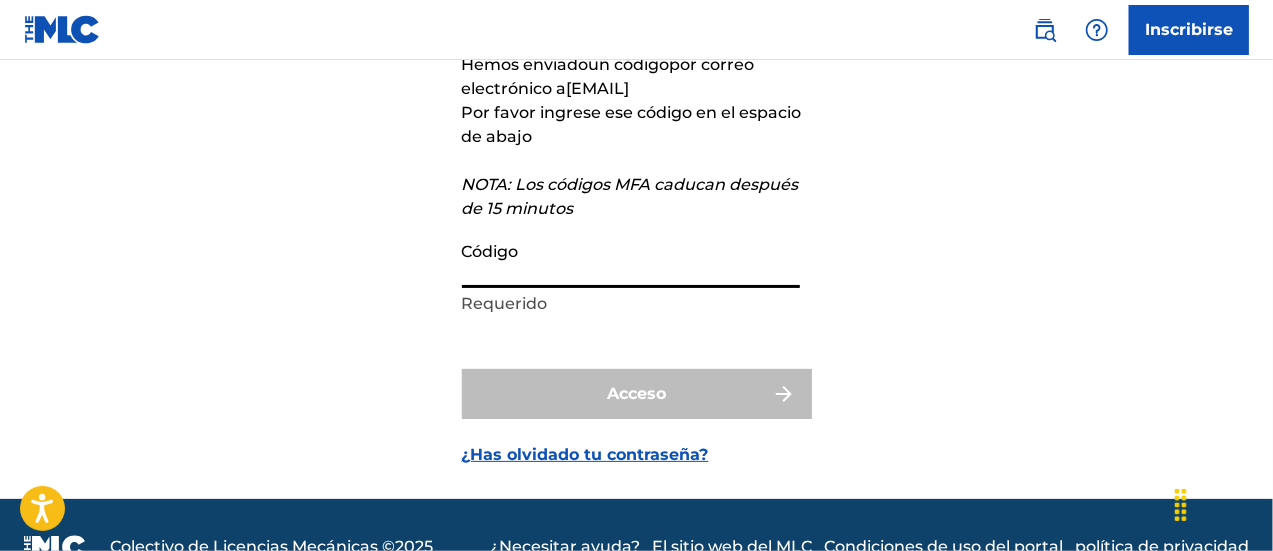 paste on "495312" 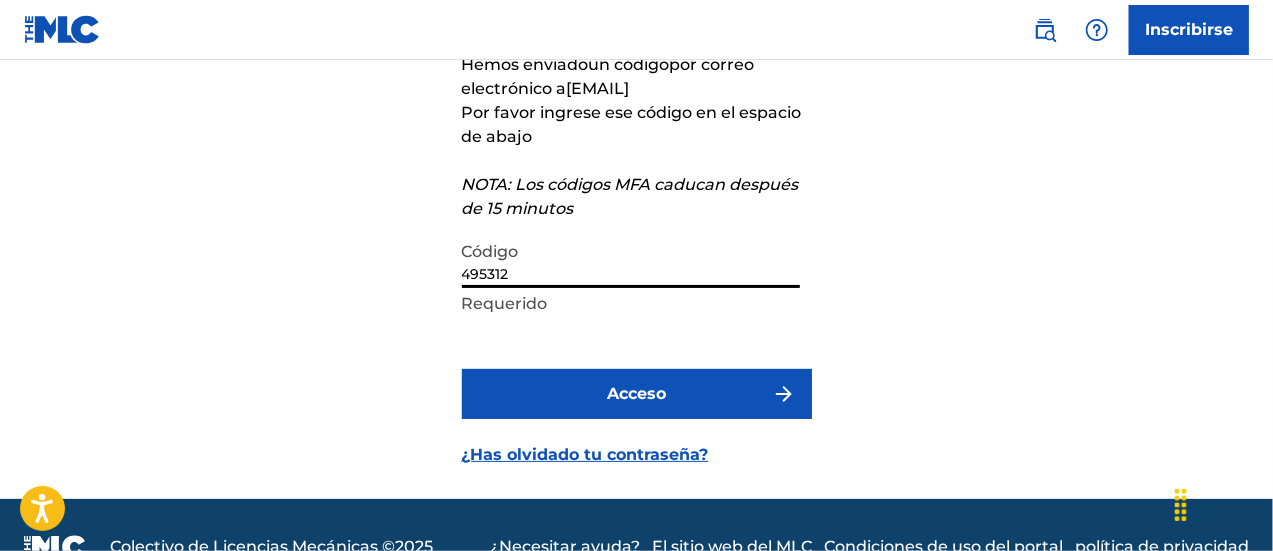 type on "495312" 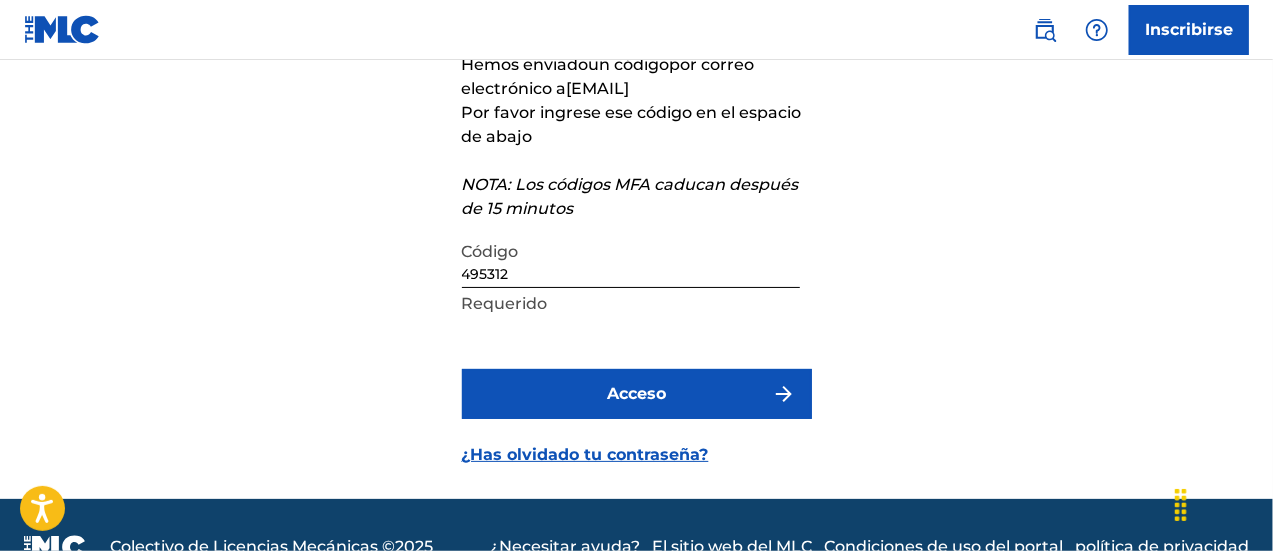click on "Acceso" at bounding box center [636, 393] 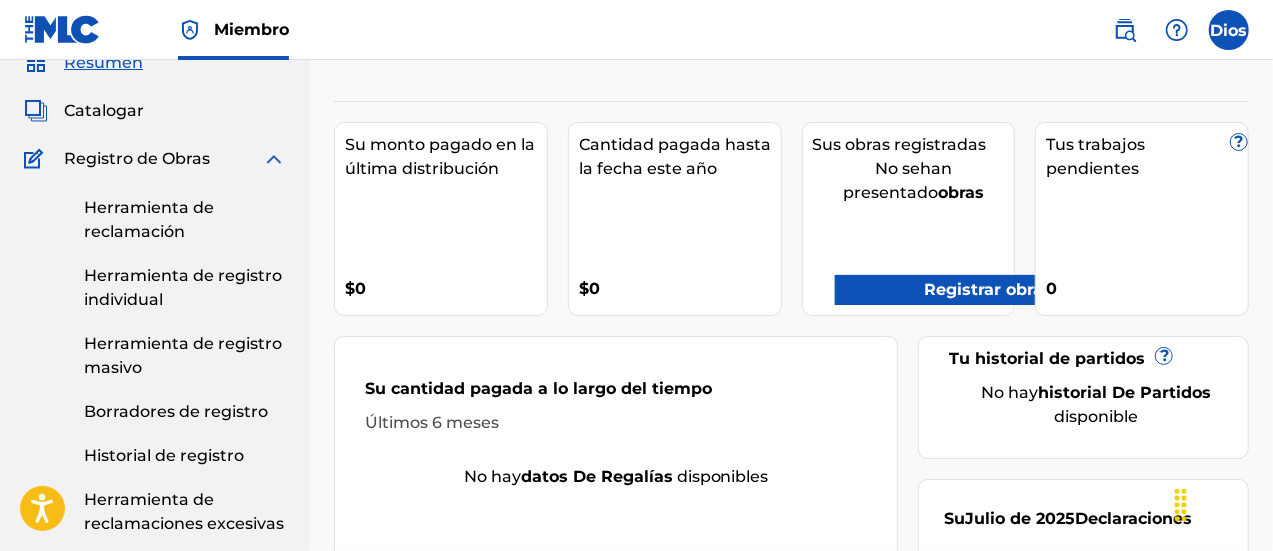 scroll, scrollTop: 87, scrollLeft: 0, axis: vertical 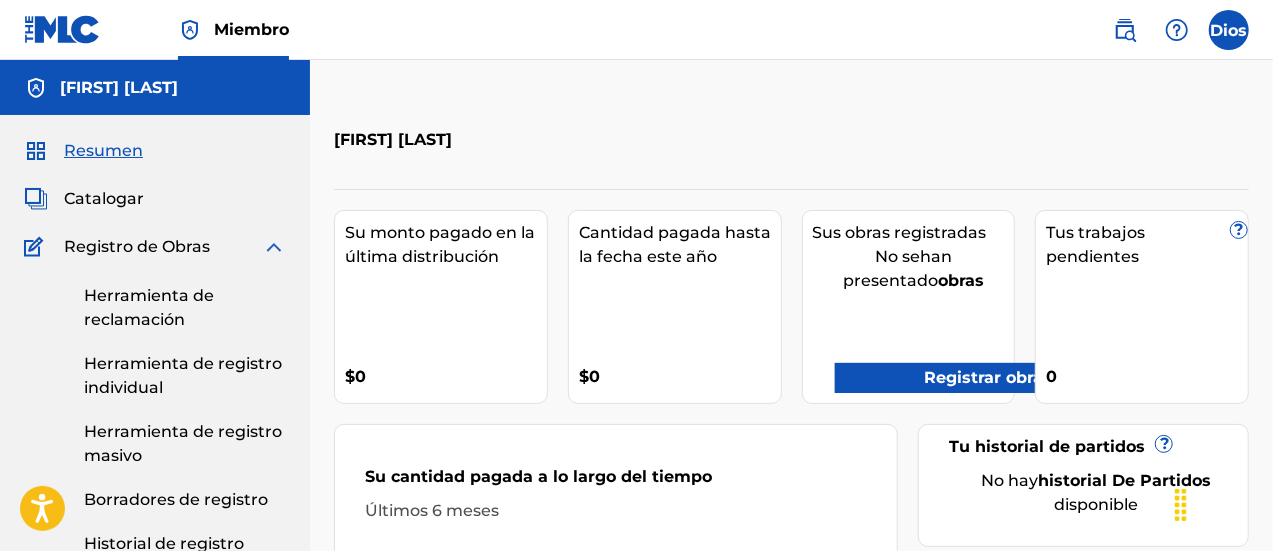 click on "Registrar obras" at bounding box center (988, 377) 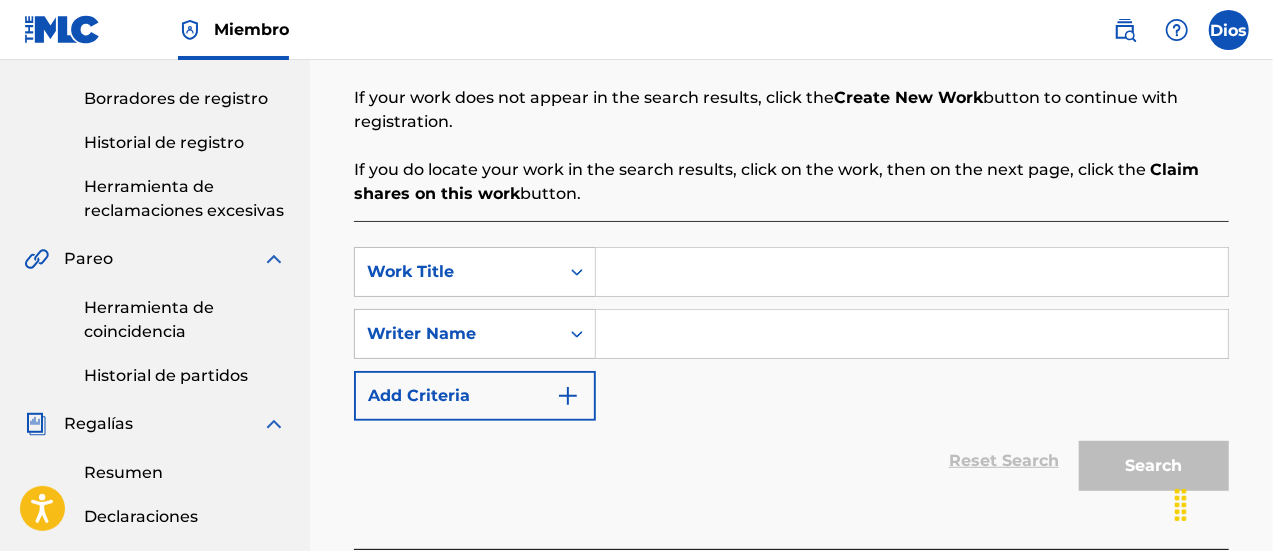 scroll, scrollTop: 414, scrollLeft: 0, axis: vertical 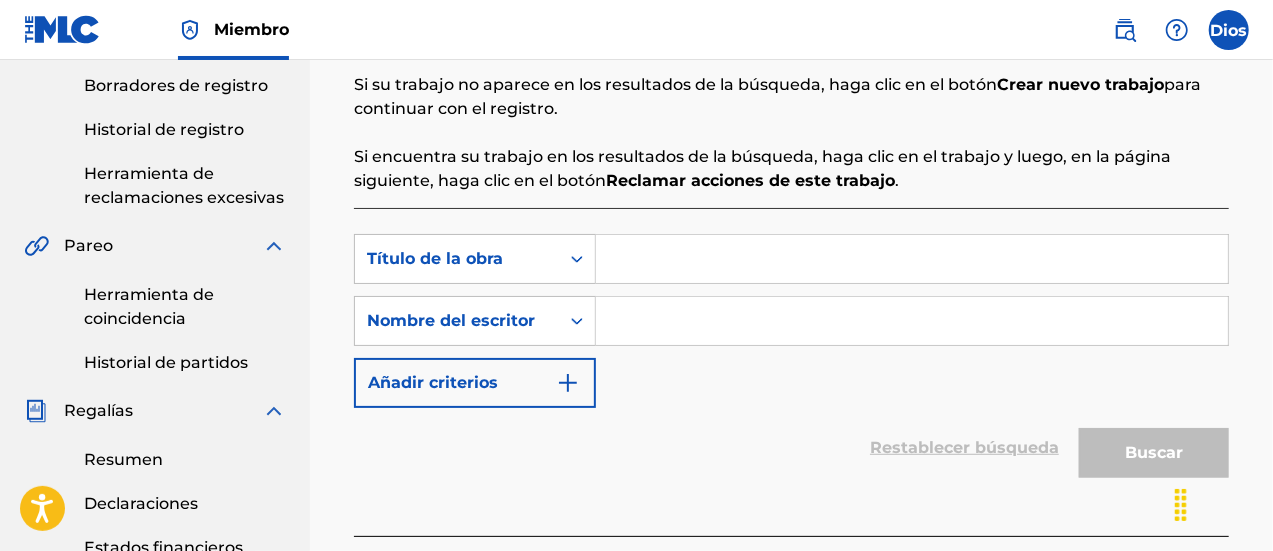 click at bounding box center (912, 259) 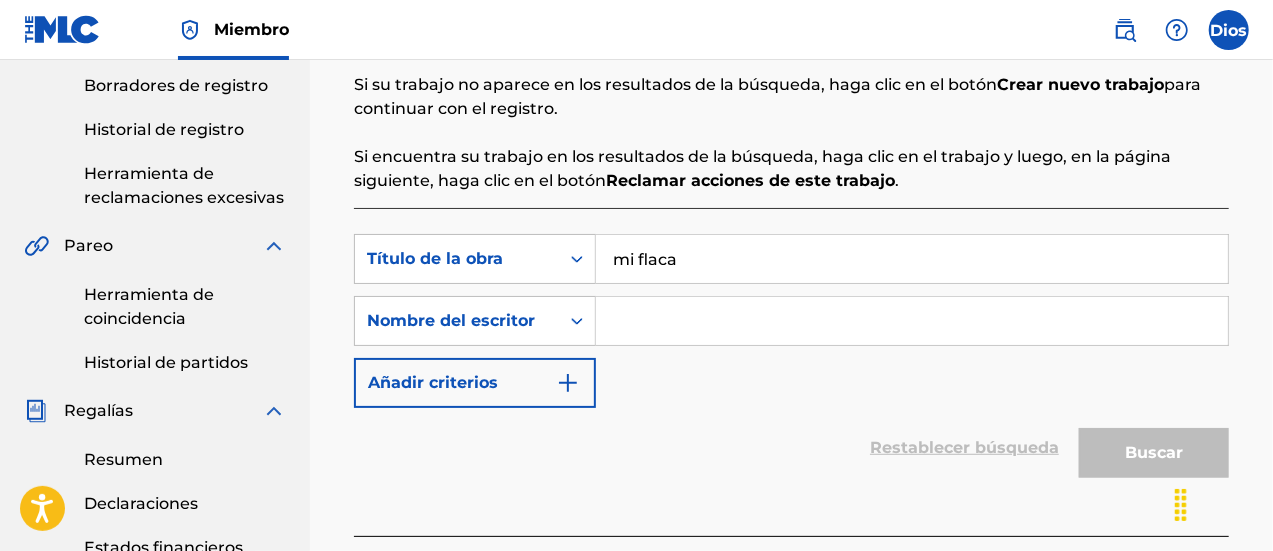 type on "mi flaca" 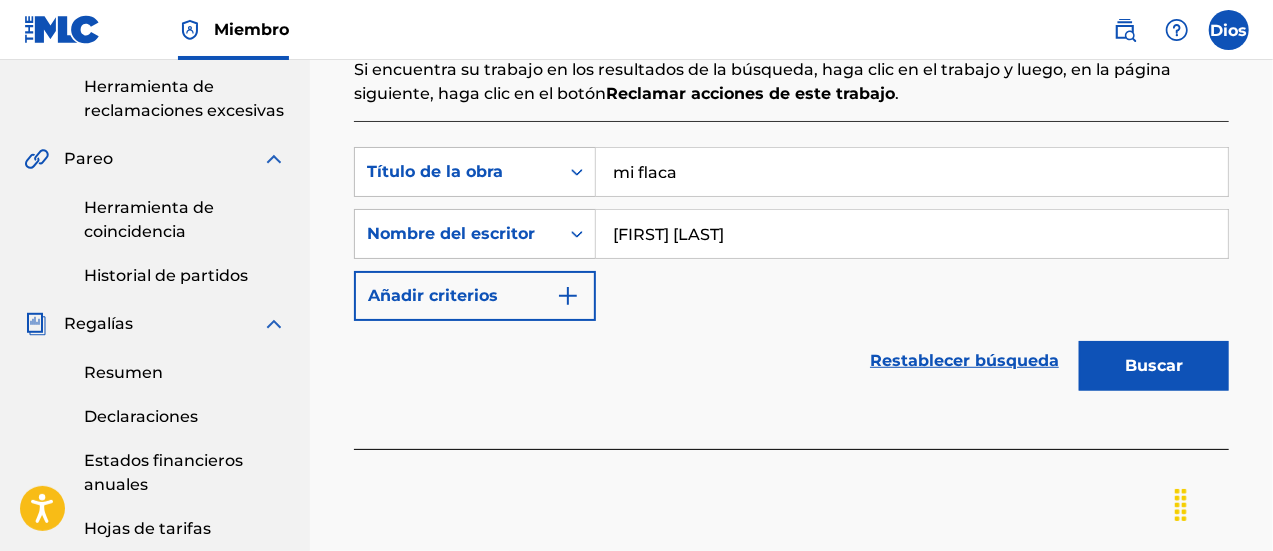 scroll, scrollTop: 503, scrollLeft: 0, axis: vertical 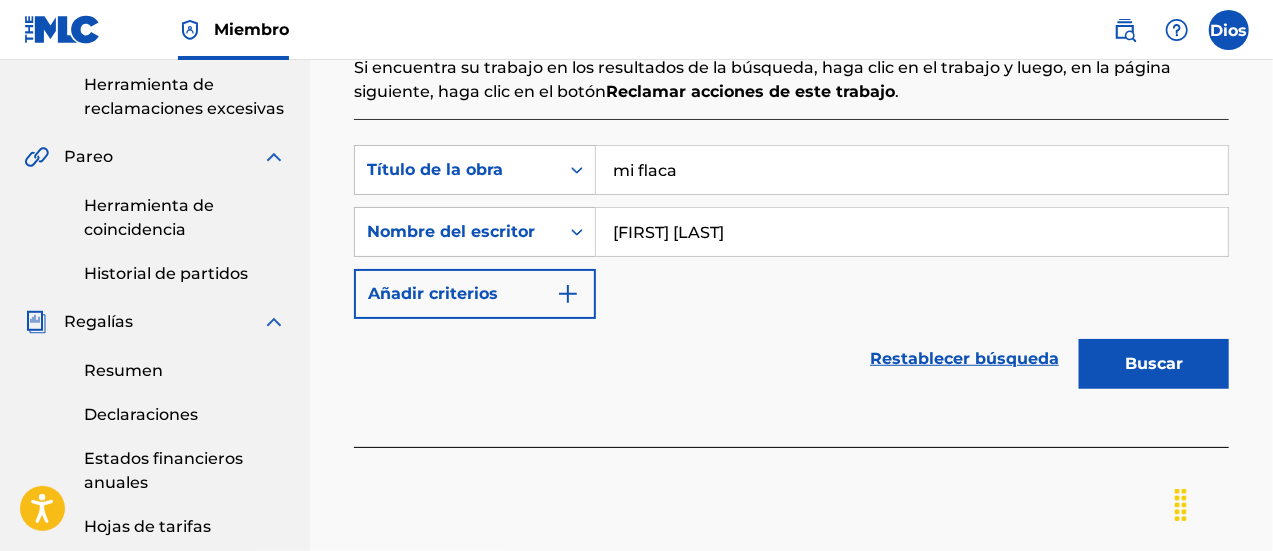 click on "Buscar" at bounding box center (1154, 363) 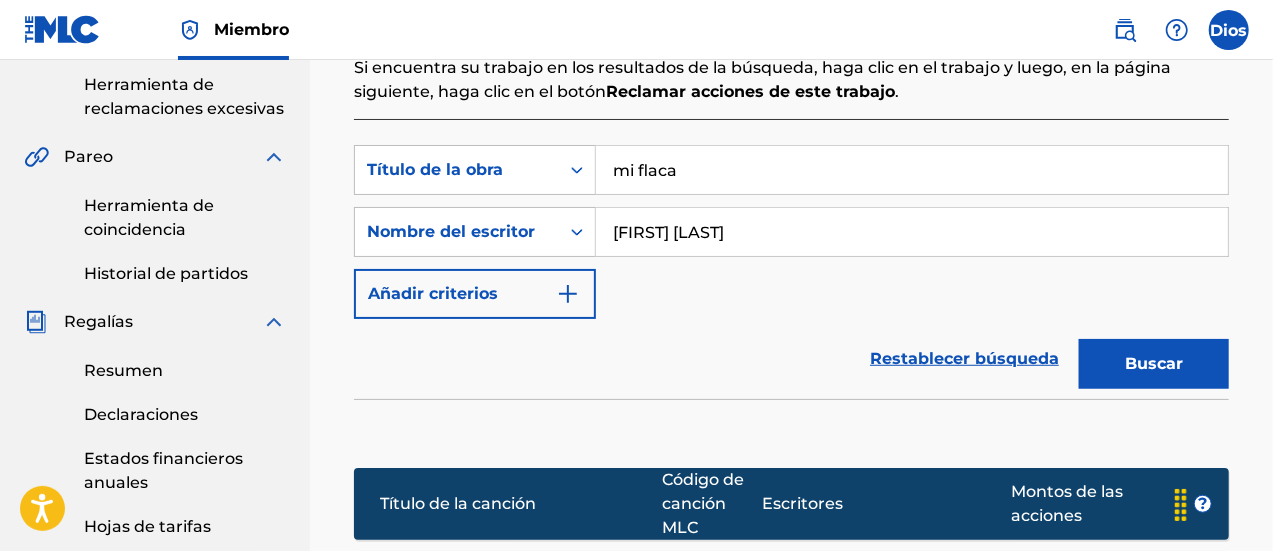 click on "Buscar" at bounding box center [1154, 363] 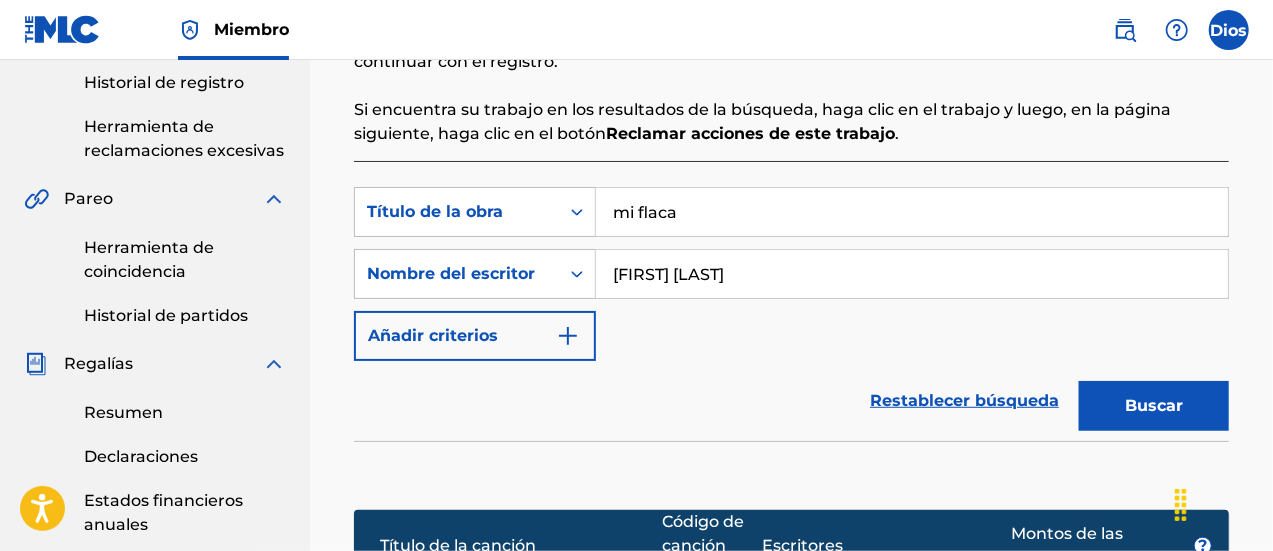 scroll, scrollTop: 457, scrollLeft: 0, axis: vertical 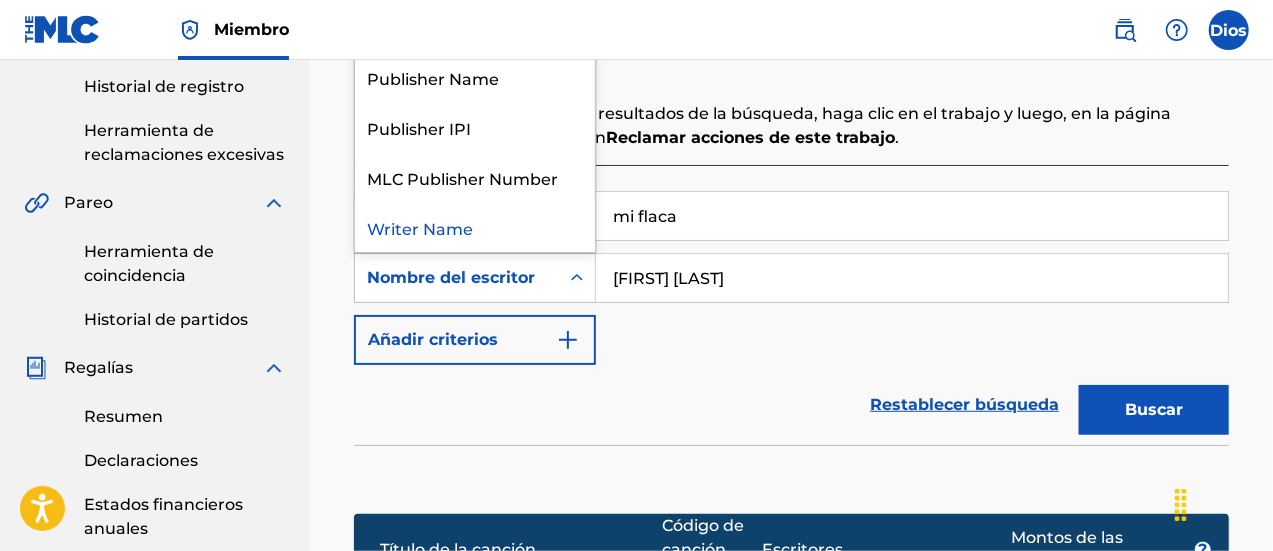 click 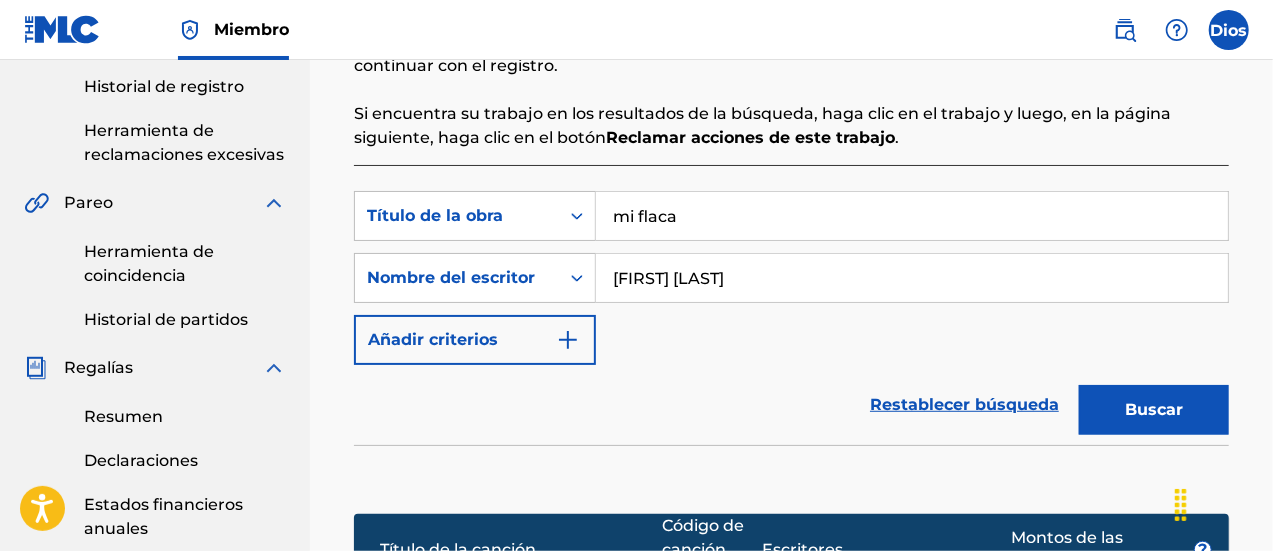 click on "[FIRST] [LAST]" at bounding box center (912, 278) 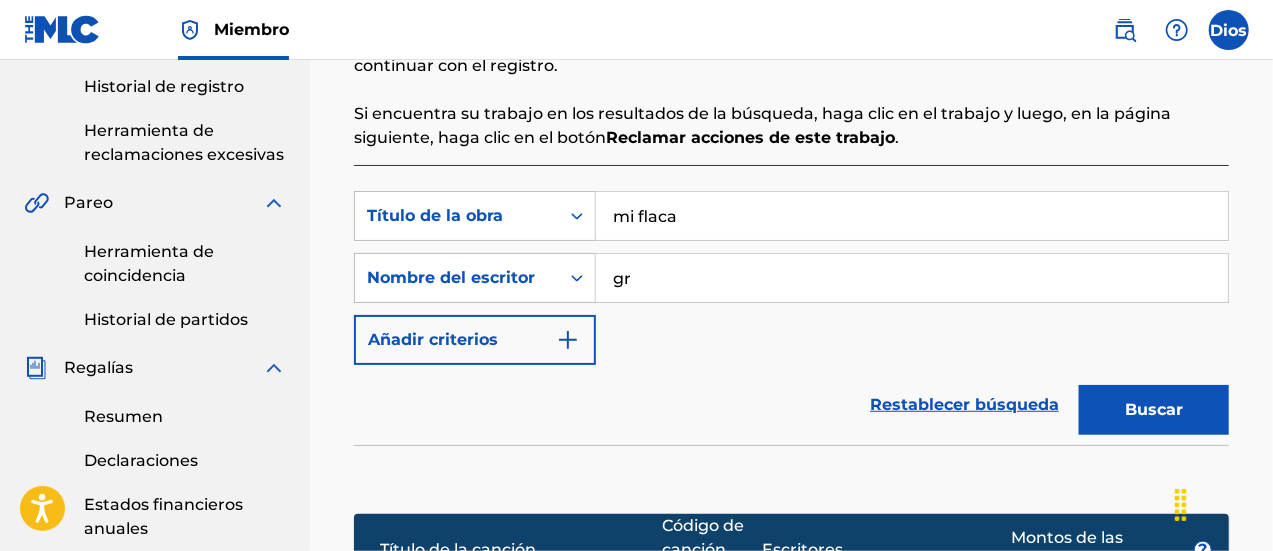 type on "g" 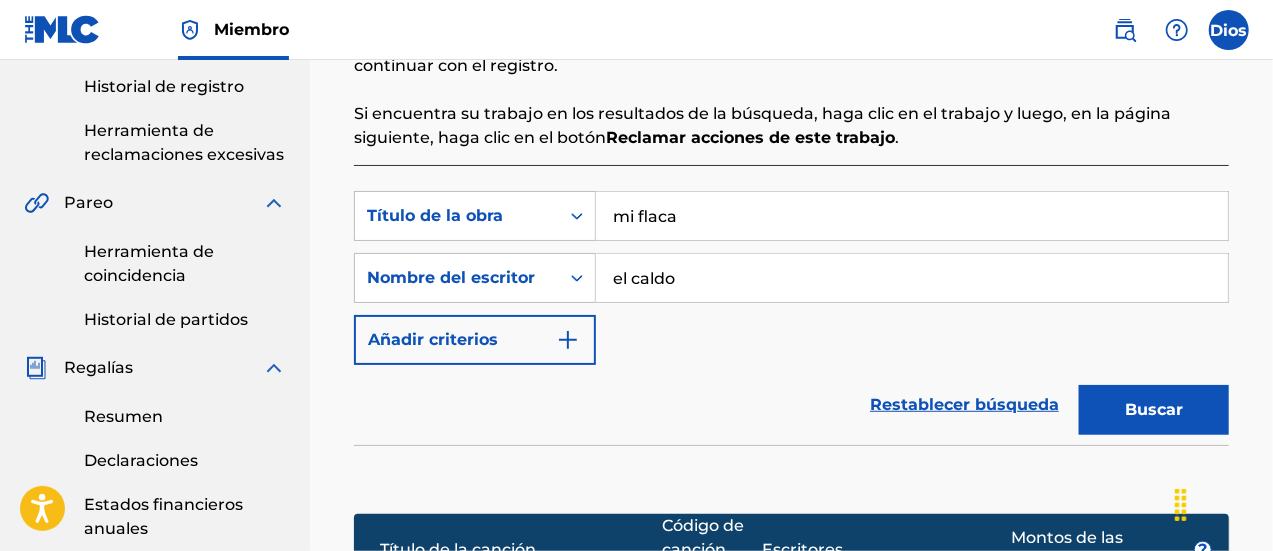 type on "el caldo" 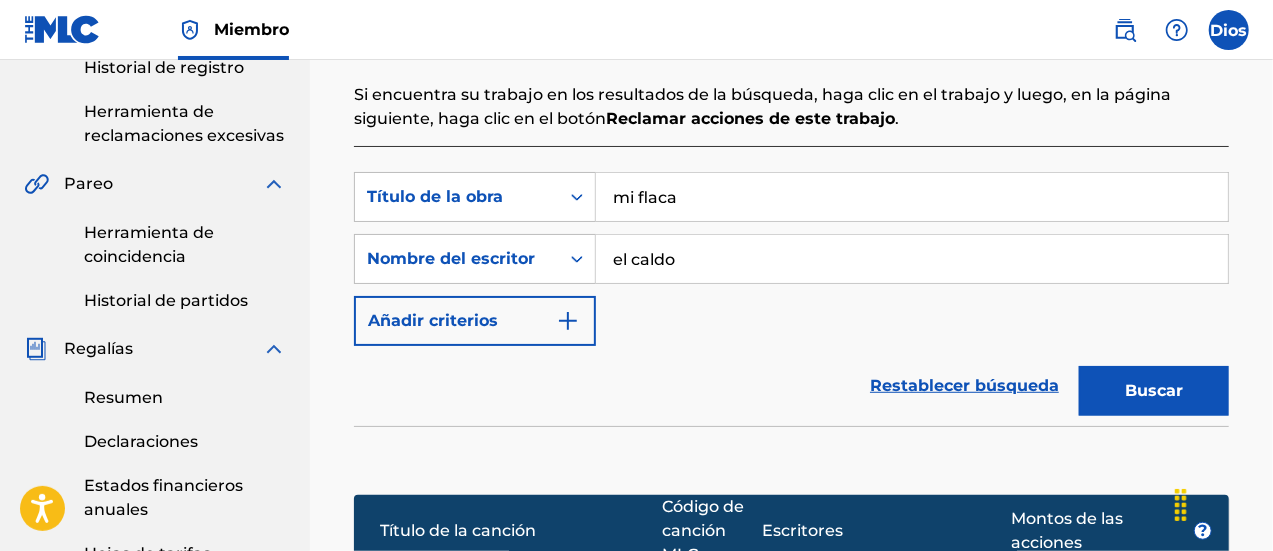 scroll, scrollTop: 466, scrollLeft: 0, axis: vertical 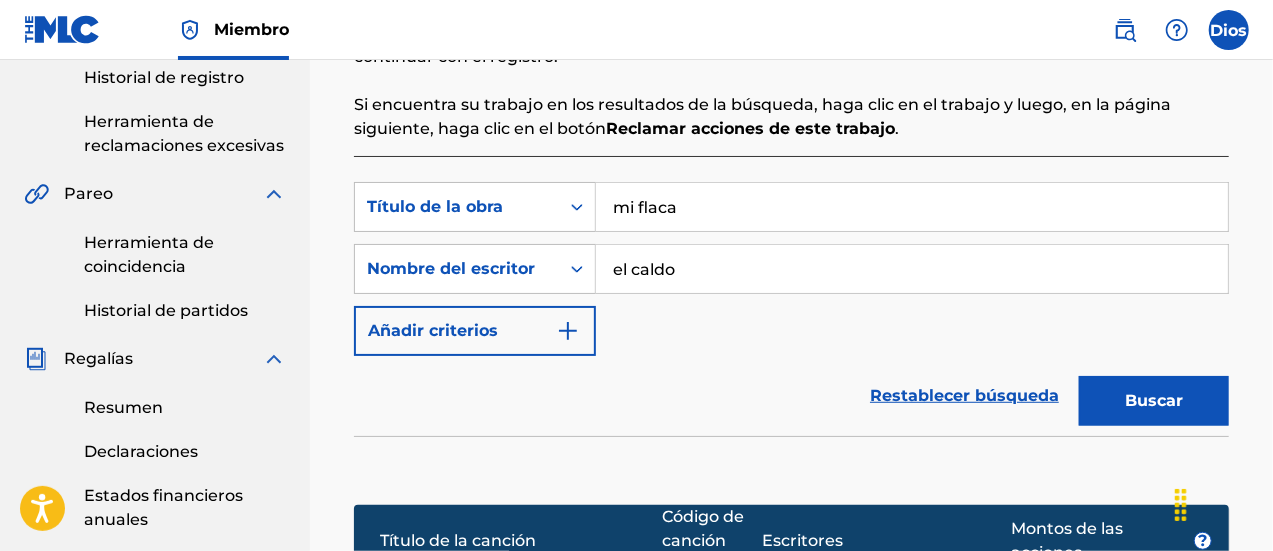 click on "Buscar" at bounding box center [1154, 400] 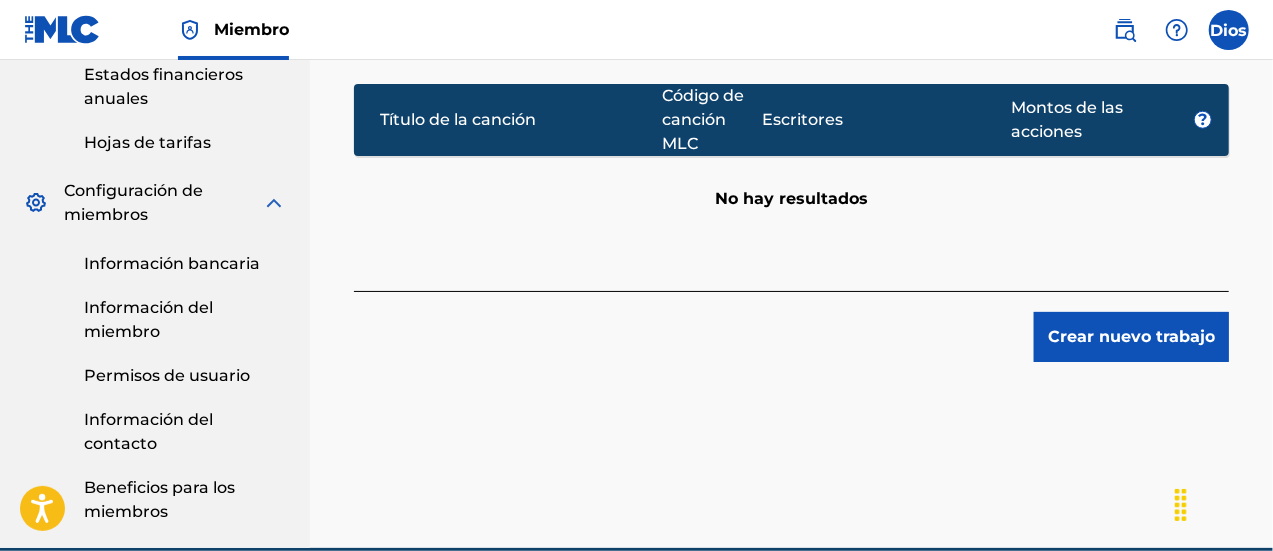 scroll, scrollTop: 884, scrollLeft: 0, axis: vertical 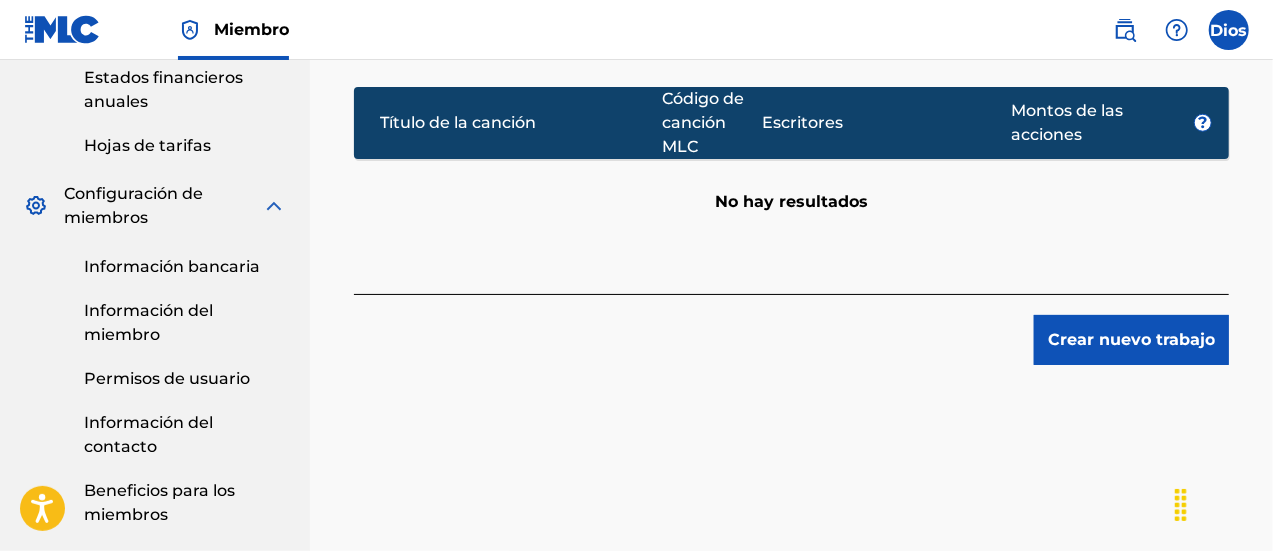 click on "Crear nuevo trabajo" at bounding box center [1131, 340] 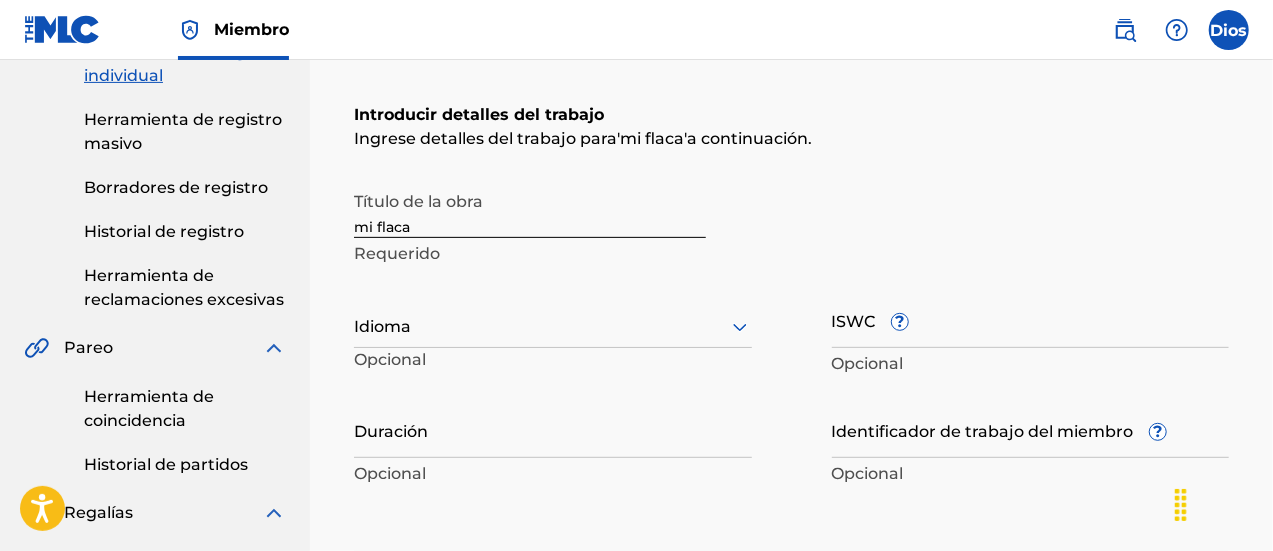 scroll, scrollTop: 328, scrollLeft: 0, axis: vertical 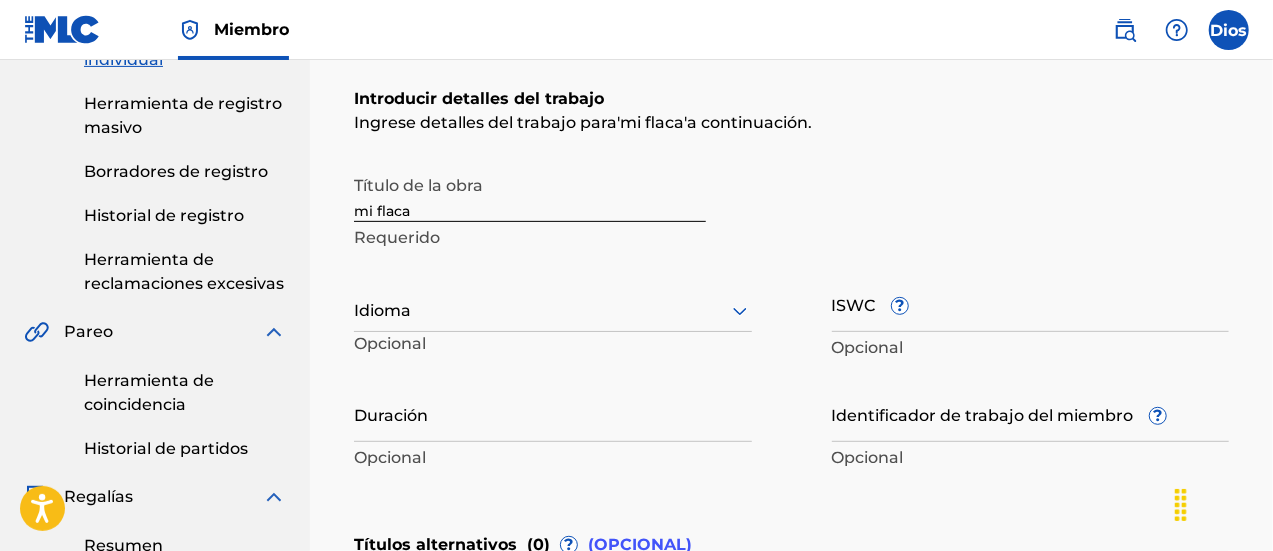 click on "Título de la obra   mi flaca Requerido Idioma Opcional ISWC   ? Opcional Duración   Opcional Identificador de trabajo del miembro   ? Opcional" at bounding box center [791, 320] 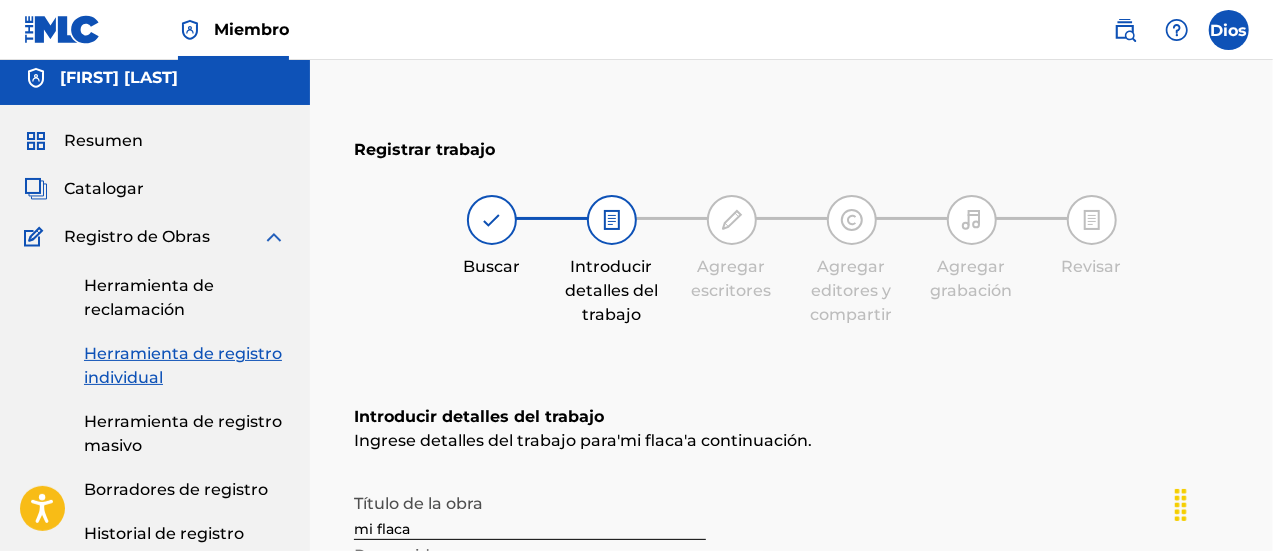 scroll, scrollTop: 0, scrollLeft: 0, axis: both 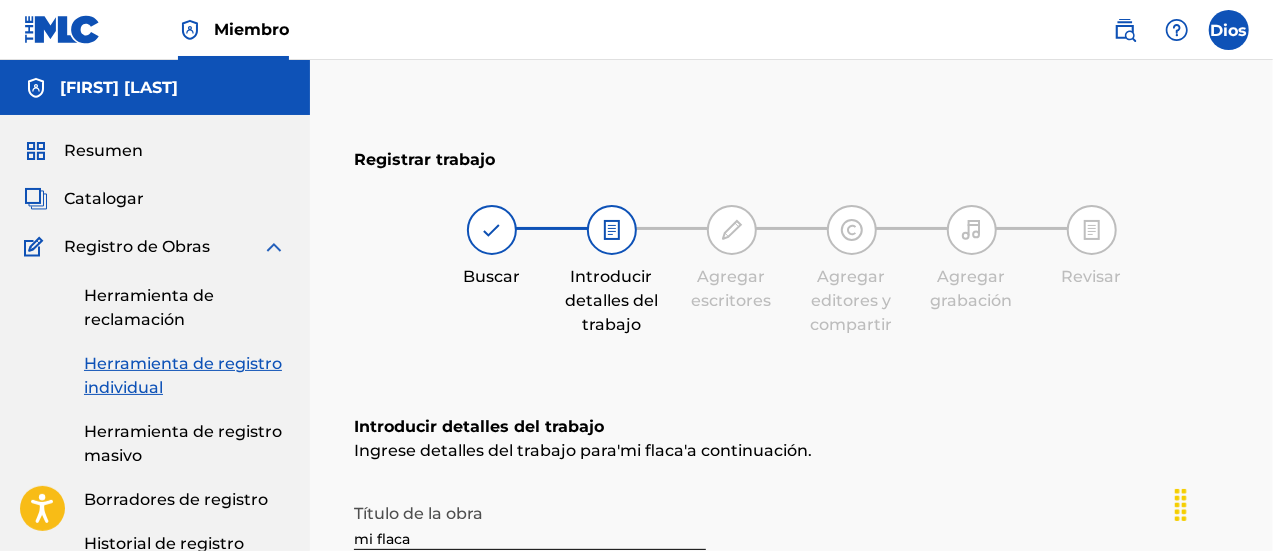 click at bounding box center (492, 230) 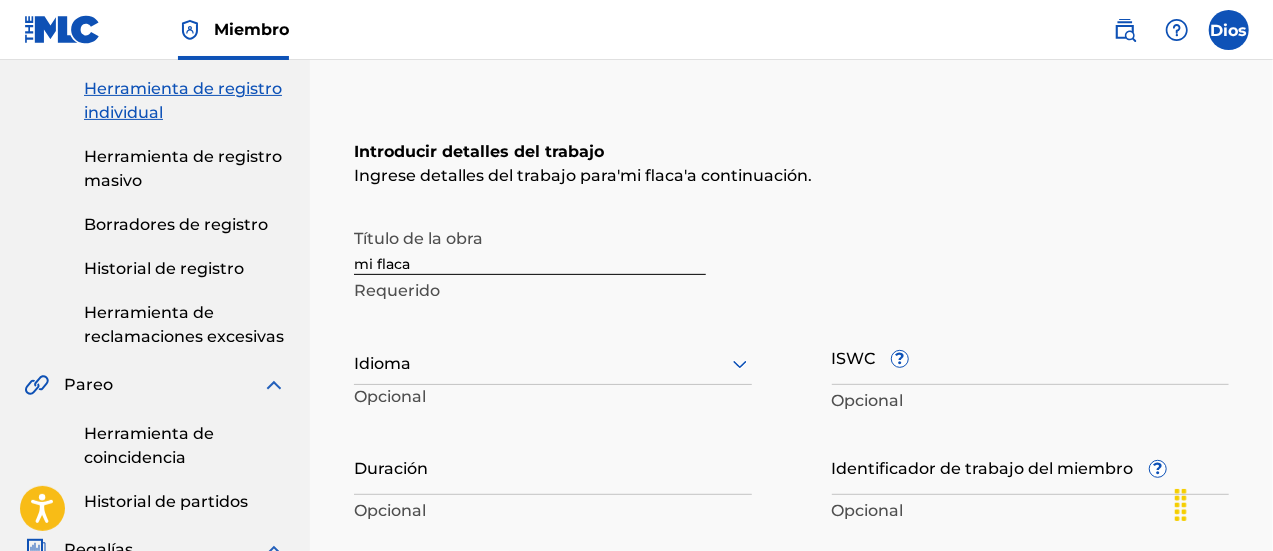 scroll, scrollTop: 273, scrollLeft: 0, axis: vertical 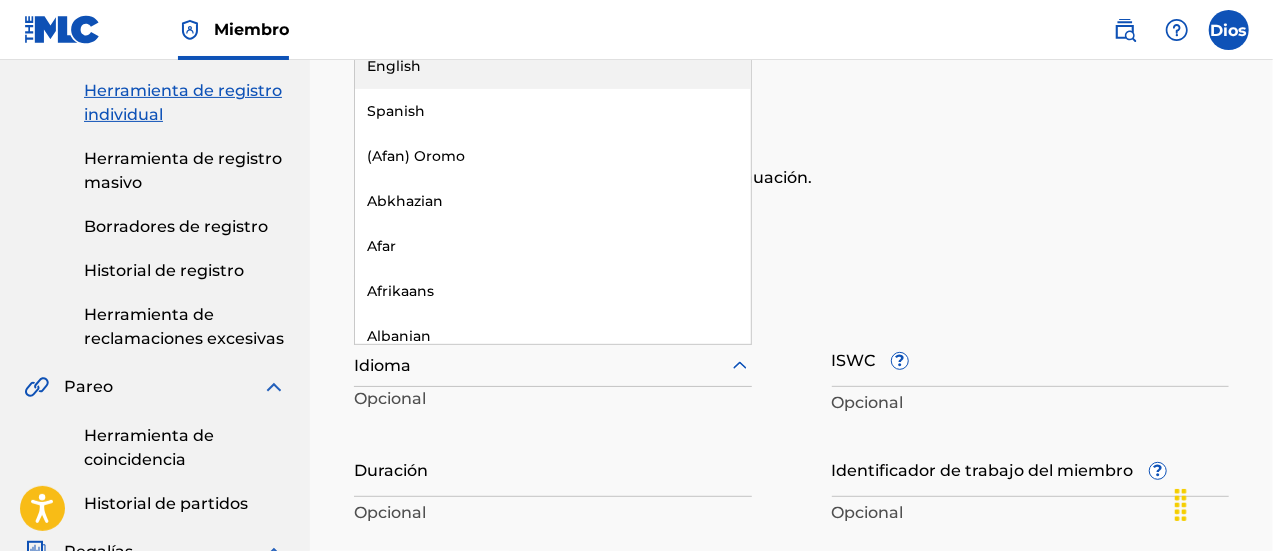 click 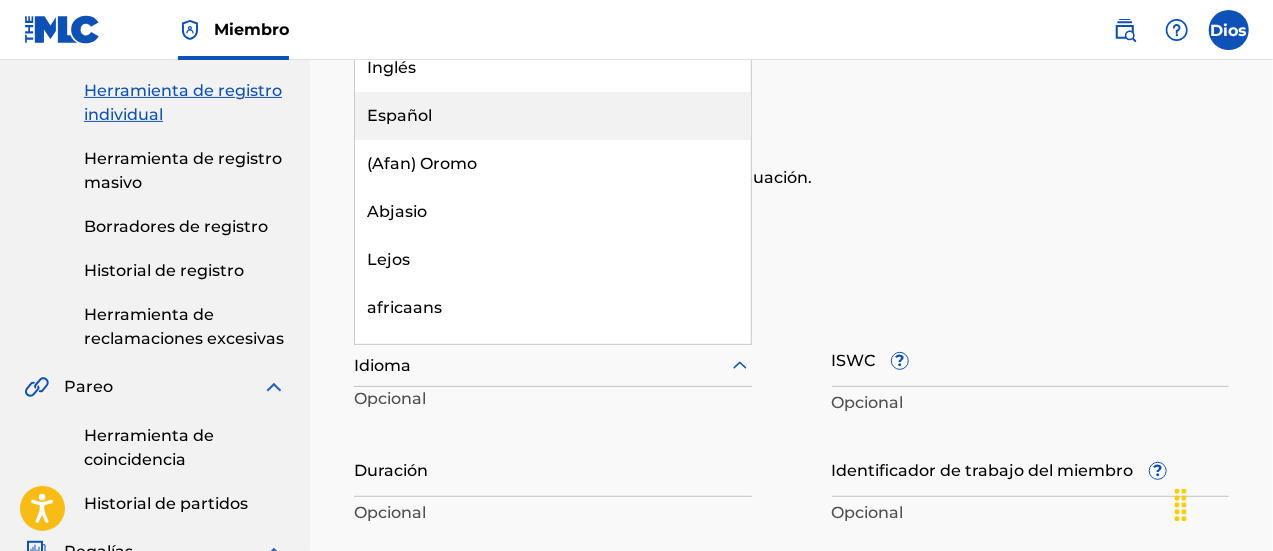 click on "Español" at bounding box center [553, 116] 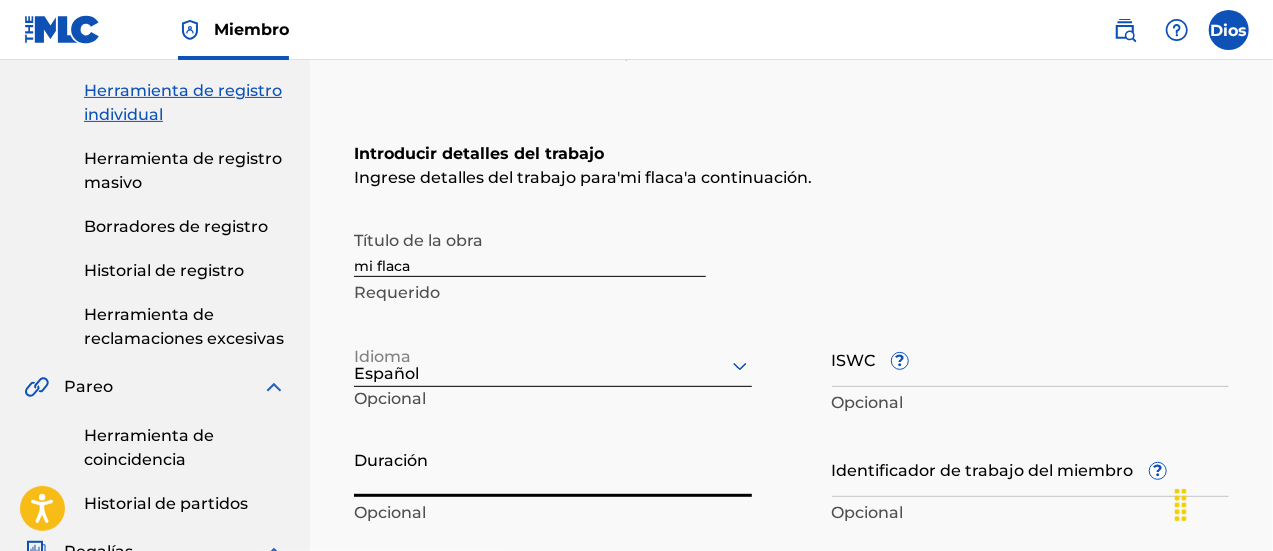 click on "Duración" at bounding box center [553, 468] 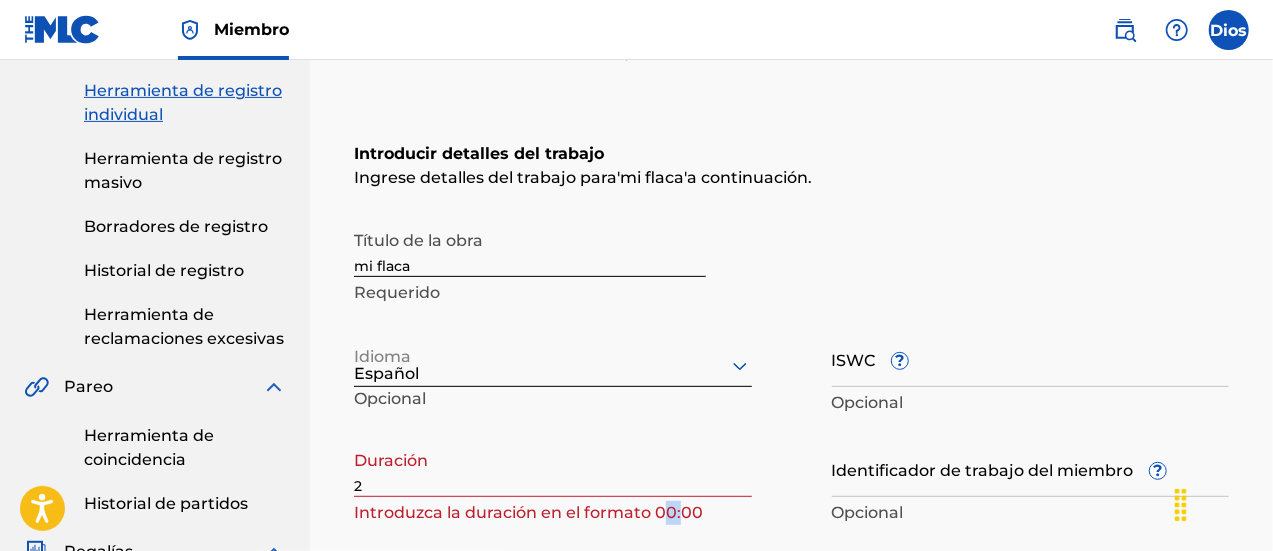 drag, startPoint x: 677, startPoint y: 515, endPoint x: 665, endPoint y: 515, distance: 12 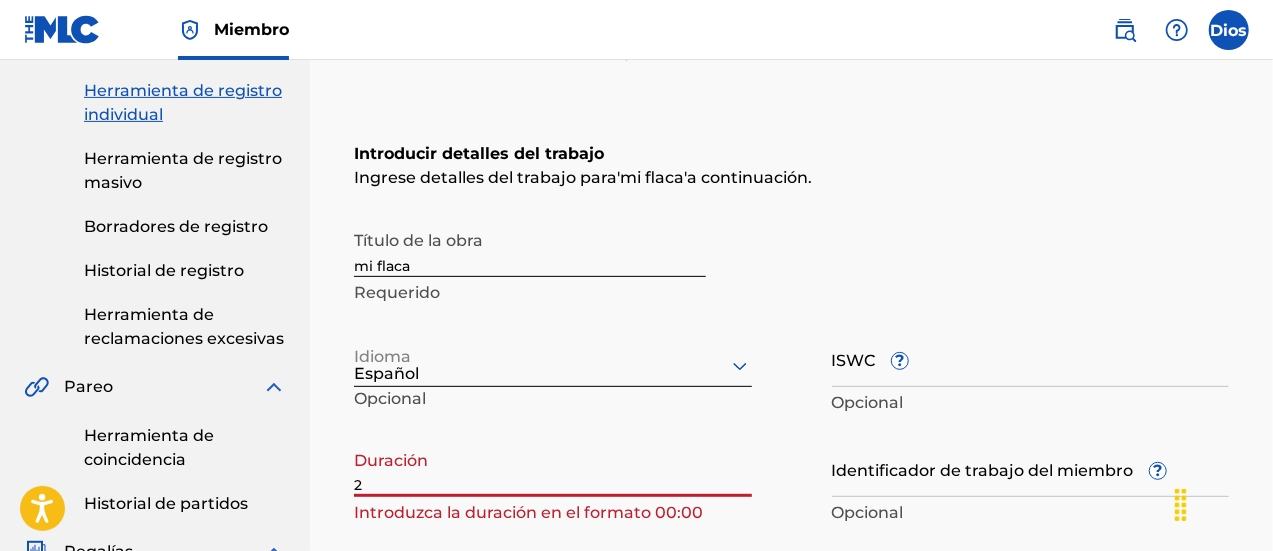 click on "2" at bounding box center (553, 468) 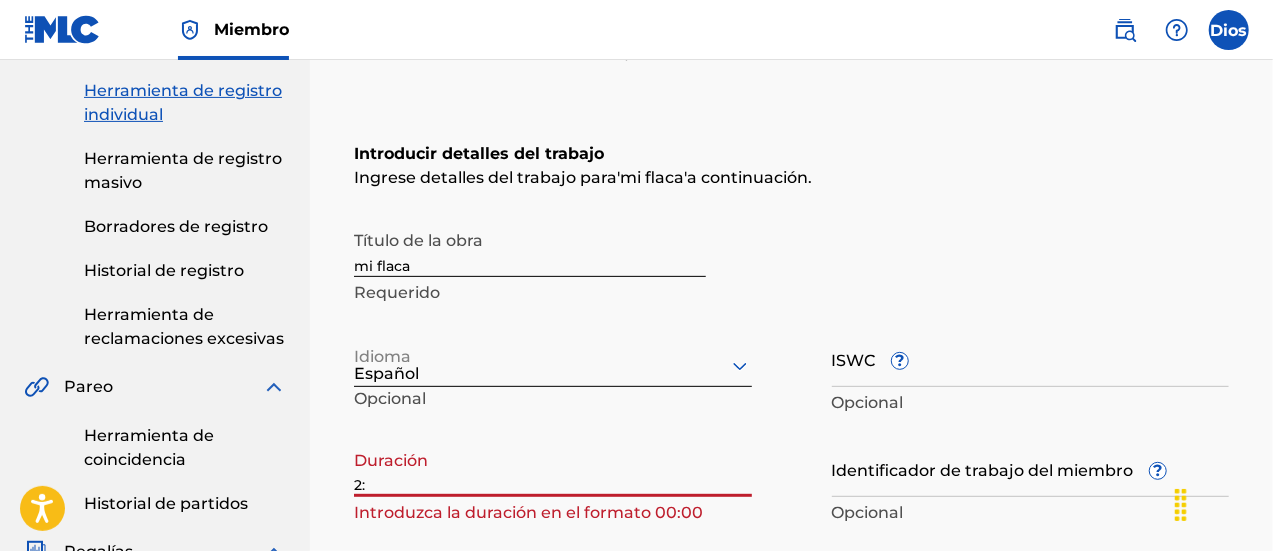 click on "2:" at bounding box center (553, 468) 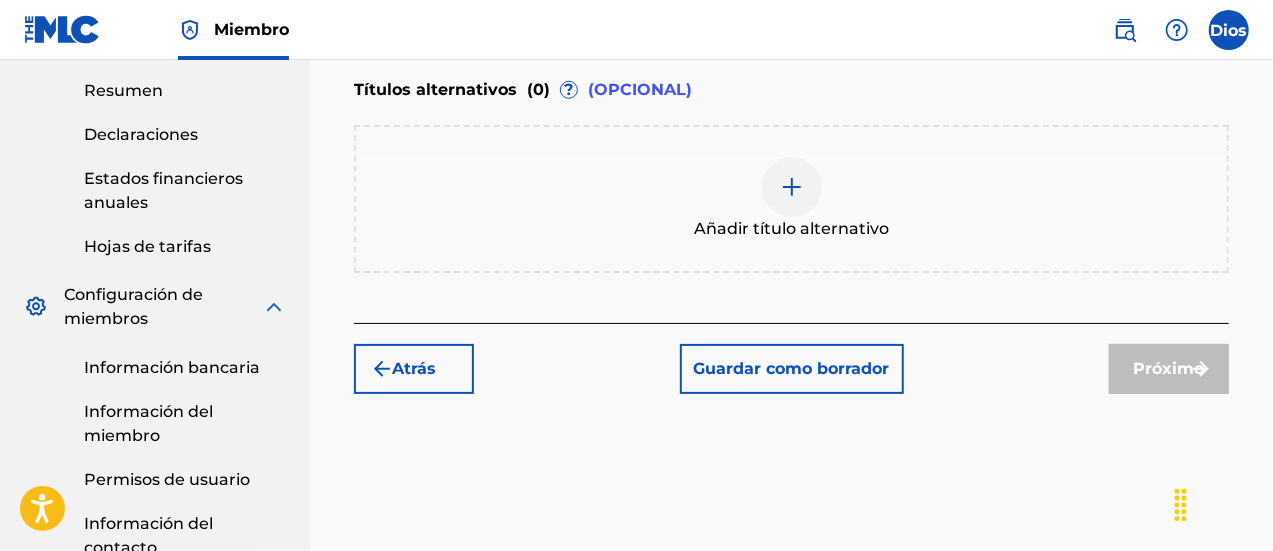 scroll, scrollTop: 791, scrollLeft: 0, axis: vertical 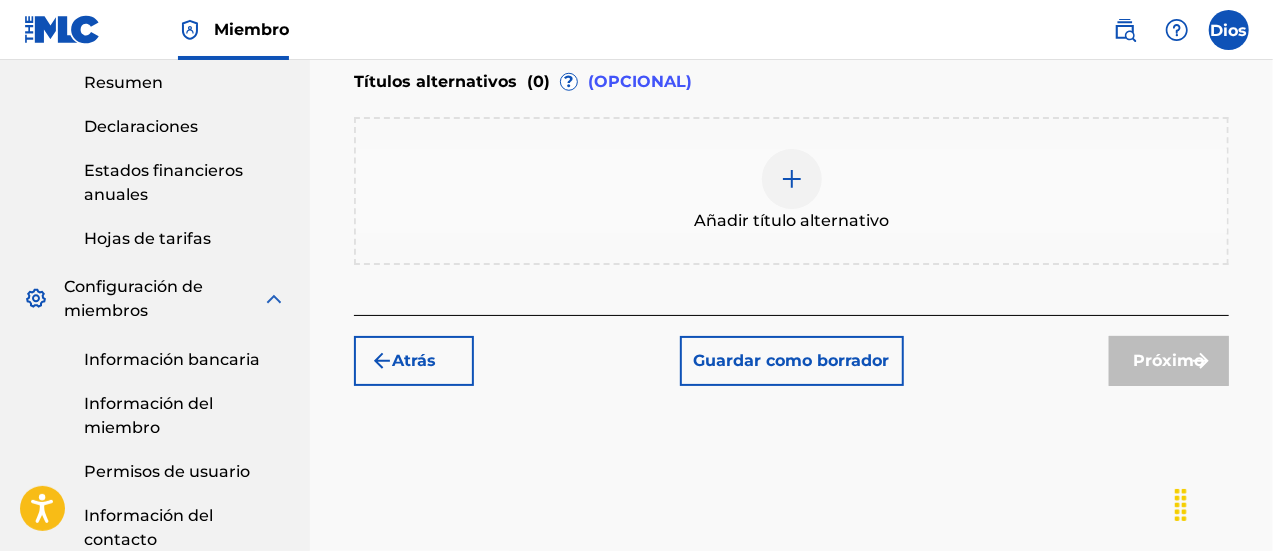 type on "2:11" 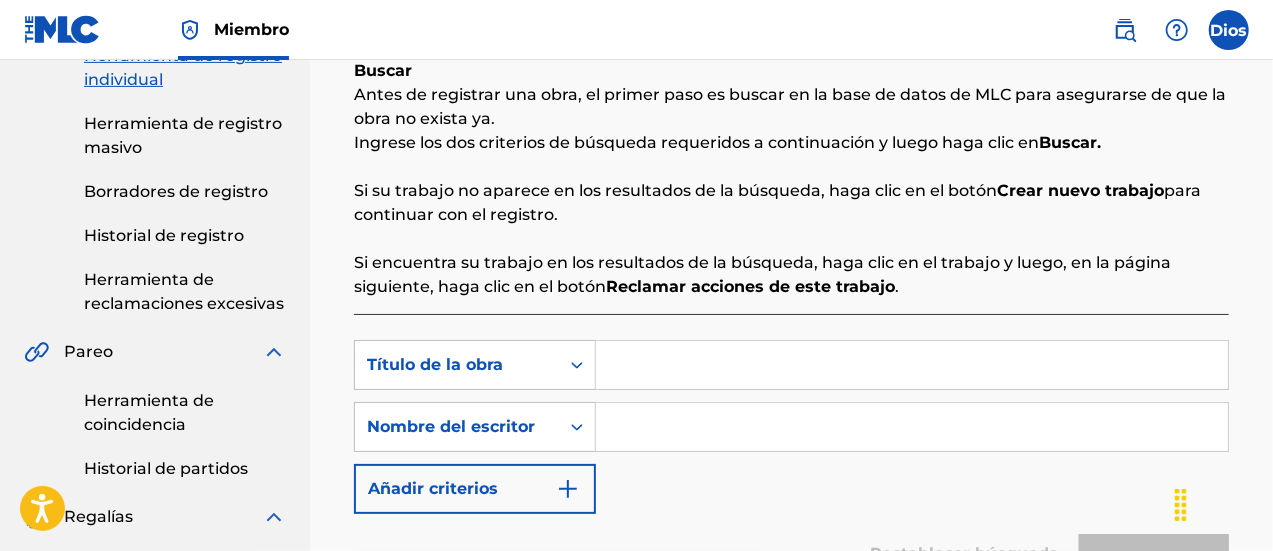 scroll, scrollTop: 302, scrollLeft: 0, axis: vertical 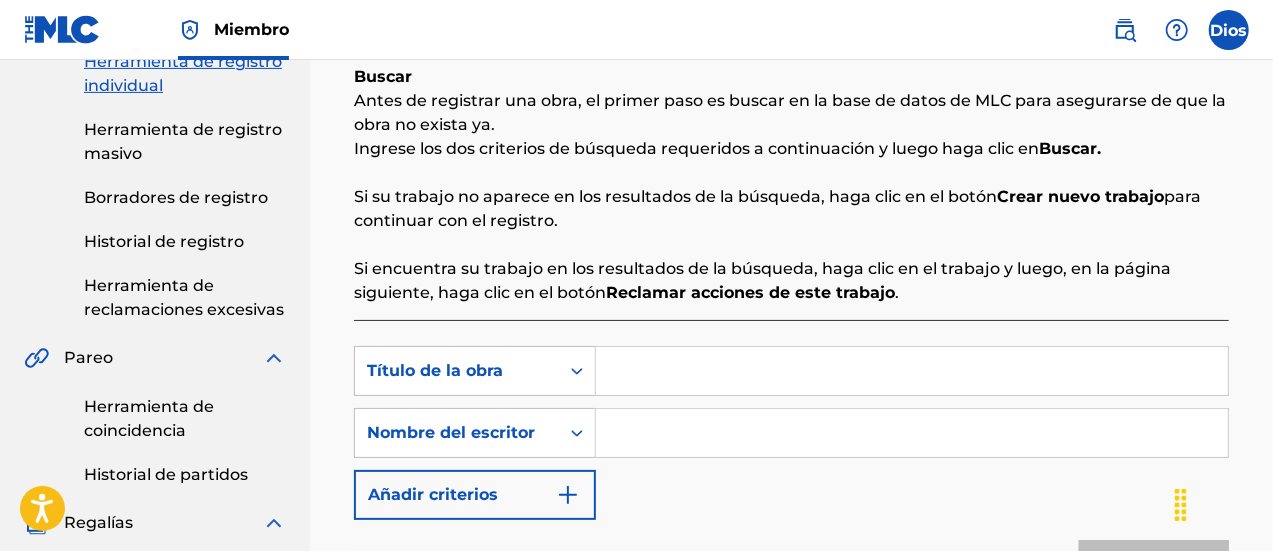 click at bounding box center (912, 371) 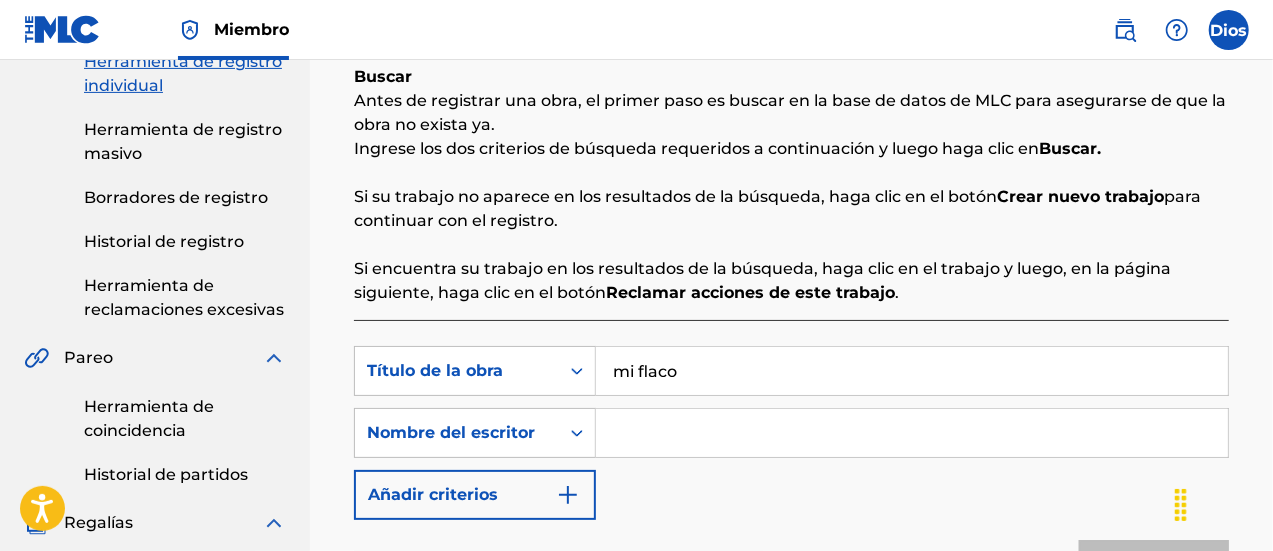 type on "mi flaco" 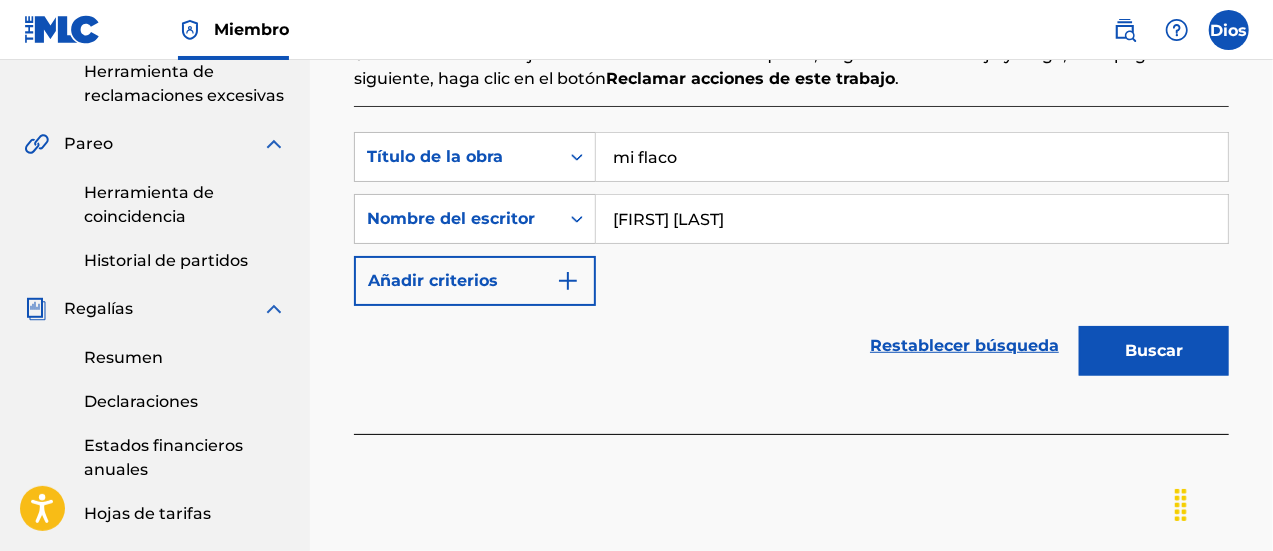 scroll, scrollTop: 517, scrollLeft: 0, axis: vertical 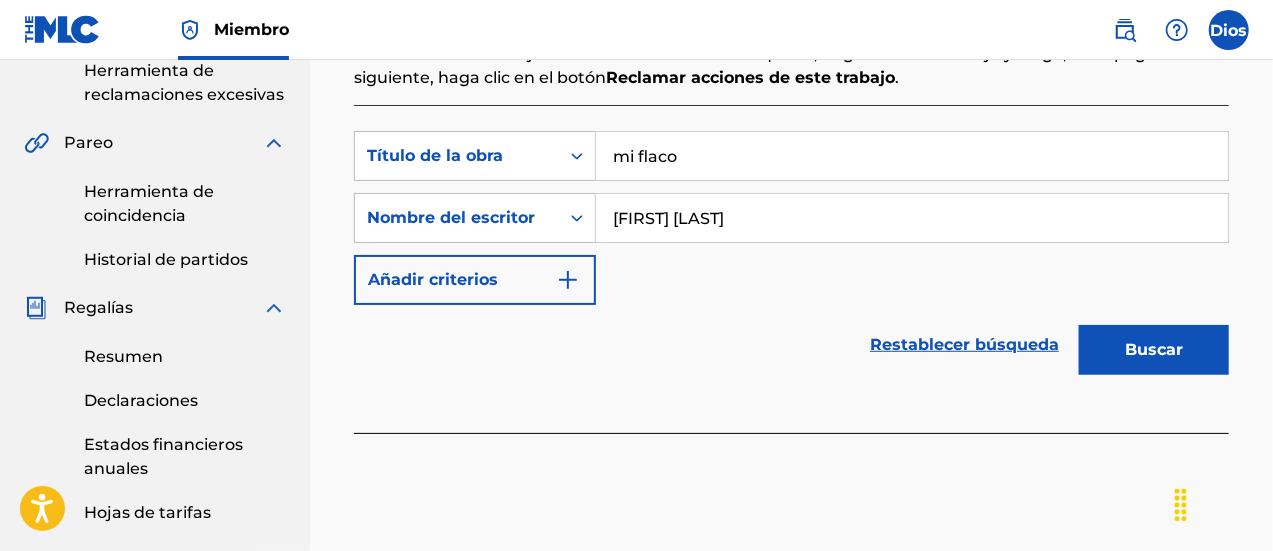 click at bounding box center (568, 280) 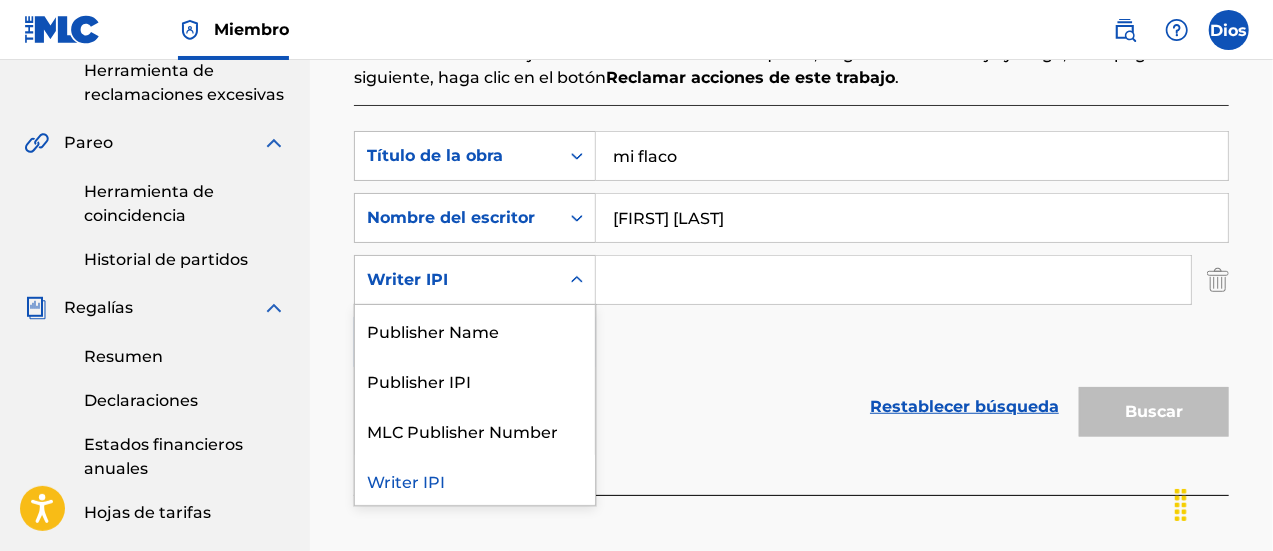 click 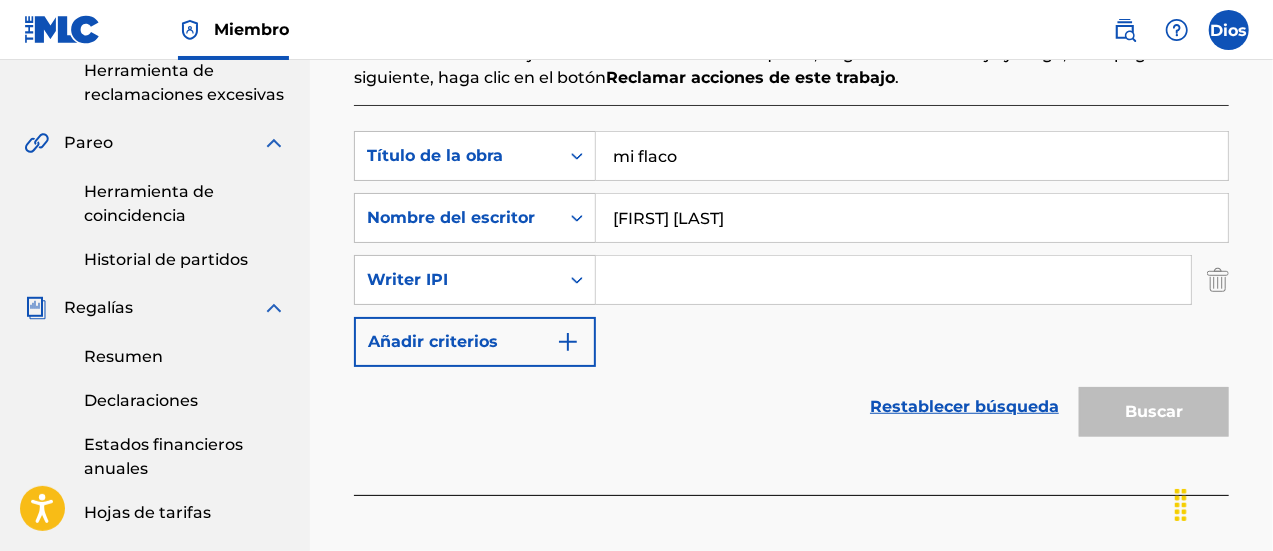 click at bounding box center [893, 280] 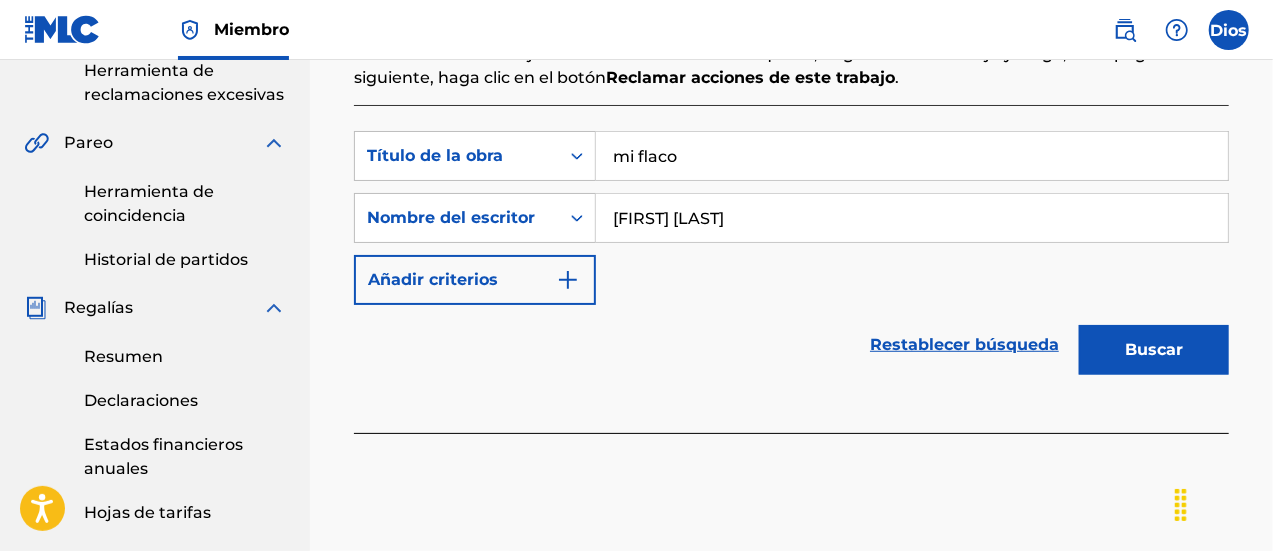 click on "Añadir criterios" at bounding box center (475, 280) 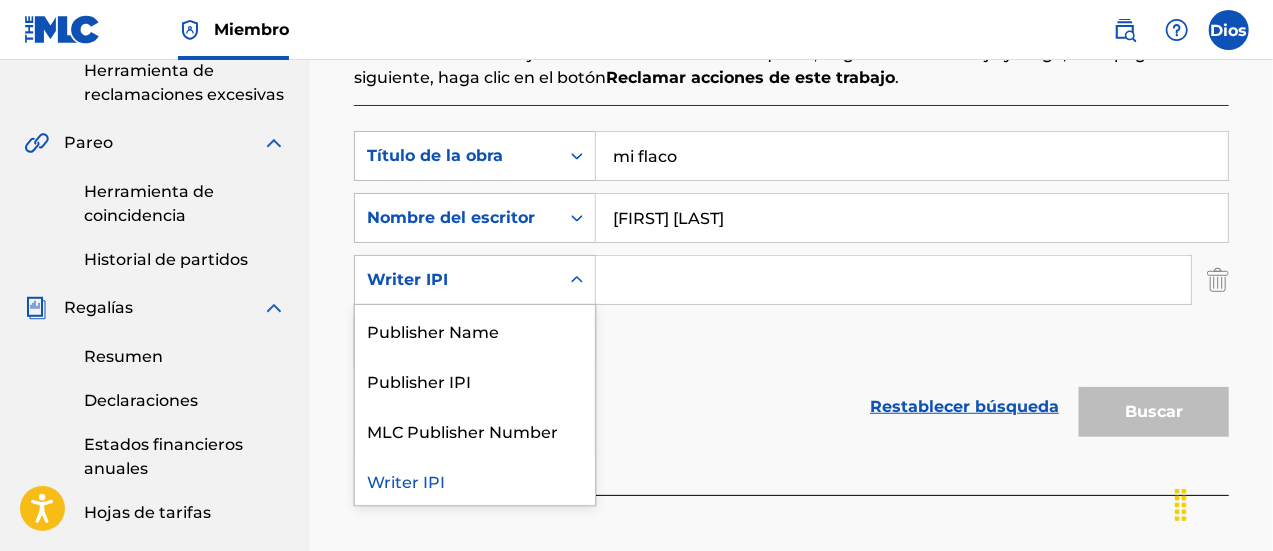 click 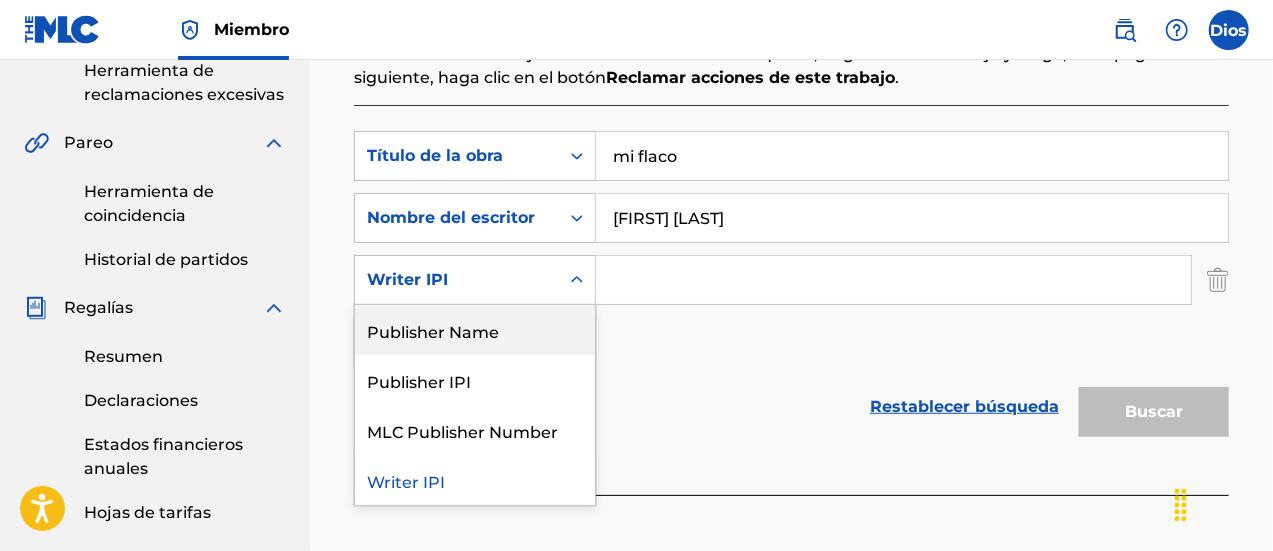 click on "Publisher Name" at bounding box center [475, 330] 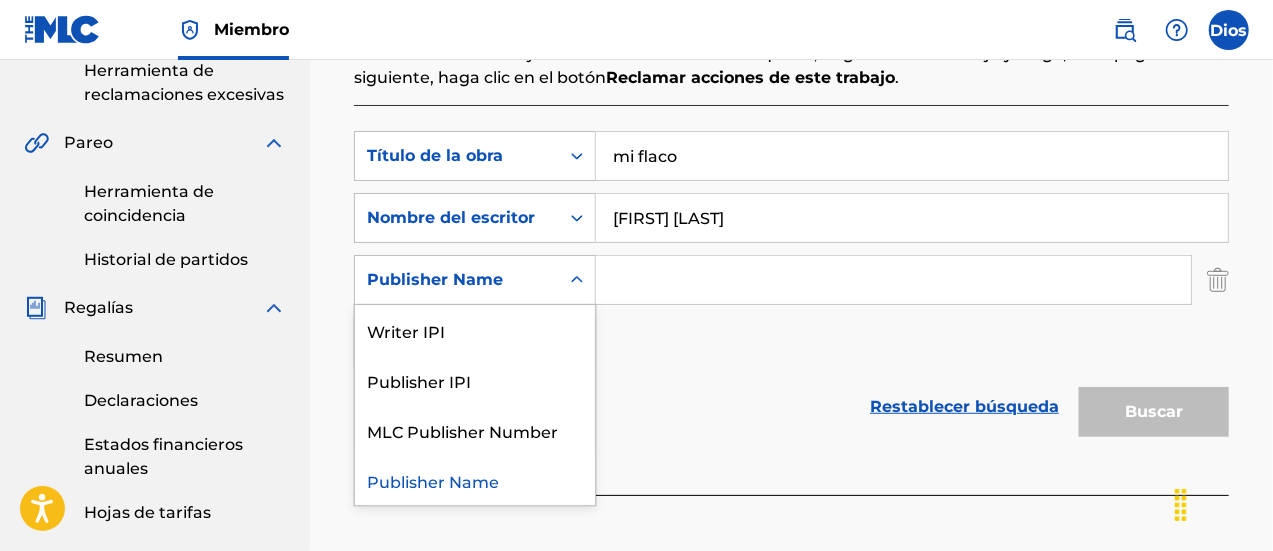 click 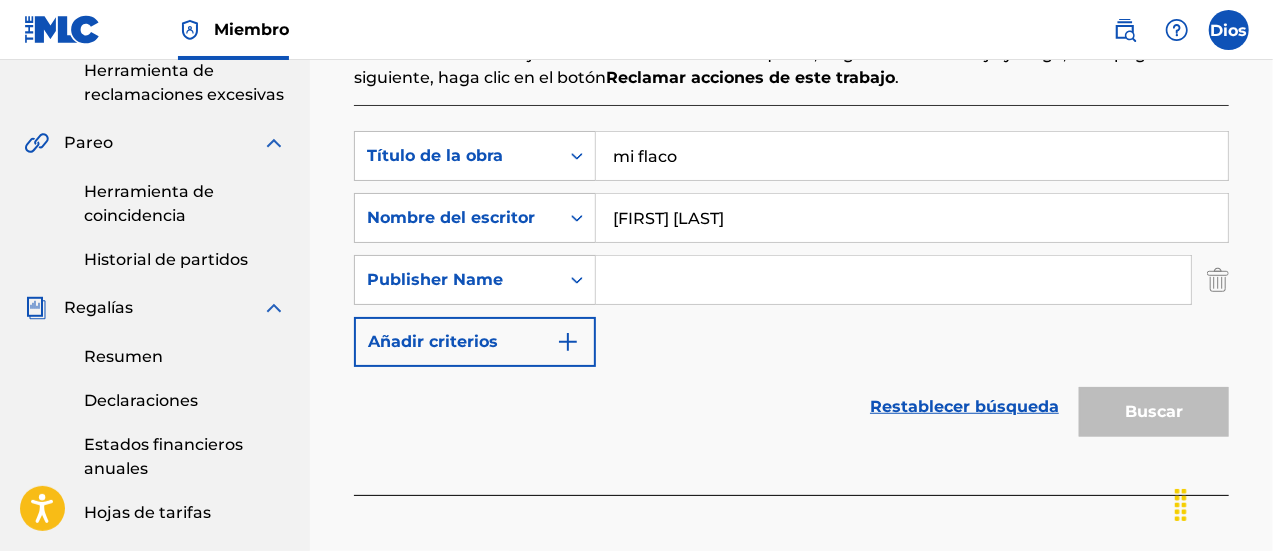 click on "SearchWithCriteriada3998ae-7224-4313-8429-79e48c30d8d5 Publisher Name" at bounding box center (791, 280) 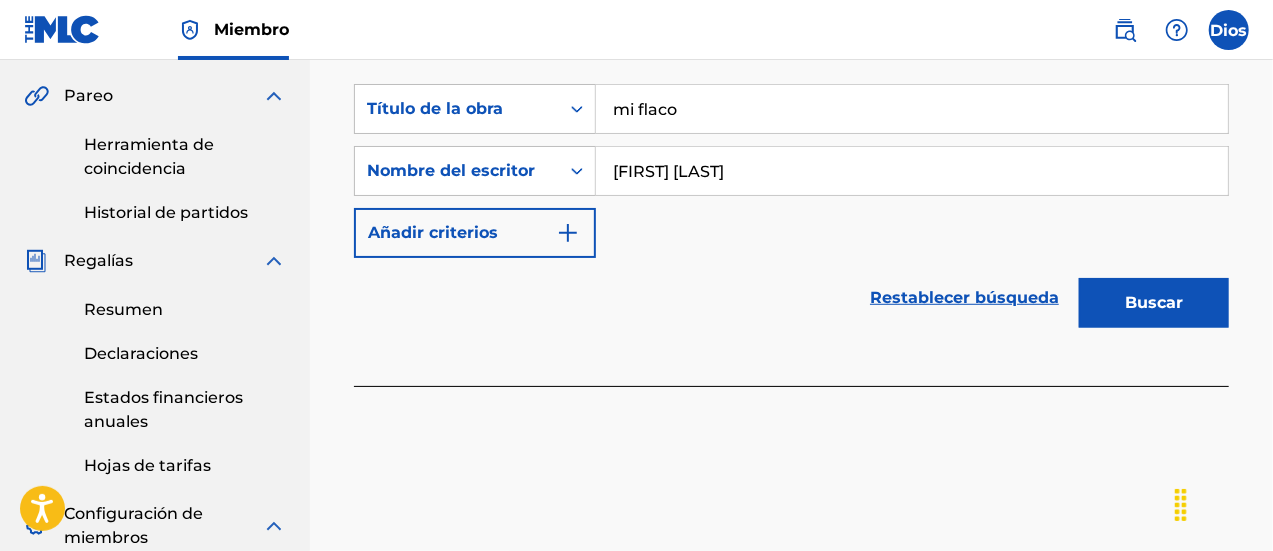 scroll, scrollTop: 566, scrollLeft: 0, axis: vertical 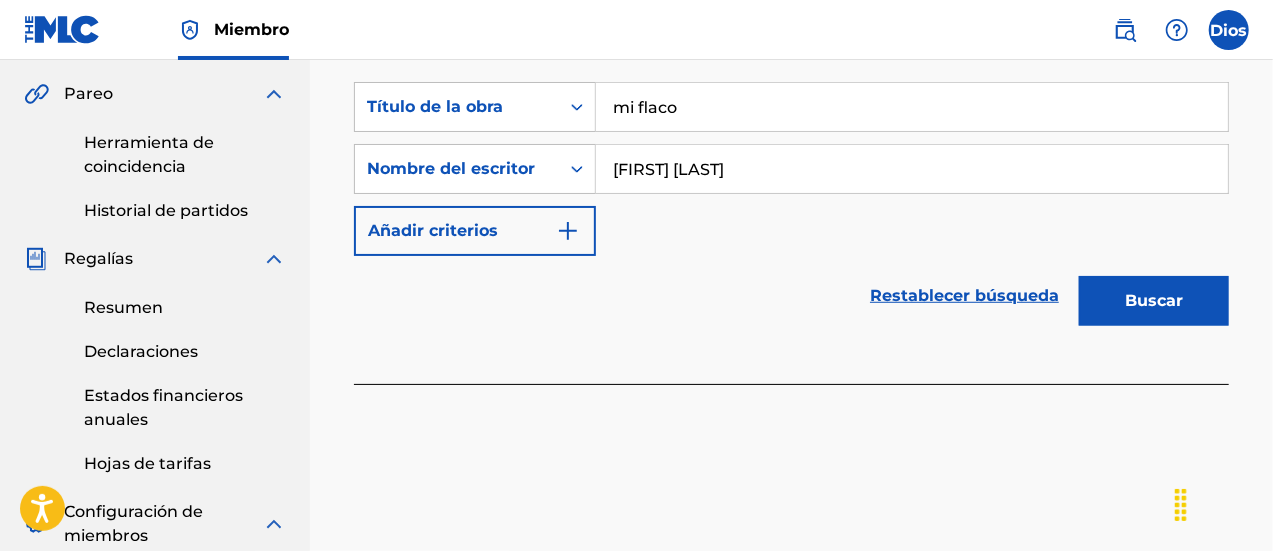 click on "Buscar" at bounding box center [1154, 301] 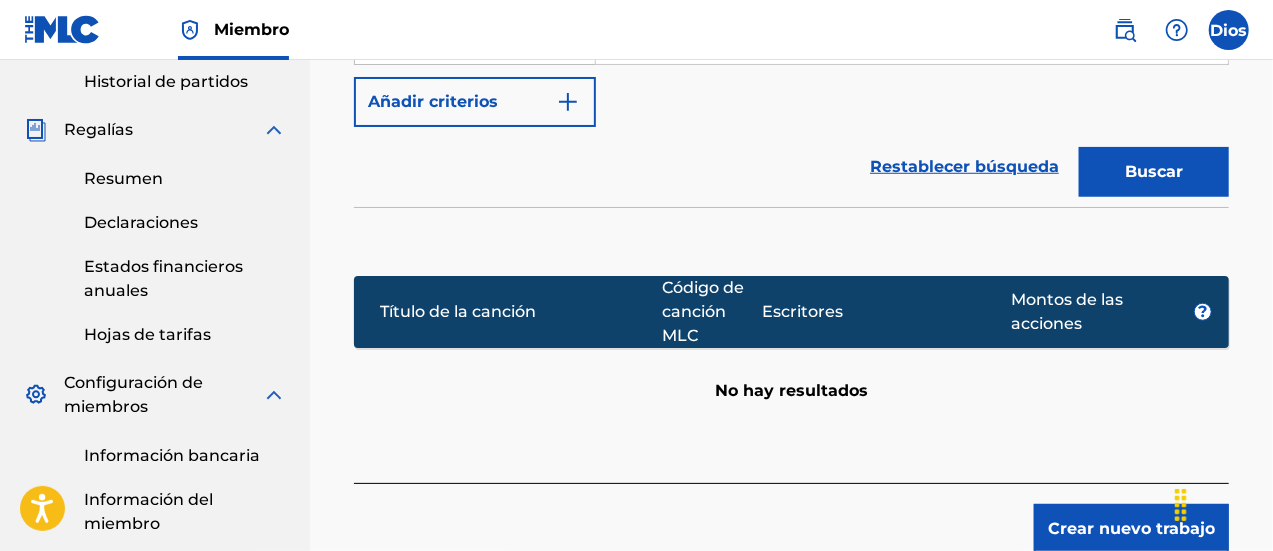 scroll, scrollTop: 694, scrollLeft: 0, axis: vertical 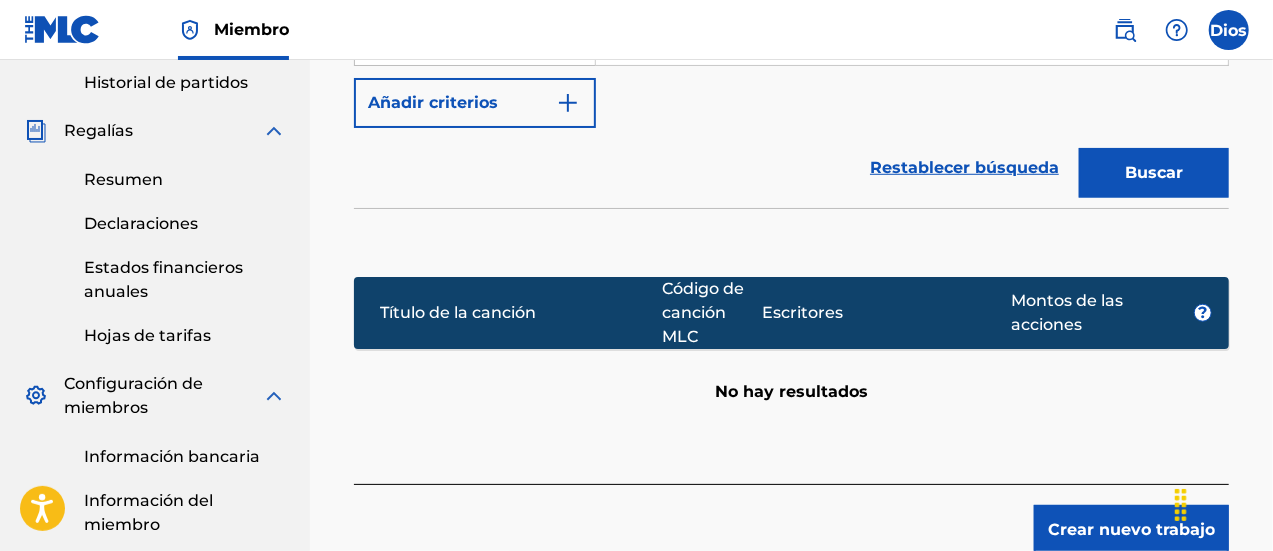 click on "Restablecer búsqueda" at bounding box center [964, 167] 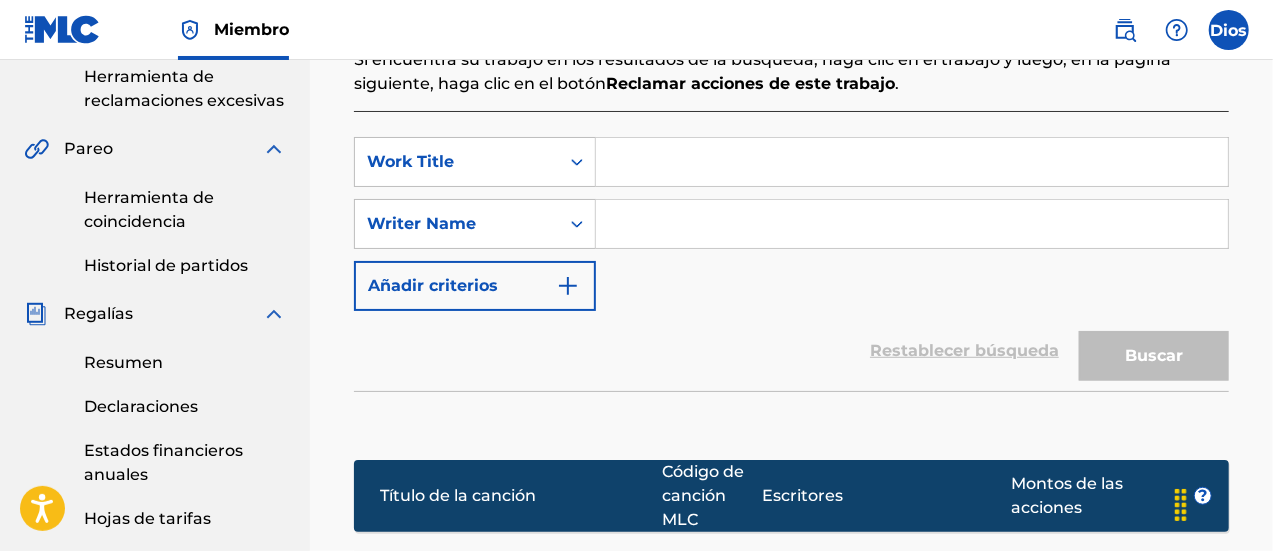 scroll, scrollTop: 498, scrollLeft: 0, axis: vertical 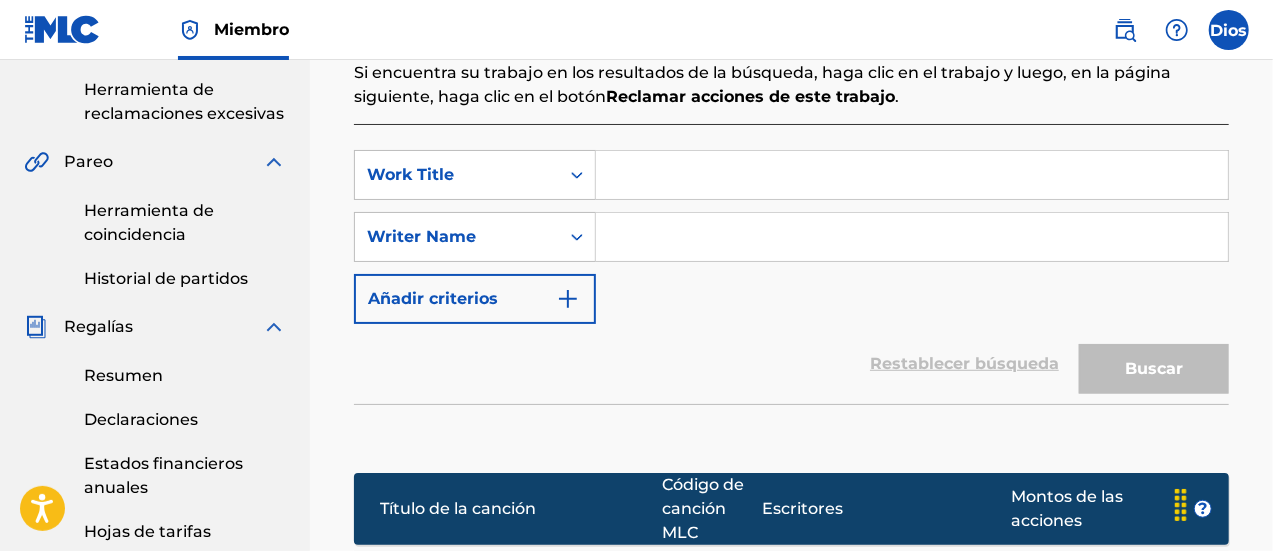 click at bounding box center [912, 175] 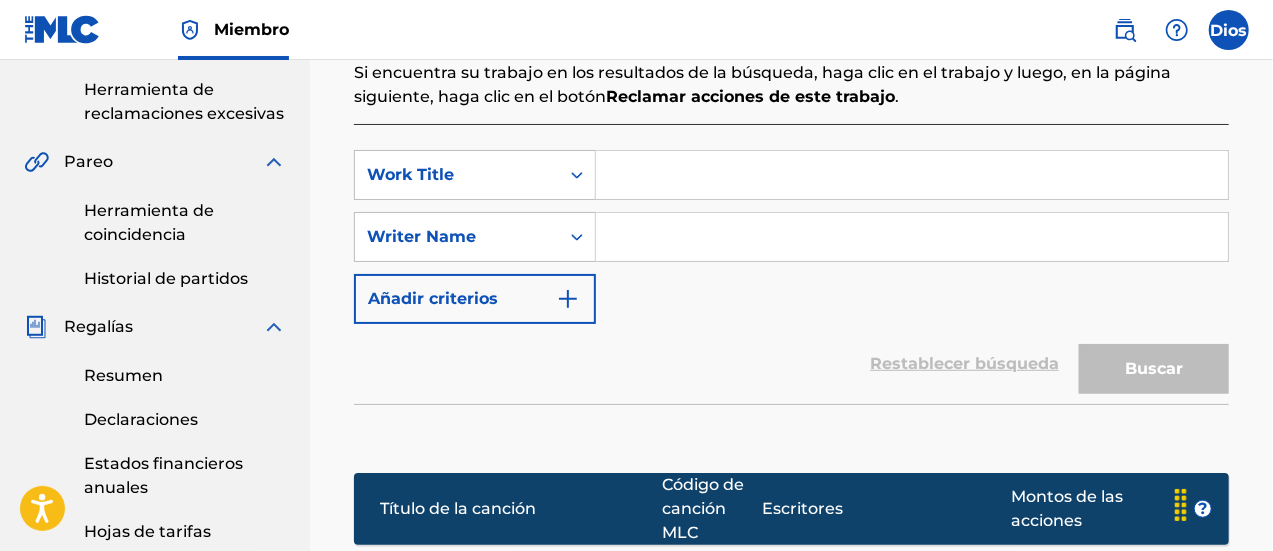 drag, startPoint x: 728, startPoint y: 185, endPoint x: 674, endPoint y: 355, distance: 178.3704 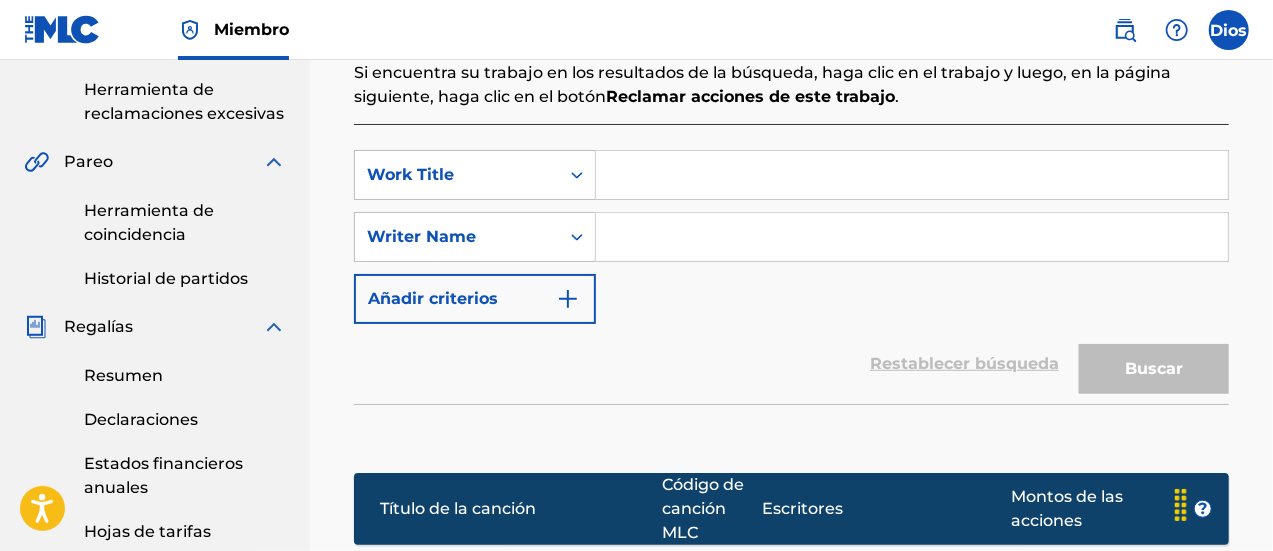 click at bounding box center (912, 175) 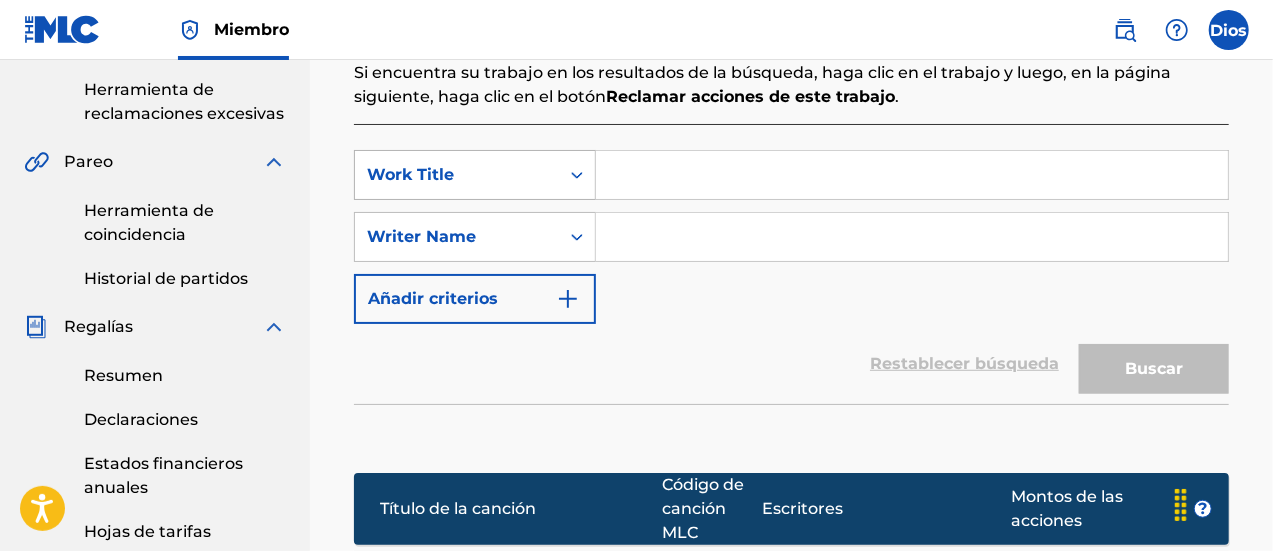 click 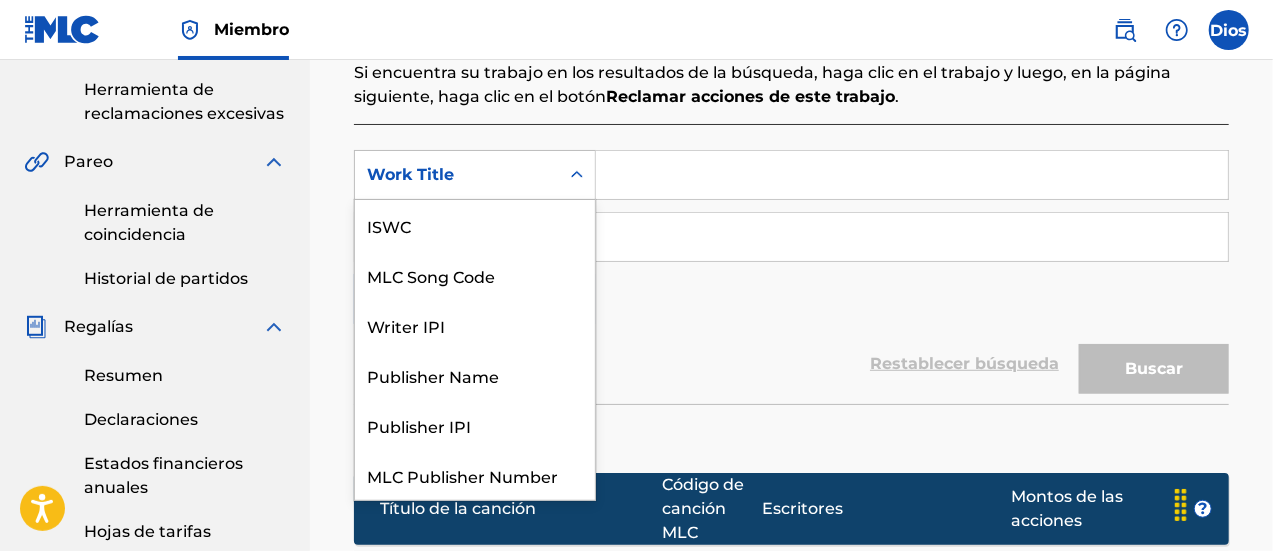 scroll, scrollTop: 50, scrollLeft: 0, axis: vertical 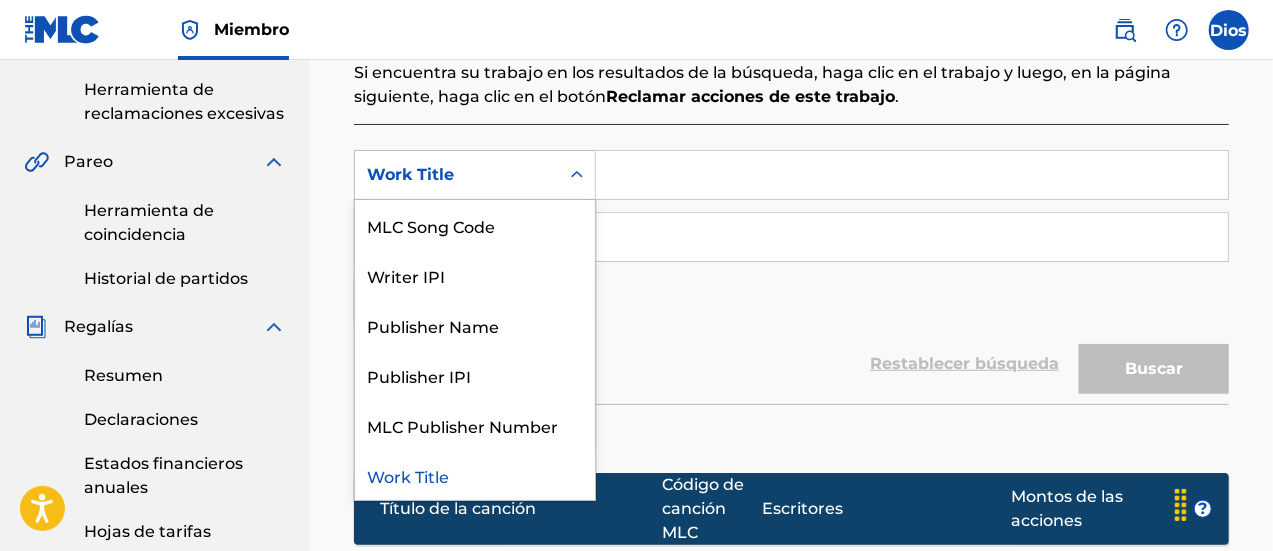 click 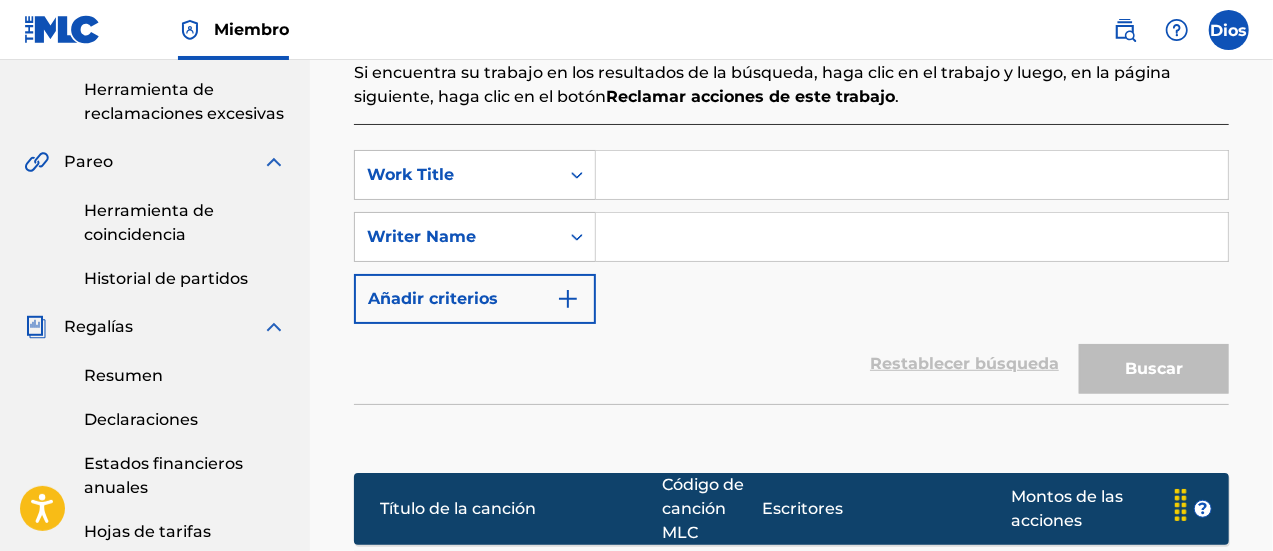 click at bounding box center [912, 175] 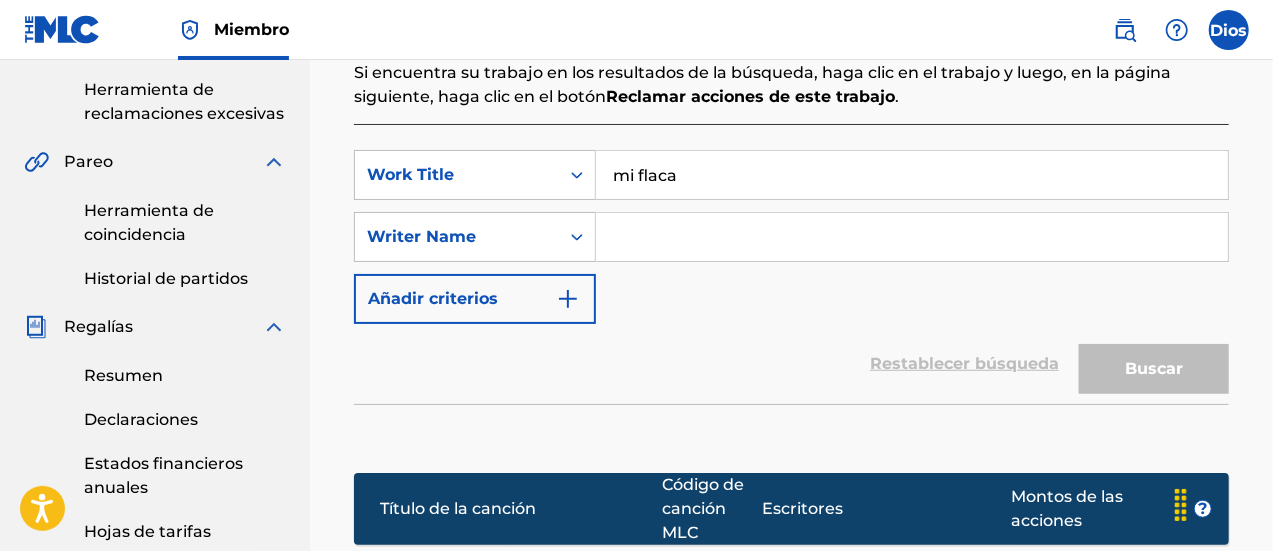 type on "mi flaca" 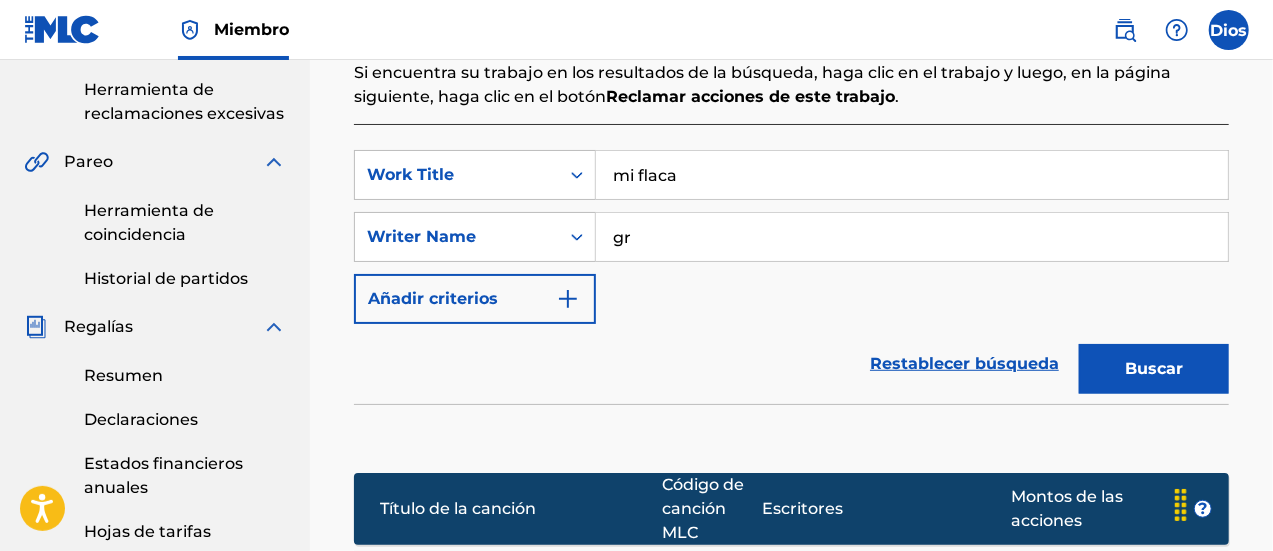 type on "g" 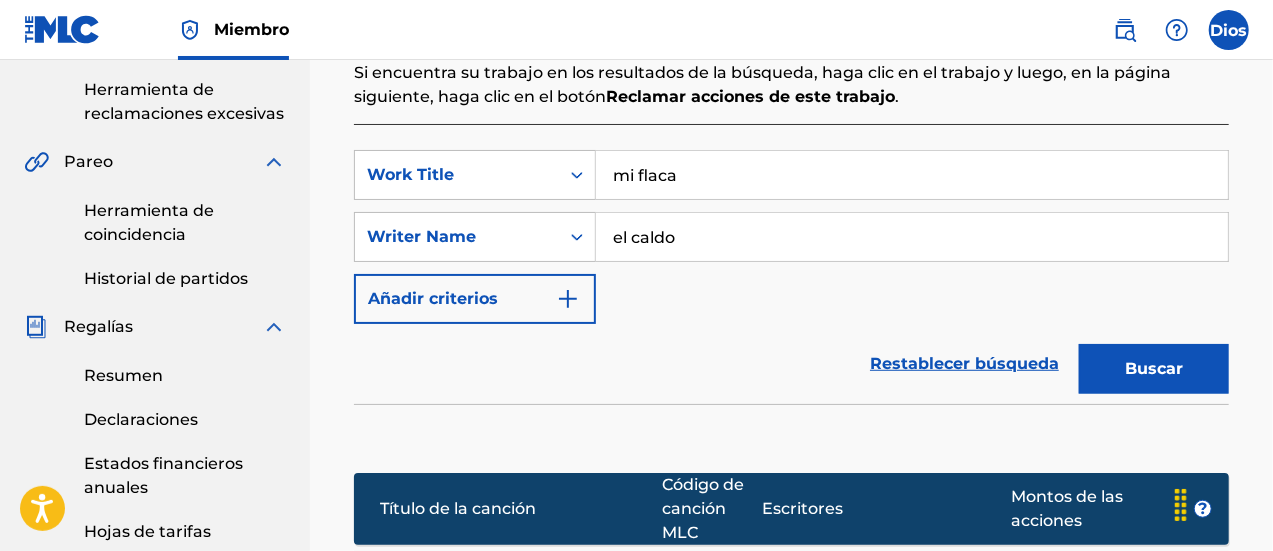 type on "el caldo" 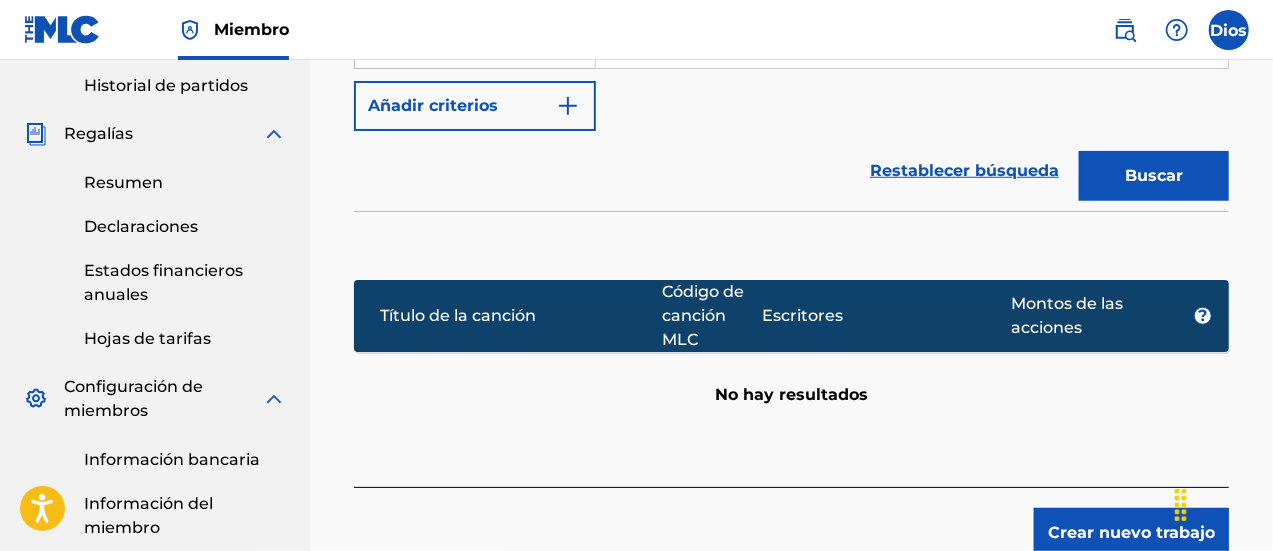 scroll, scrollTop: 684, scrollLeft: 0, axis: vertical 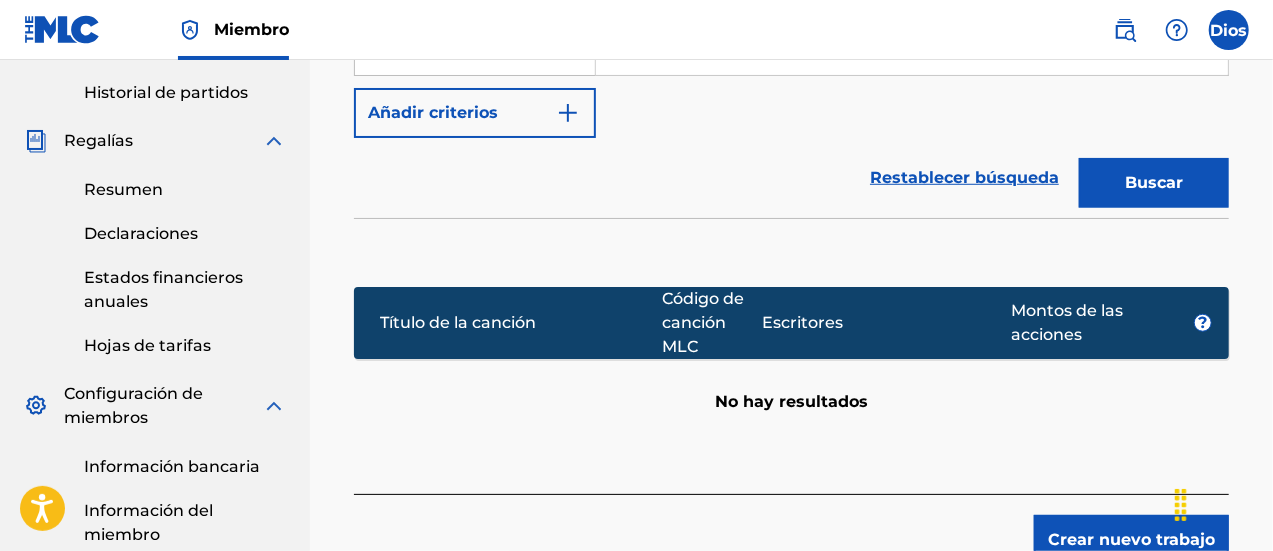 click on "Buscar" at bounding box center [1154, 183] 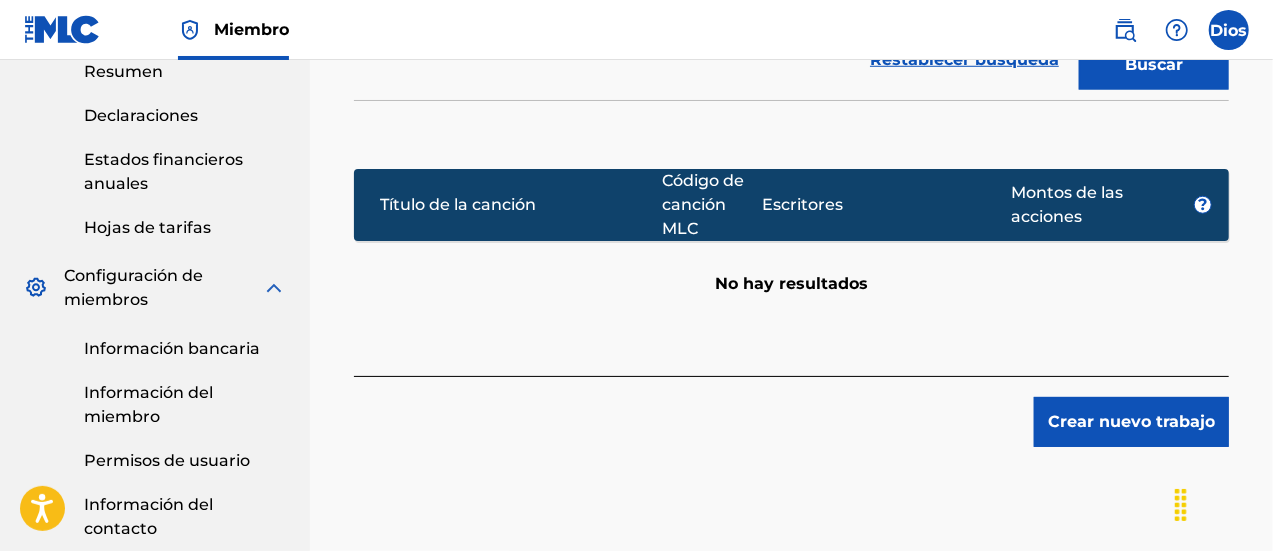 scroll, scrollTop: 803, scrollLeft: 0, axis: vertical 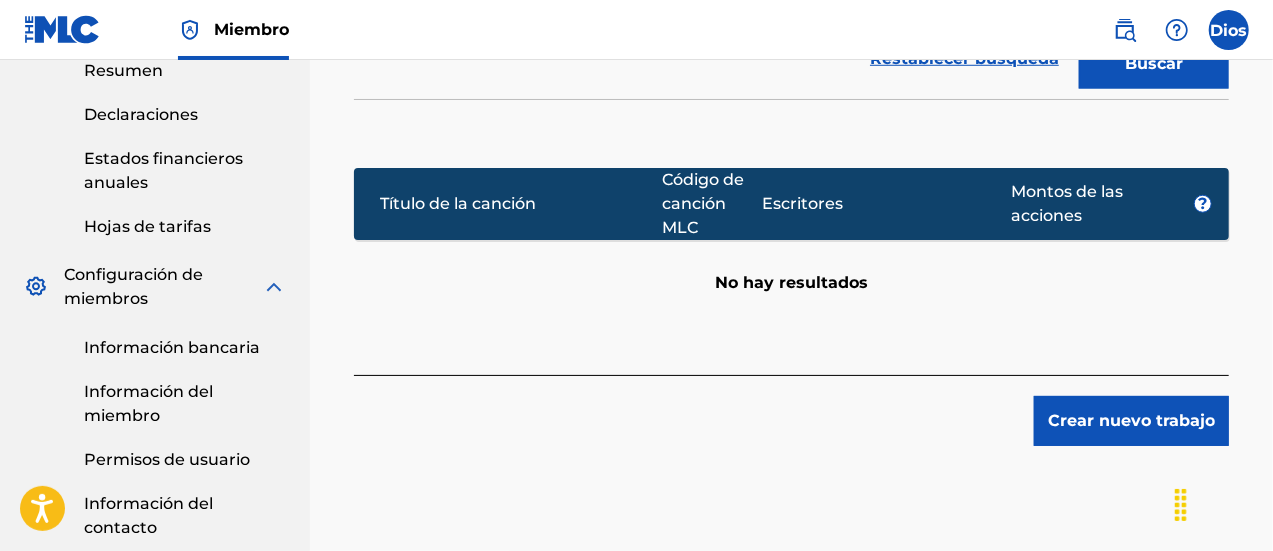 click on "Crear nuevo trabajo" at bounding box center [1131, 421] 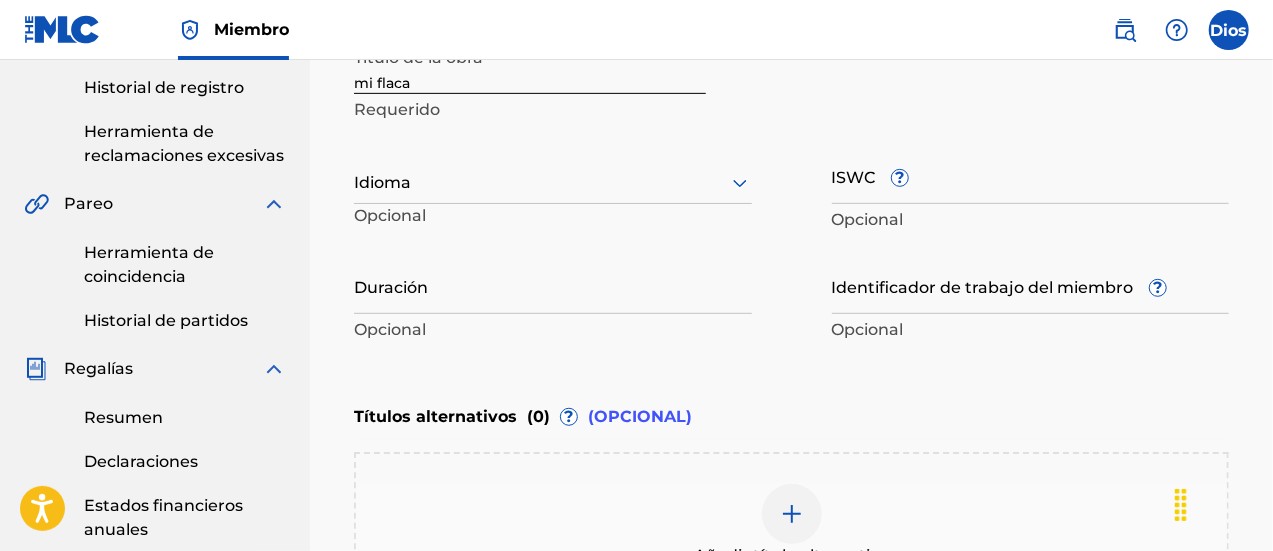 scroll, scrollTop: 393, scrollLeft: 0, axis: vertical 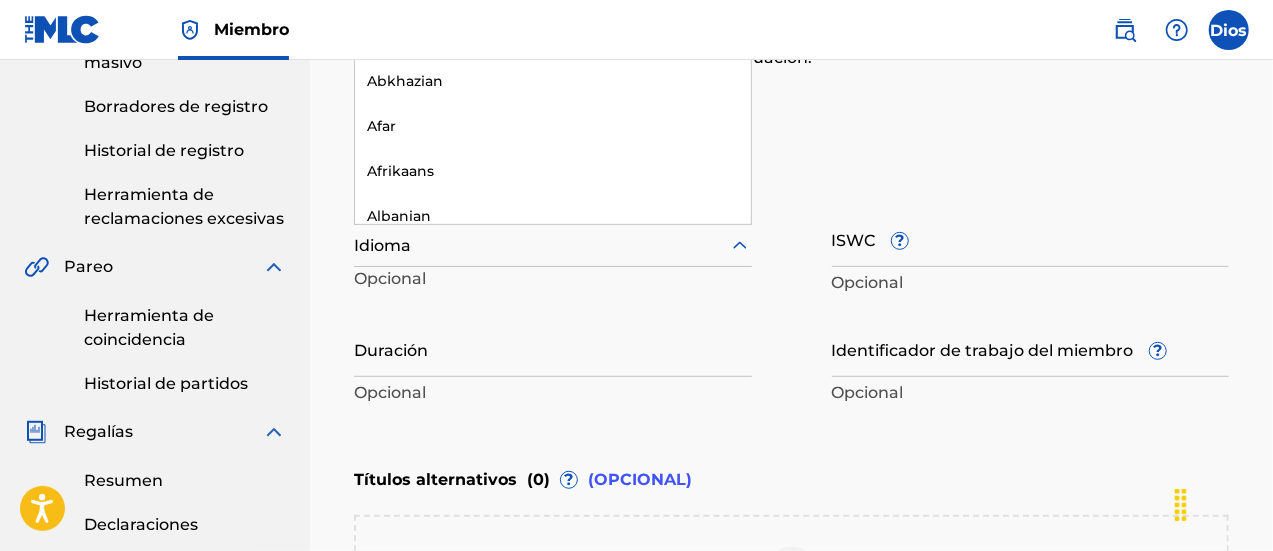 click 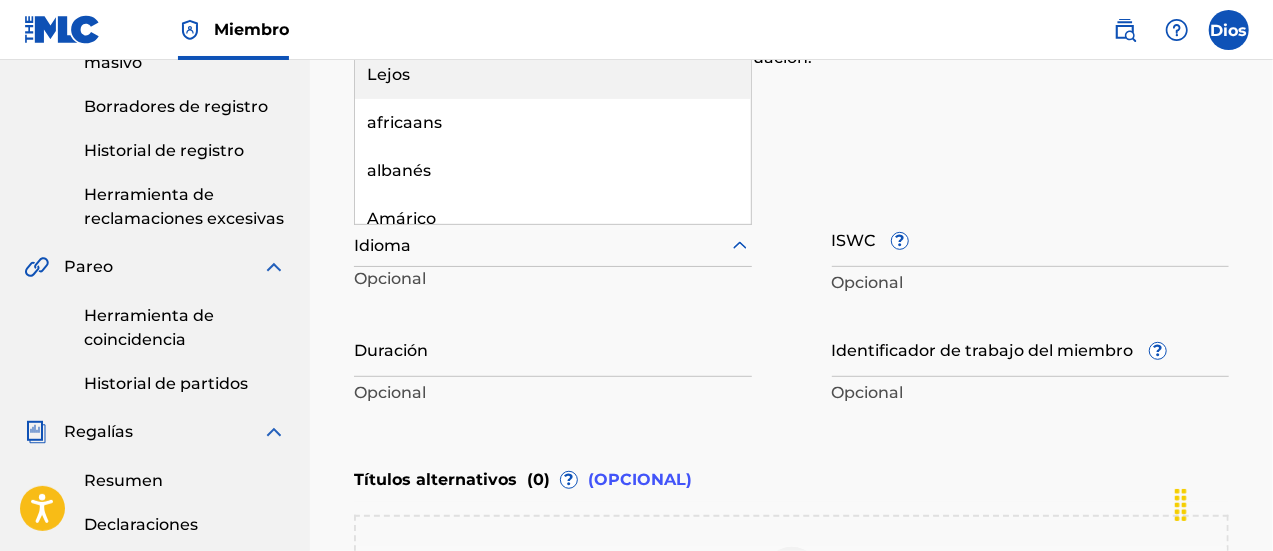 scroll, scrollTop: 0, scrollLeft: 0, axis: both 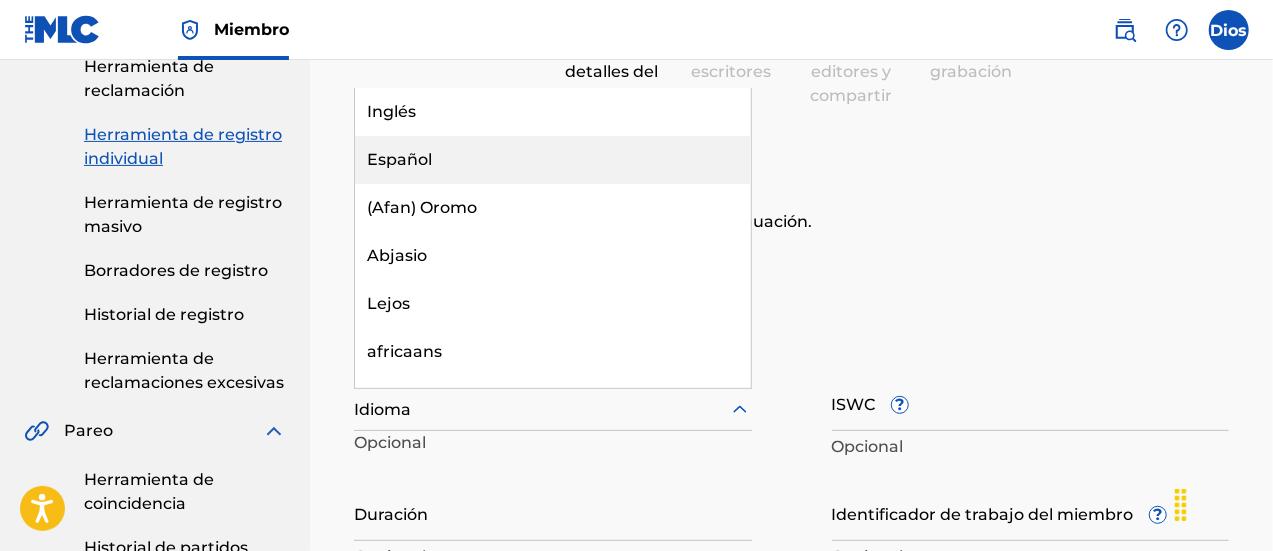 click on "Español" at bounding box center [553, 160] 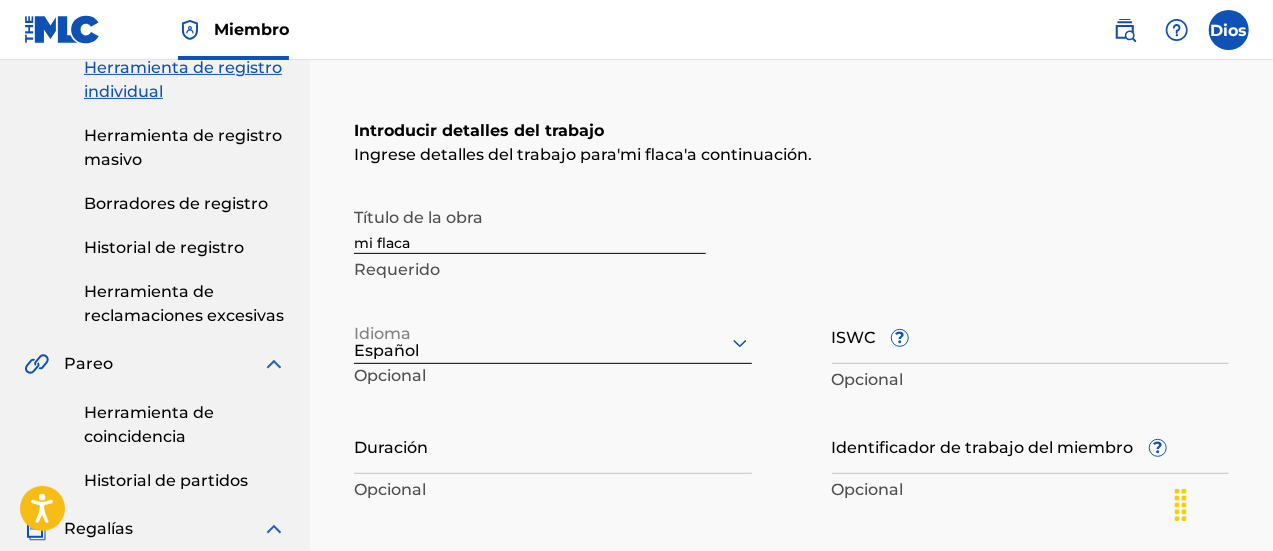 scroll, scrollTop: 299, scrollLeft: 0, axis: vertical 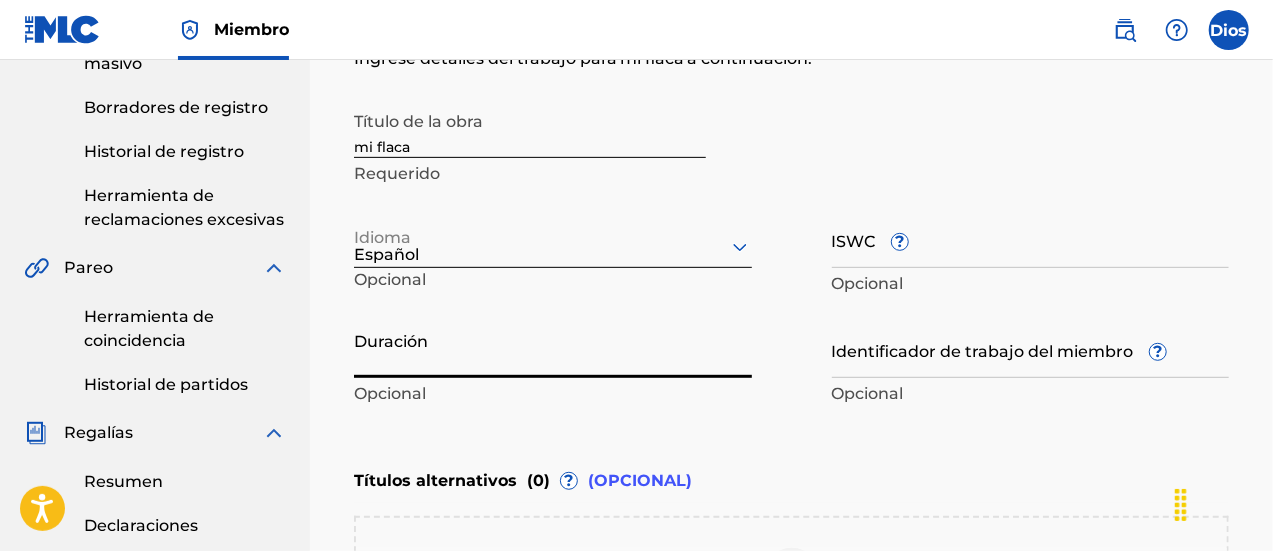 click on "Duración" at bounding box center [553, 349] 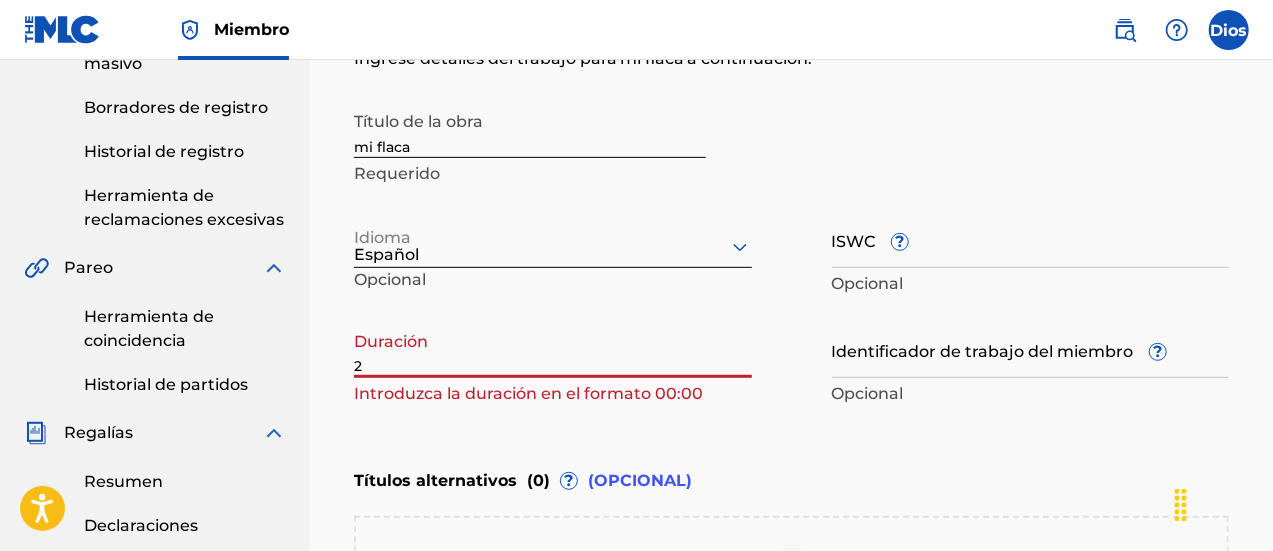 paste on "0:" 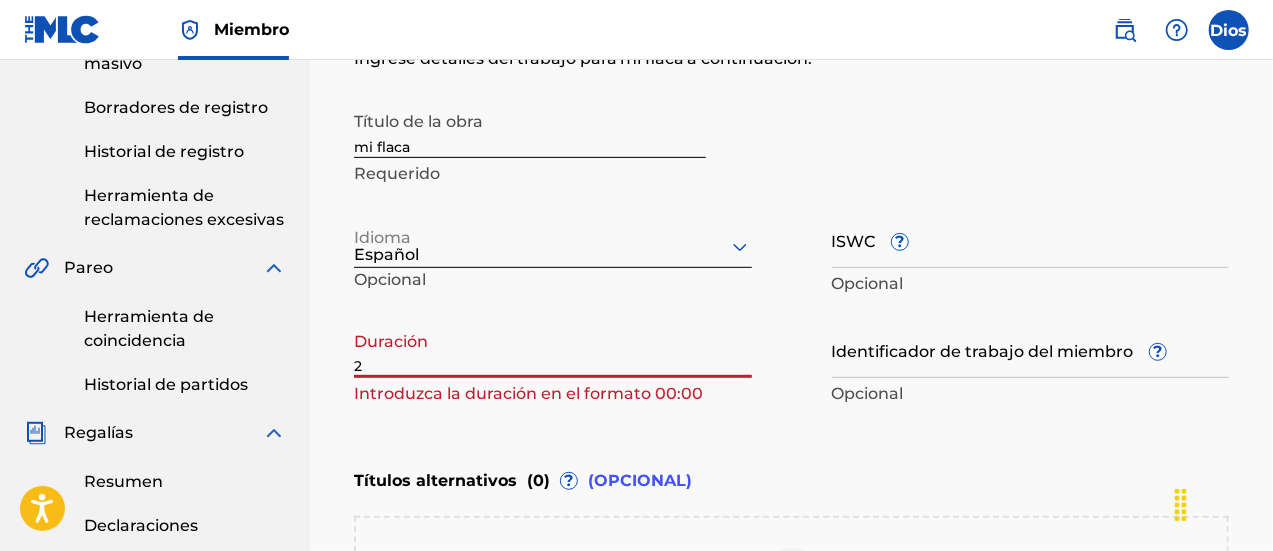 paste on "0:" 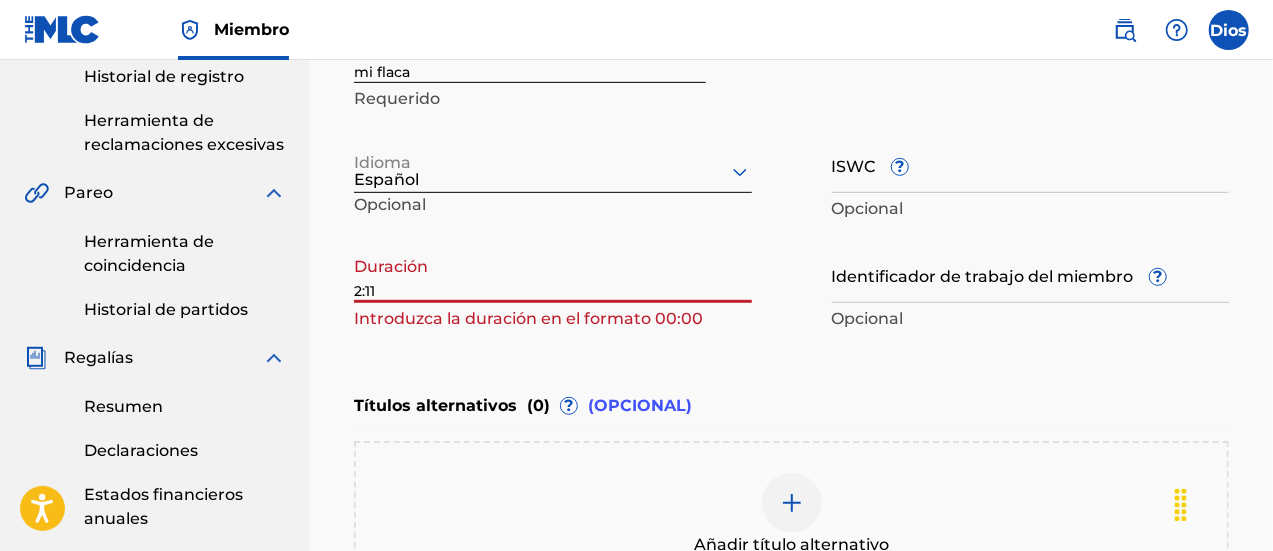 scroll, scrollTop: 462, scrollLeft: 0, axis: vertical 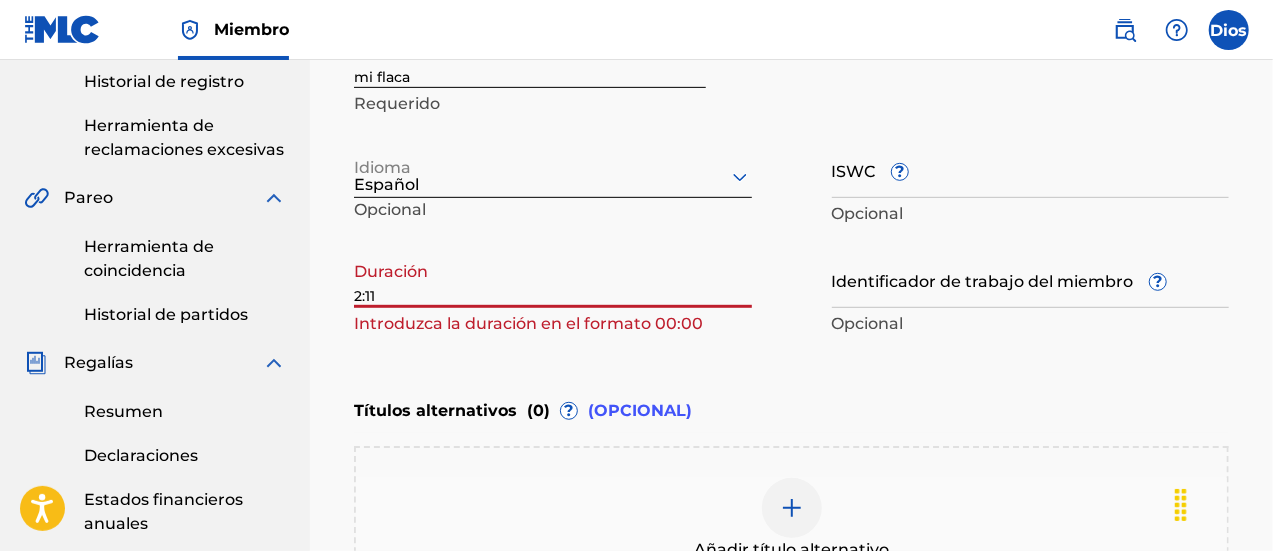 click on "2:11" at bounding box center [553, 279] 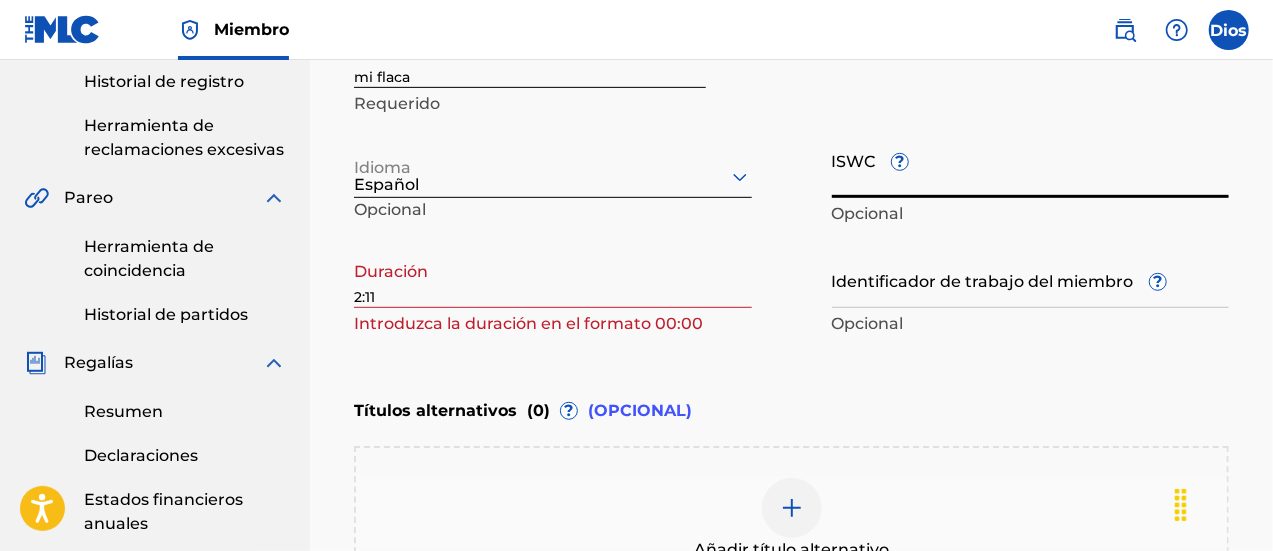 click on "ISWC   ?" at bounding box center [1031, 169] 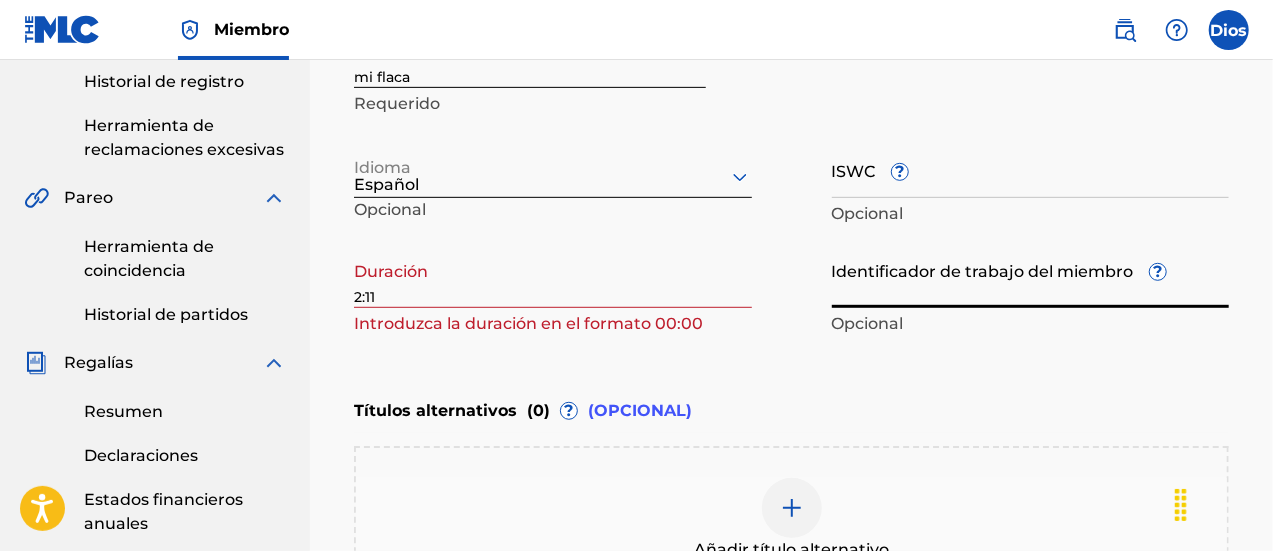 drag, startPoint x: 835, startPoint y: 283, endPoint x: 372, endPoint y: 286, distance: 463.0097 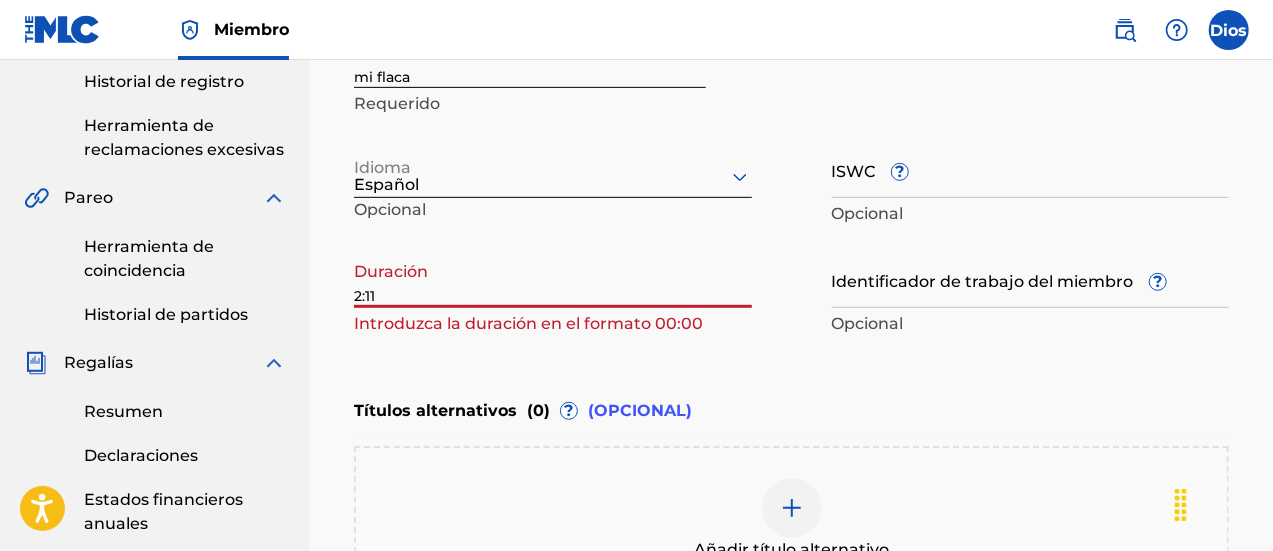 click on "2:11" at bounding box center [553, 279] 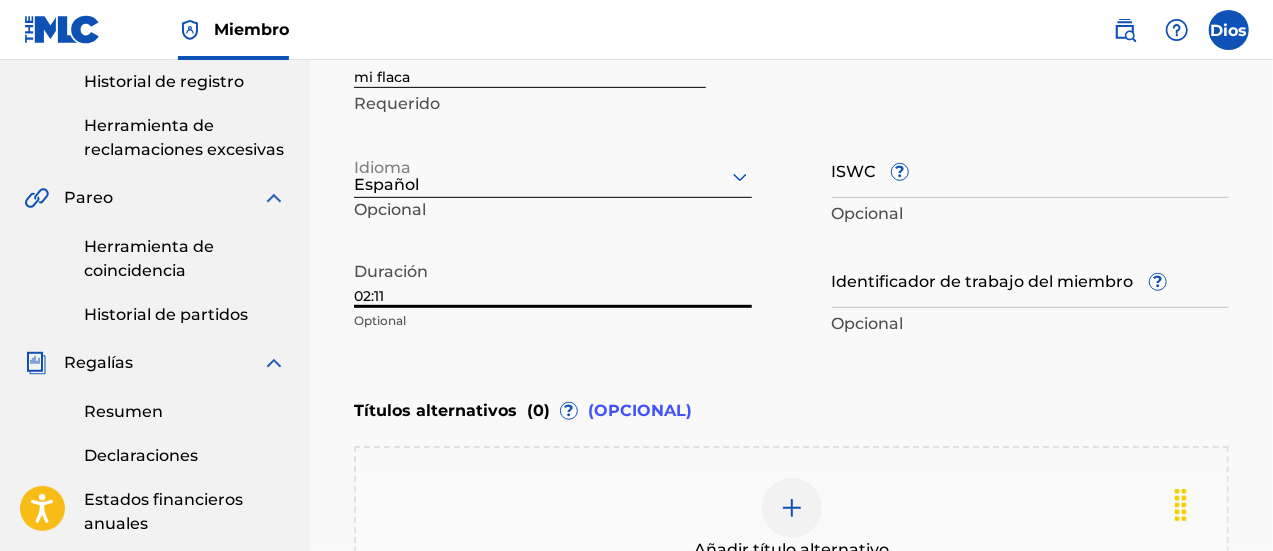click on "02:11" at bounding box center [553, 279] 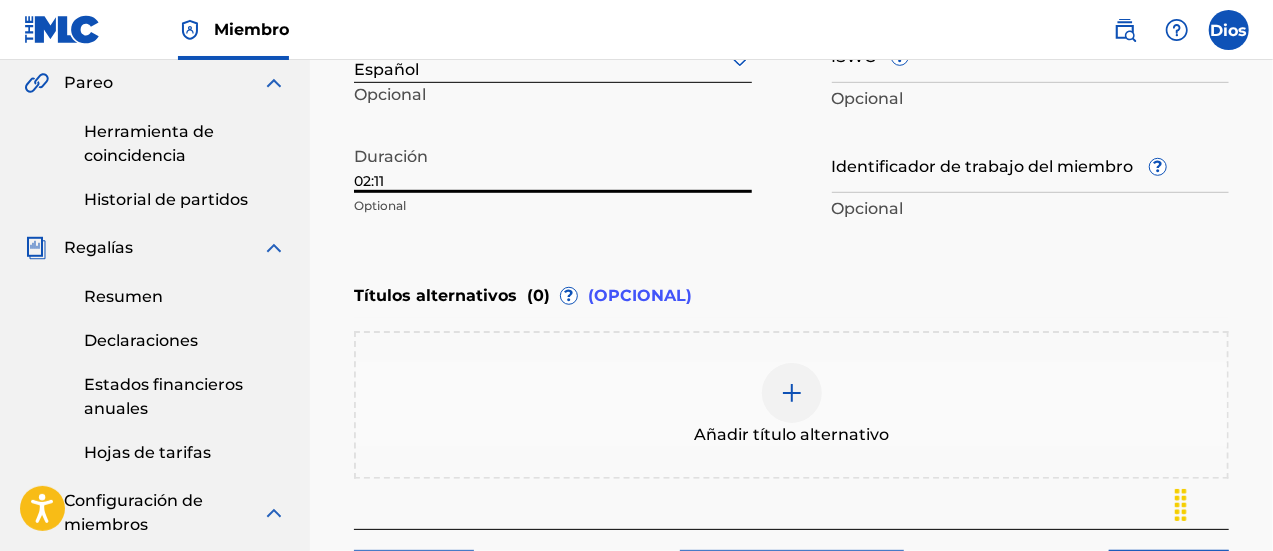 scroll, scrollTop: 597, scrollLeft: 0, axis: vertical 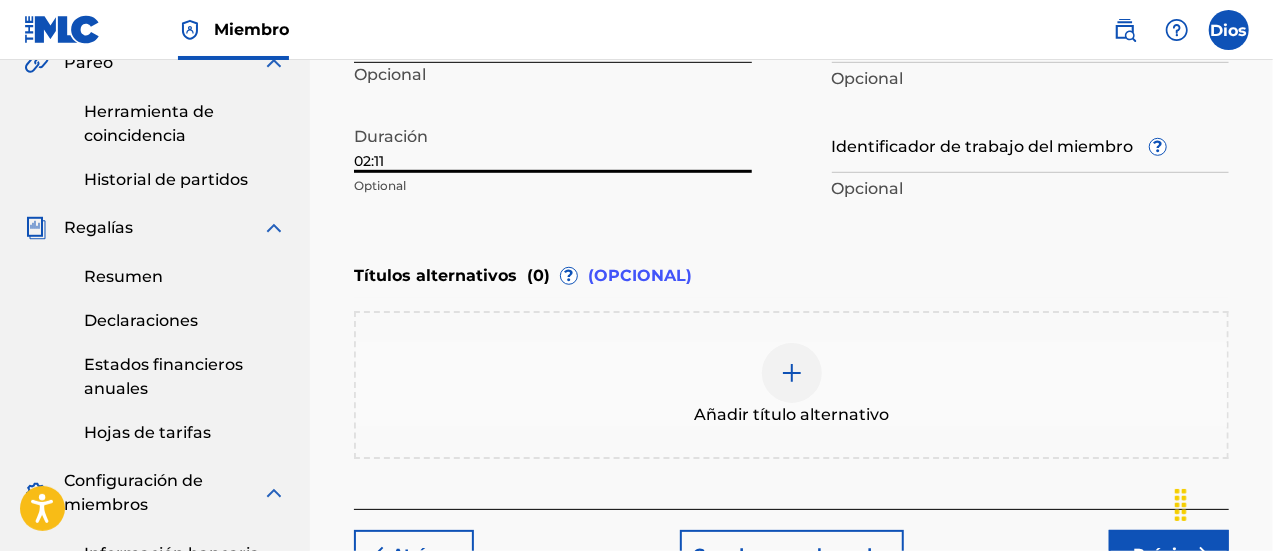 type on "02:11" 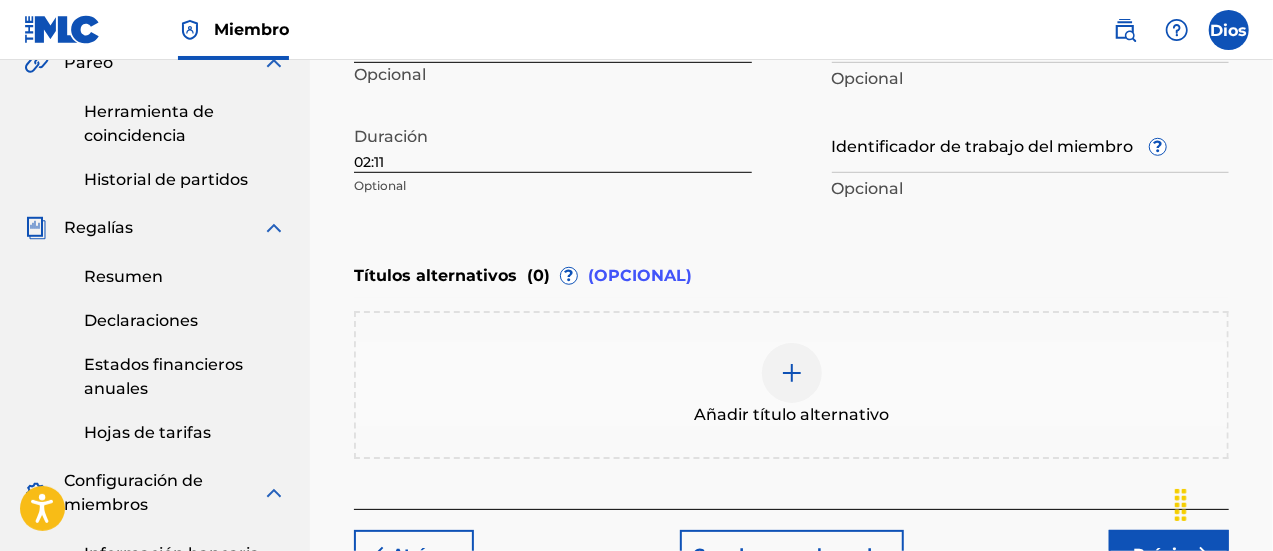 click on "Introducir detalles del trabajo Ingrese detalles del trabajo para  '  mi flaca  '  a continuación. Título de la obra   mi flaca Requerido Idioma Español Opcional ISWC   ? Opcional Duración   02:11 Optional Identificador de trabajo del miembro   ? Opcional Títulos alternativos (  0  ) ? (OPCIONAL) Añadir título alternativo" at bounding box center (791, 139) 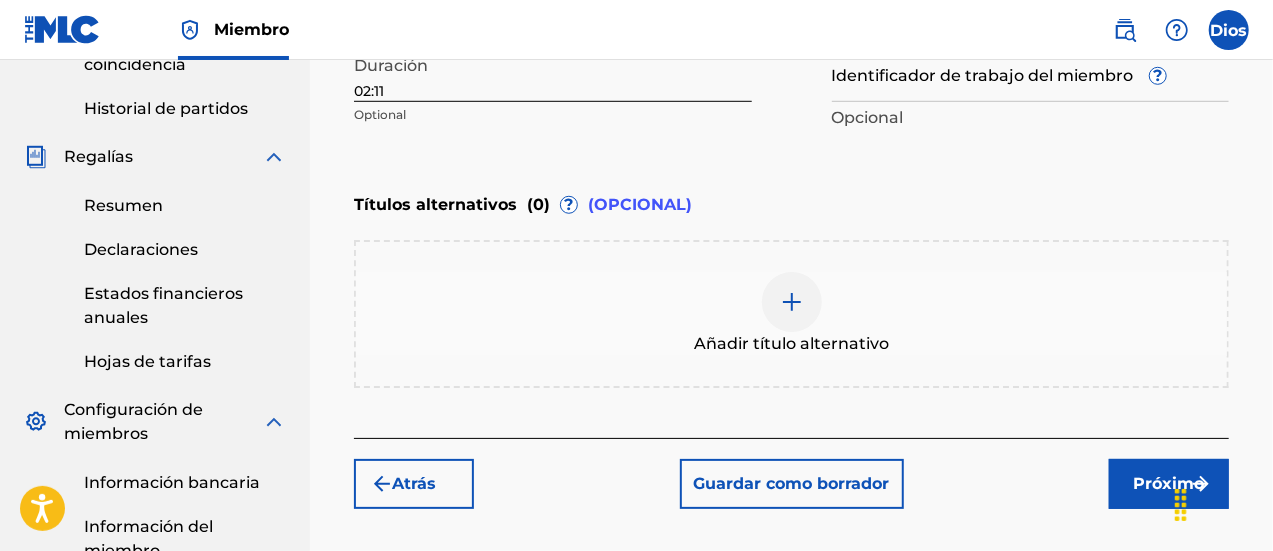 scroll, scrollTop: 670, scrollLeft: 0, axis: vertical 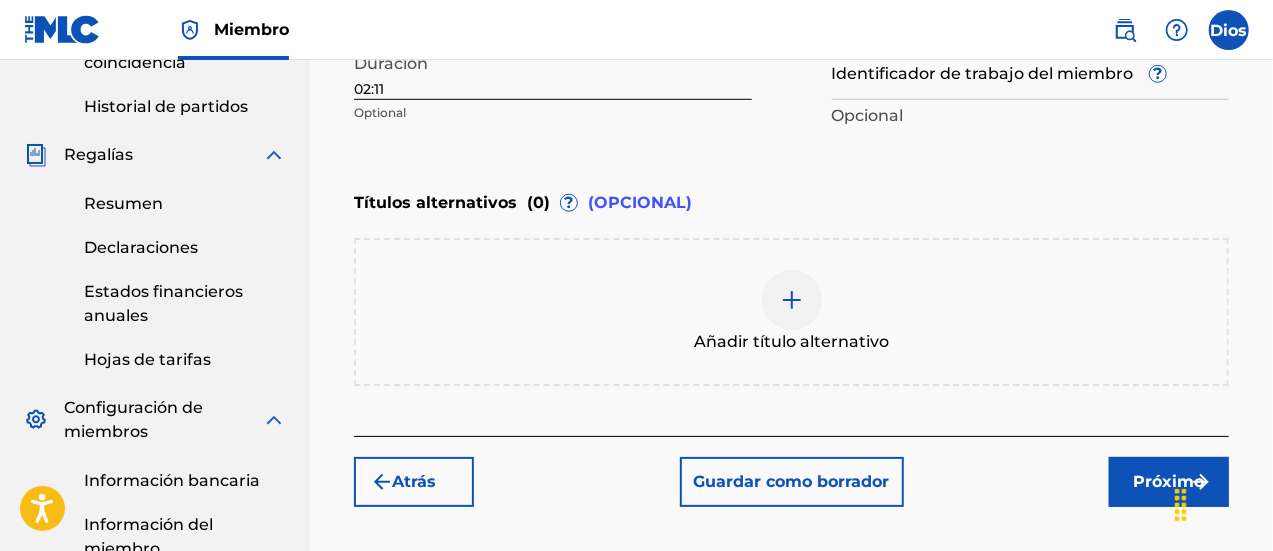 click on "Próximo" at bounding box center (1169, 482) 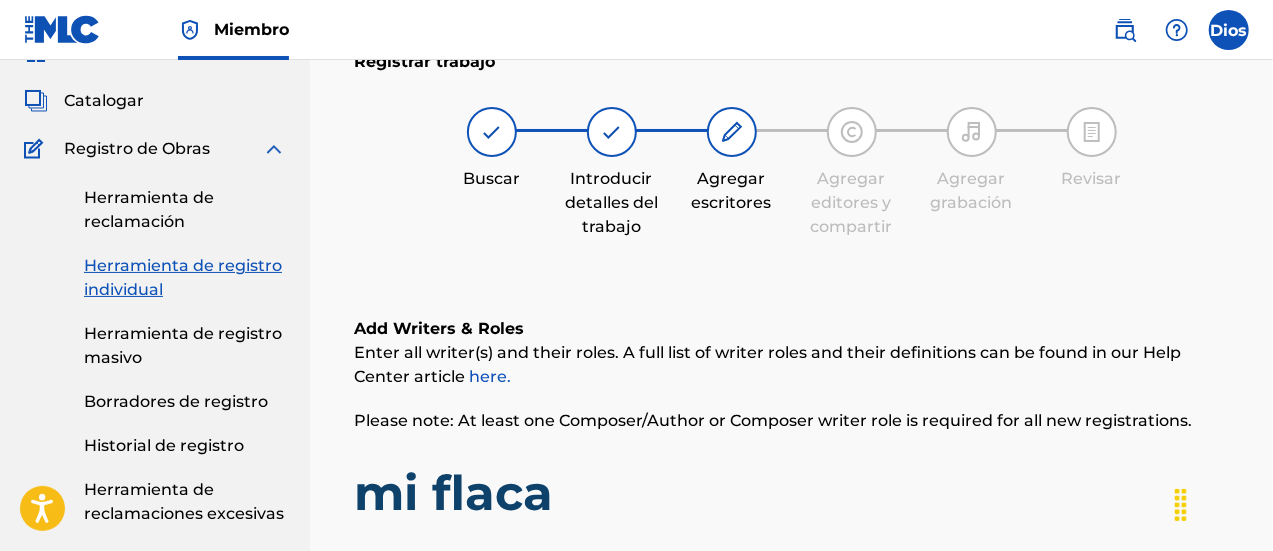 scroll, scrollTop: 90, scrollLeft: 0, axis: vertical 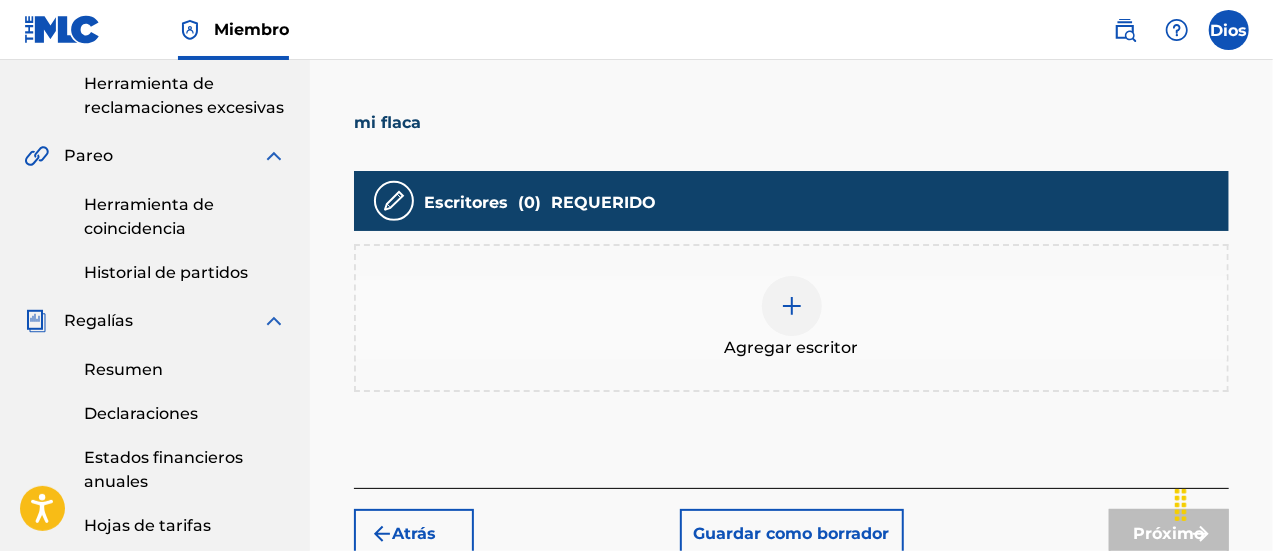 click at bounding box center [792, 306] 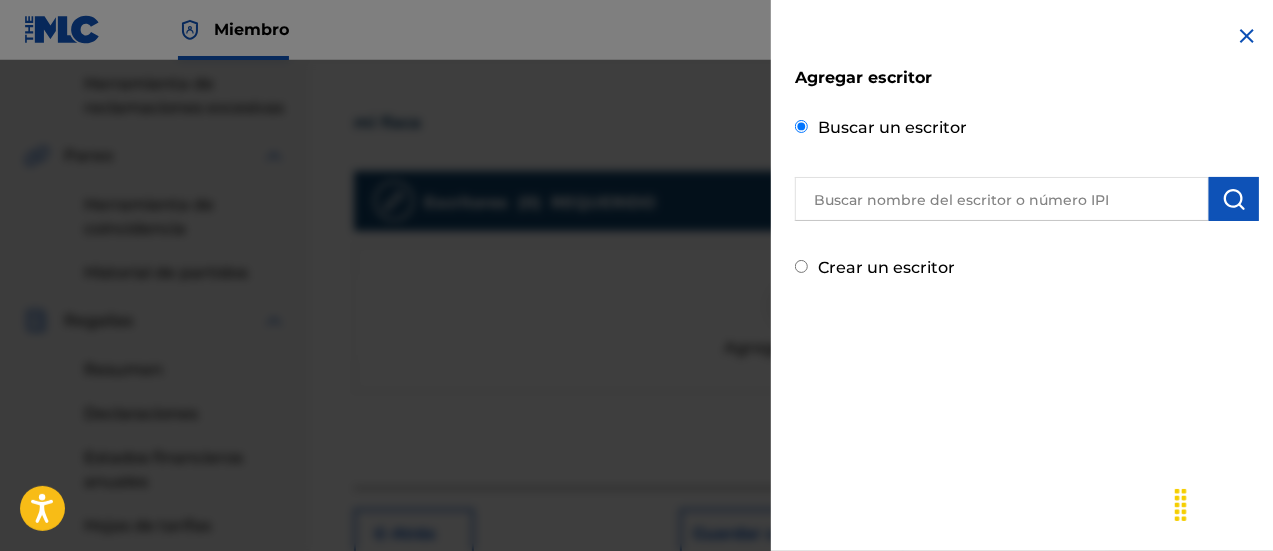 click at bounding box center (1002, 199) 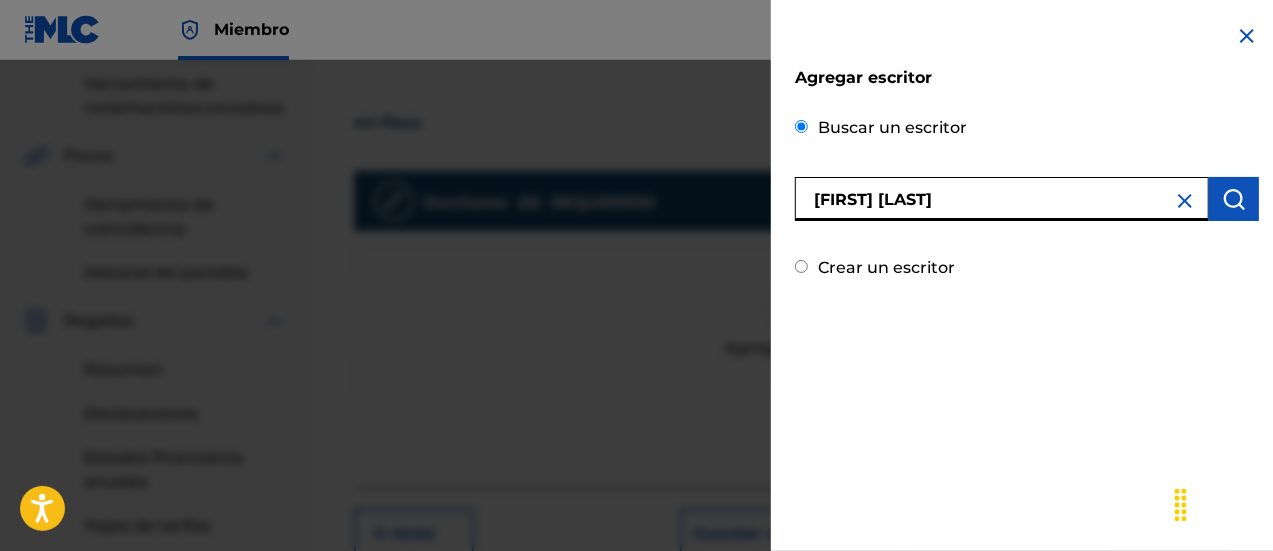 type on "[FIRST] [LAST]" 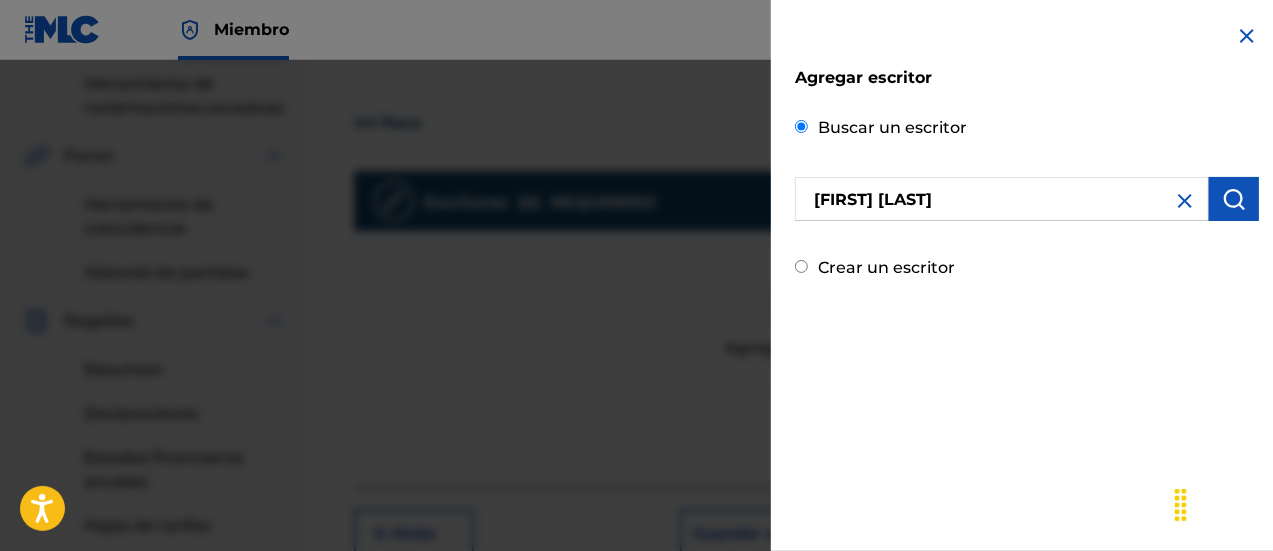 click at bounding box center (1234, 199) 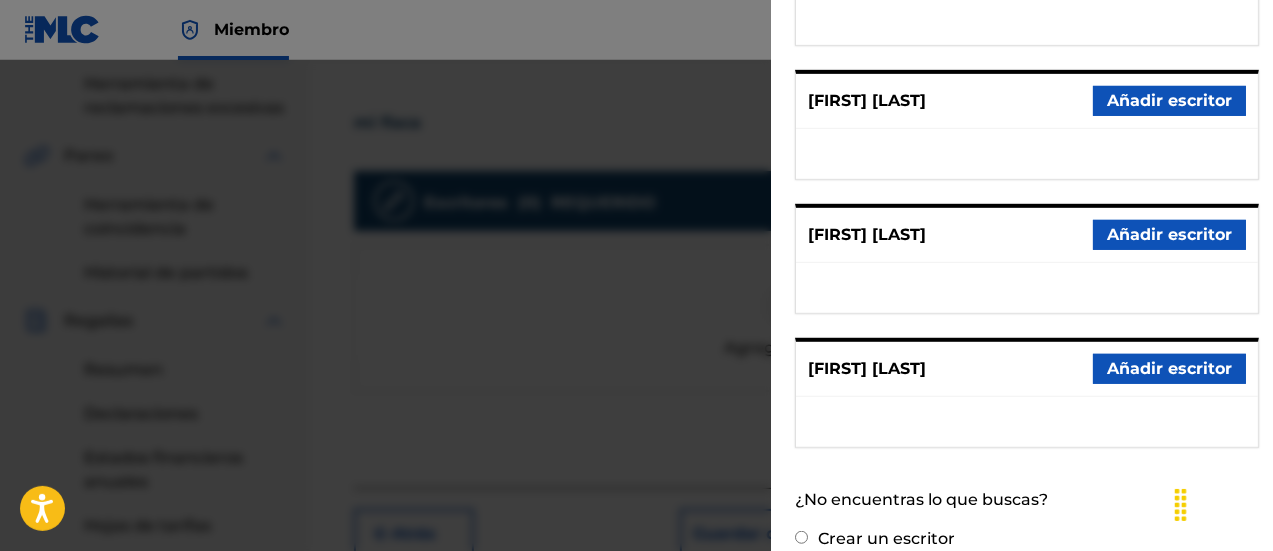 scroll, scrollTop: 490, scrollLeft: 0, axis: vertical 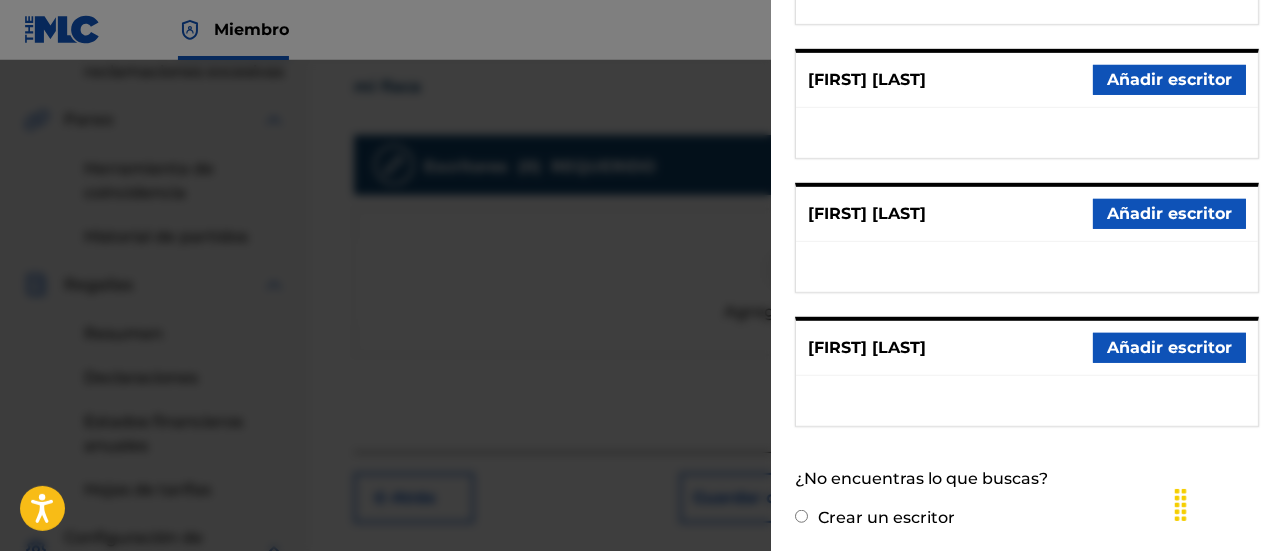 click on "Crear un escritor" at bounding box center [801, 516] 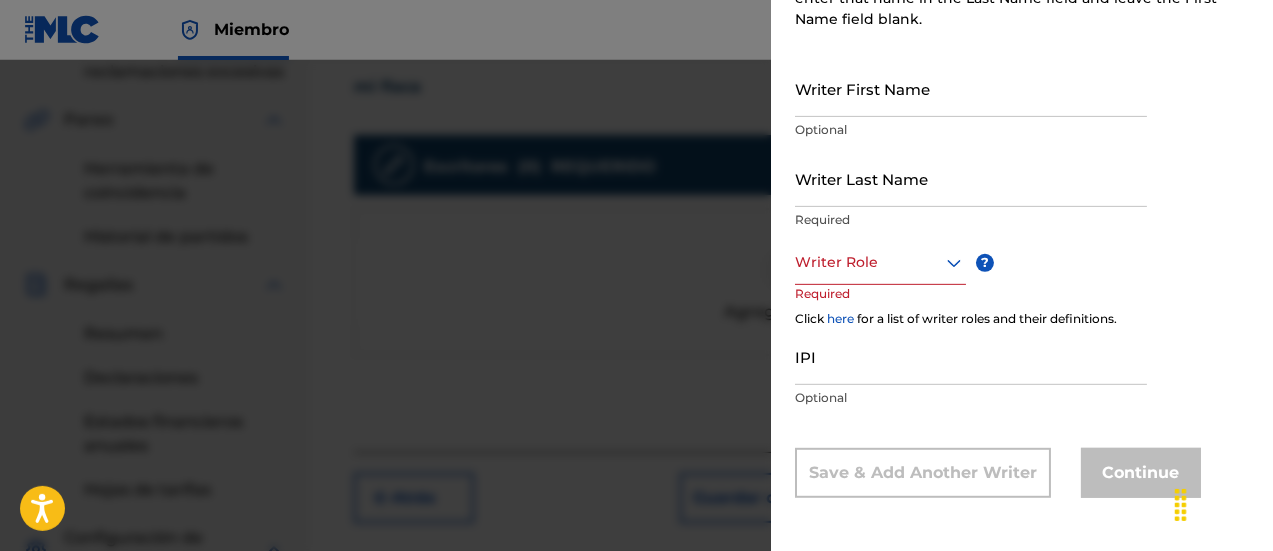 scroll, scrollTop: 354, scrollLeft: 0, axis: vertical 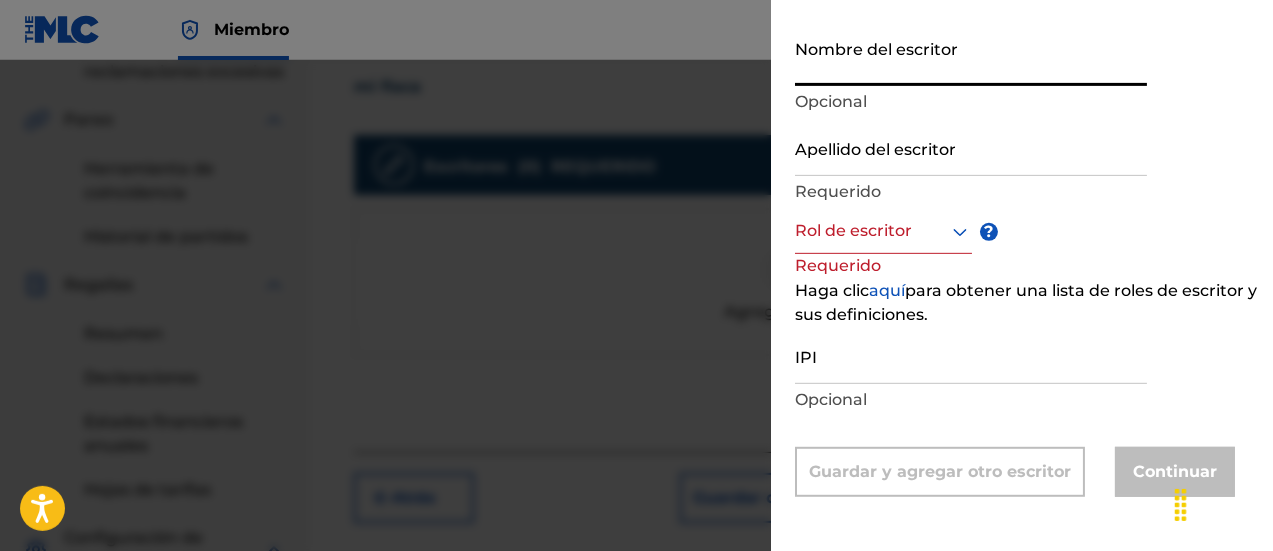 click on "Nombre del escritor" at bounding box center (971, 57) 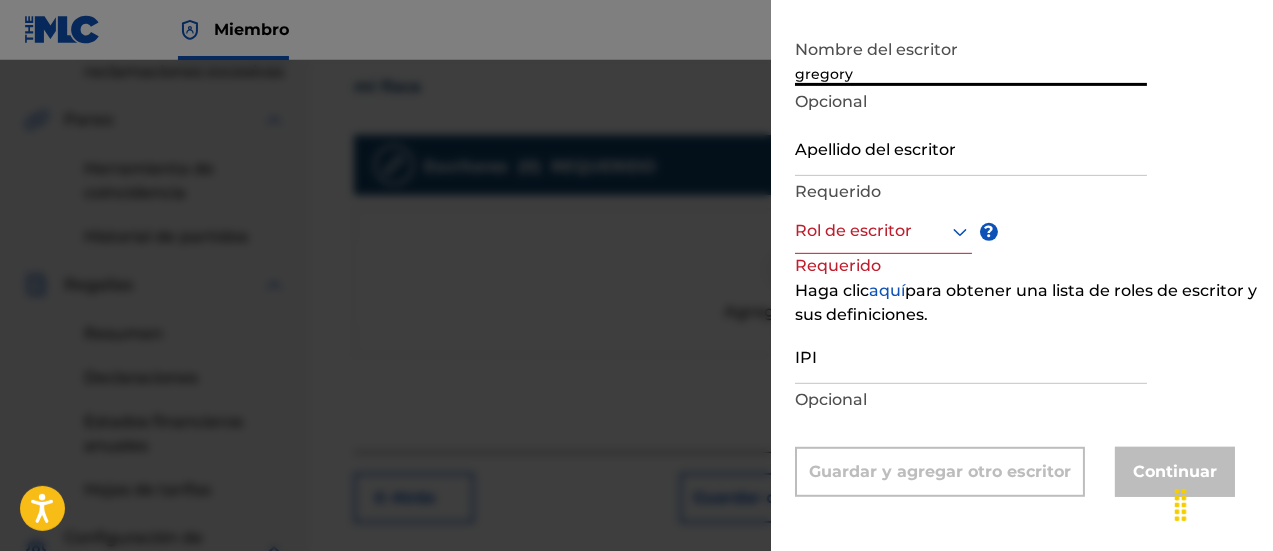 type on "gregory" 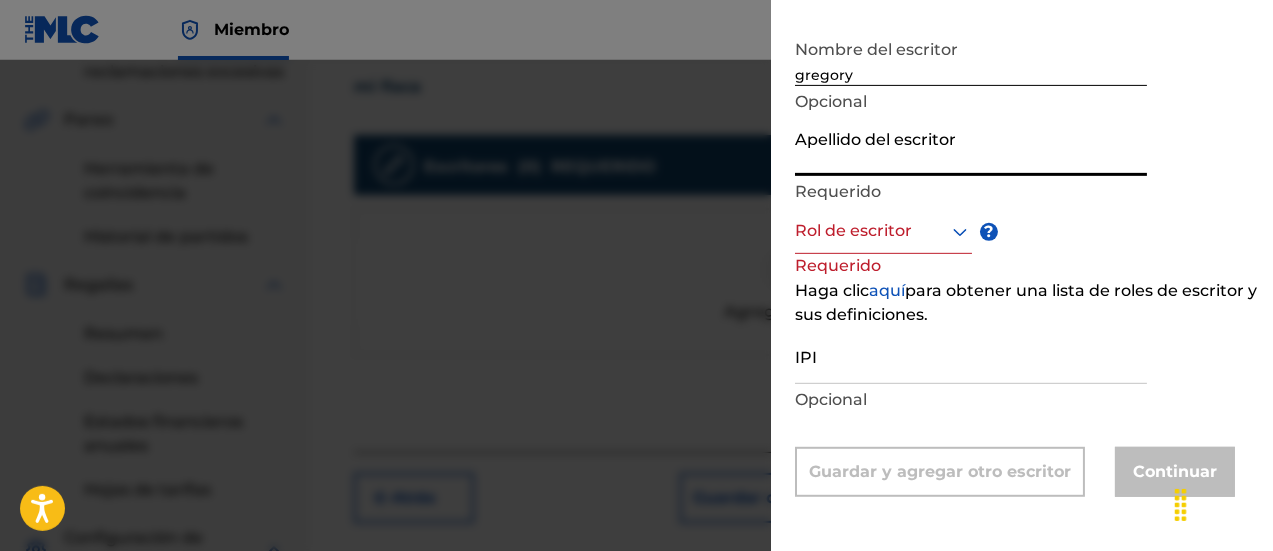 click on "Apellido del escritor" at bounding box center (971, 147) 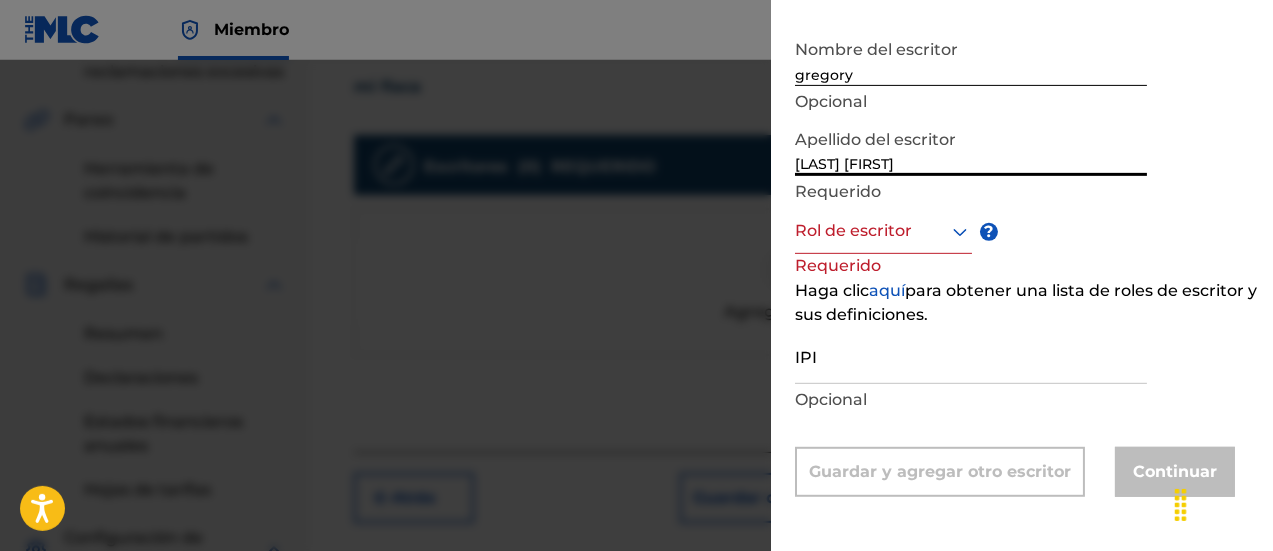 type on "[LAST] [FIRST]" 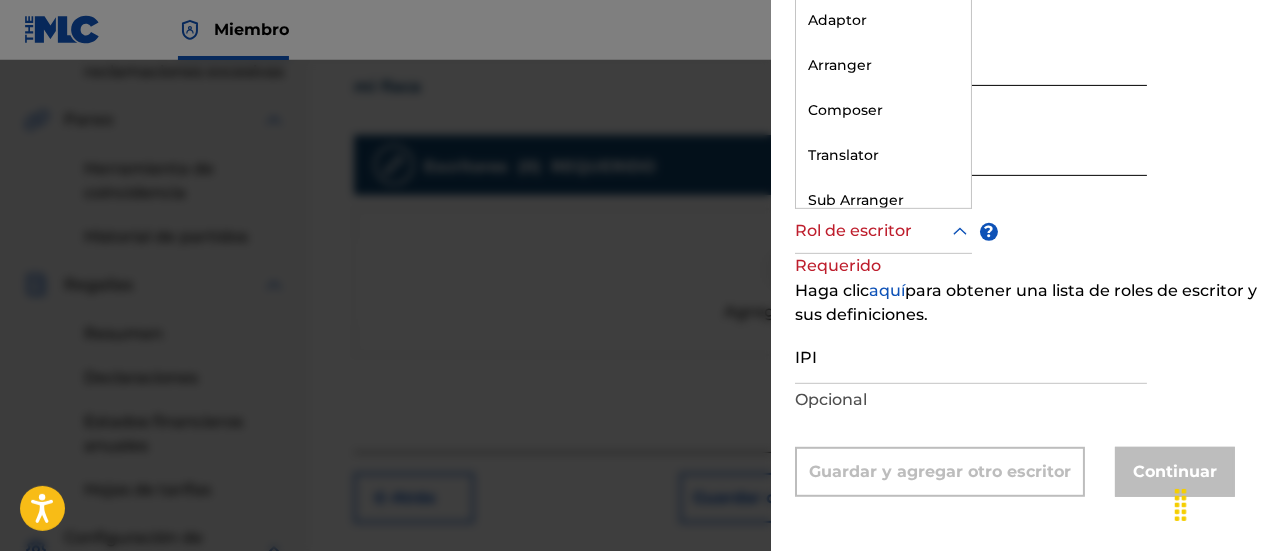 click 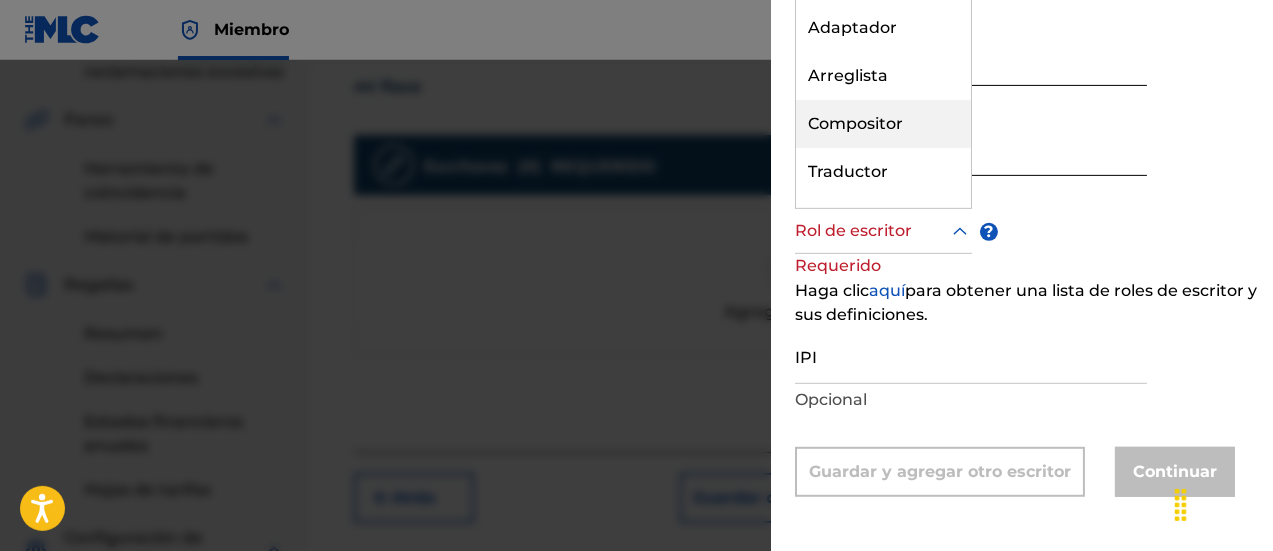 click on "Compositor" at bounding box center [855, 123] 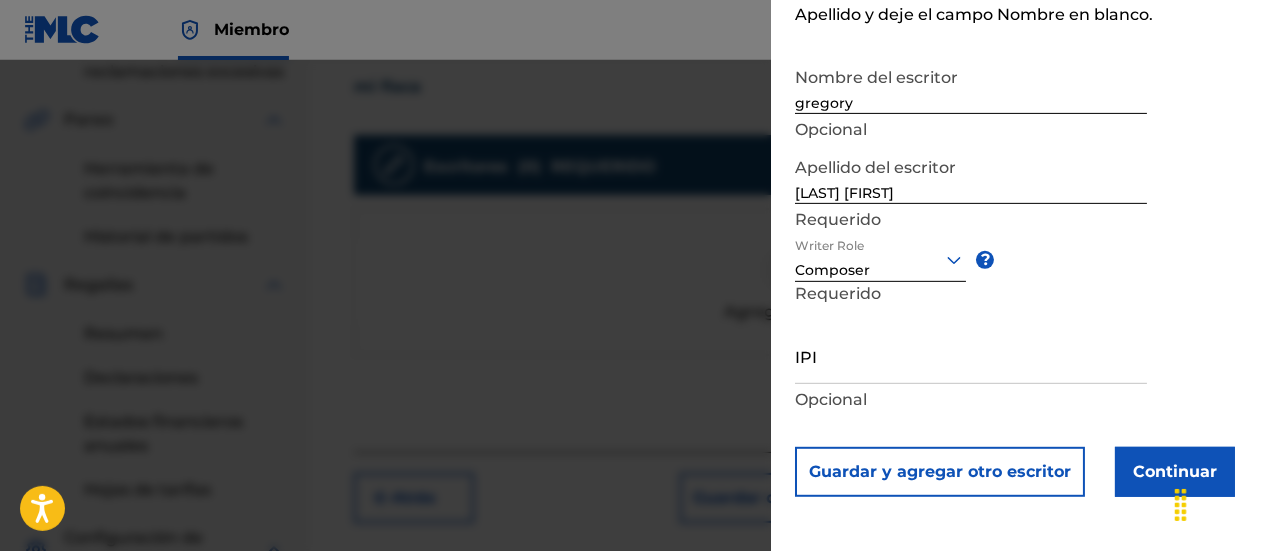 scroll, scrollTop: 326, scrollLeft: 0, axis: vertical 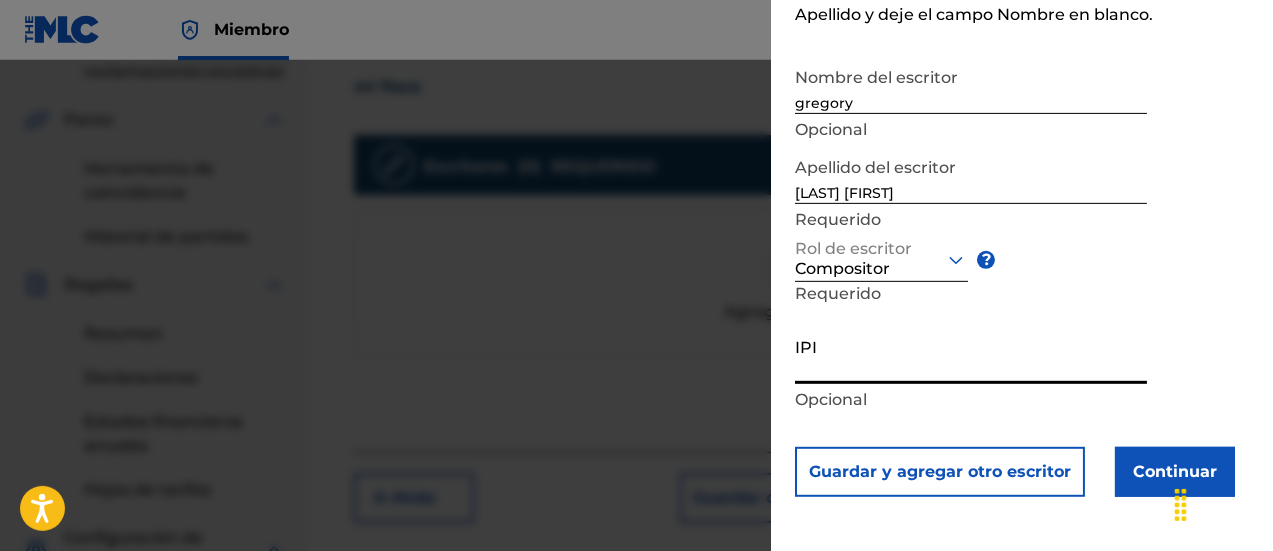 click on "IPI" at bounding box center (971, 355) 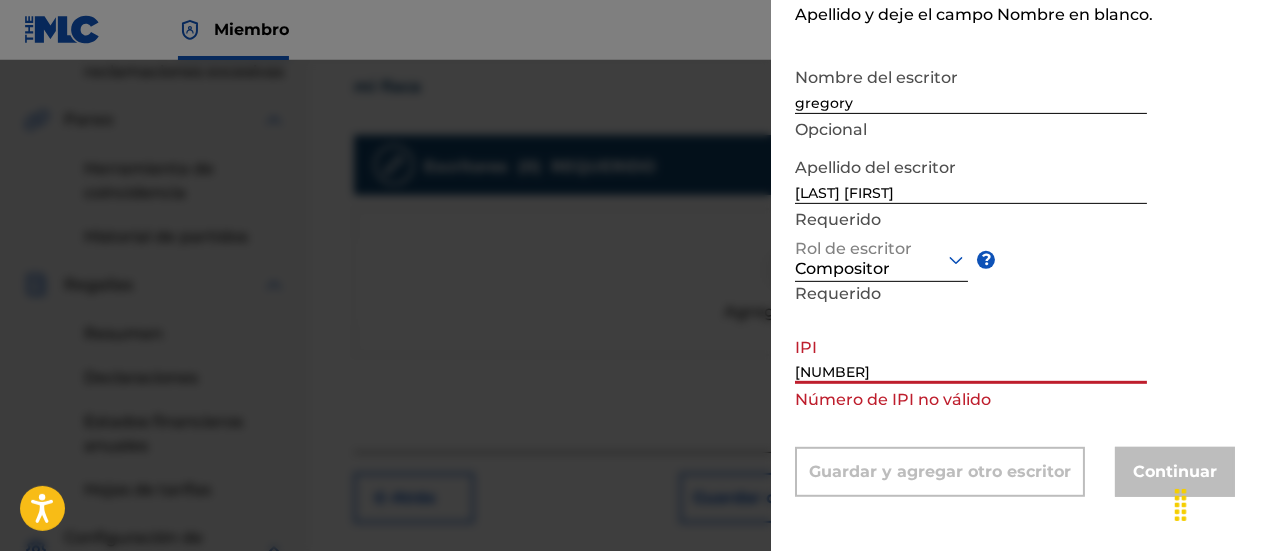 click on "[NUMBER]" at bounding box center (971, 355) 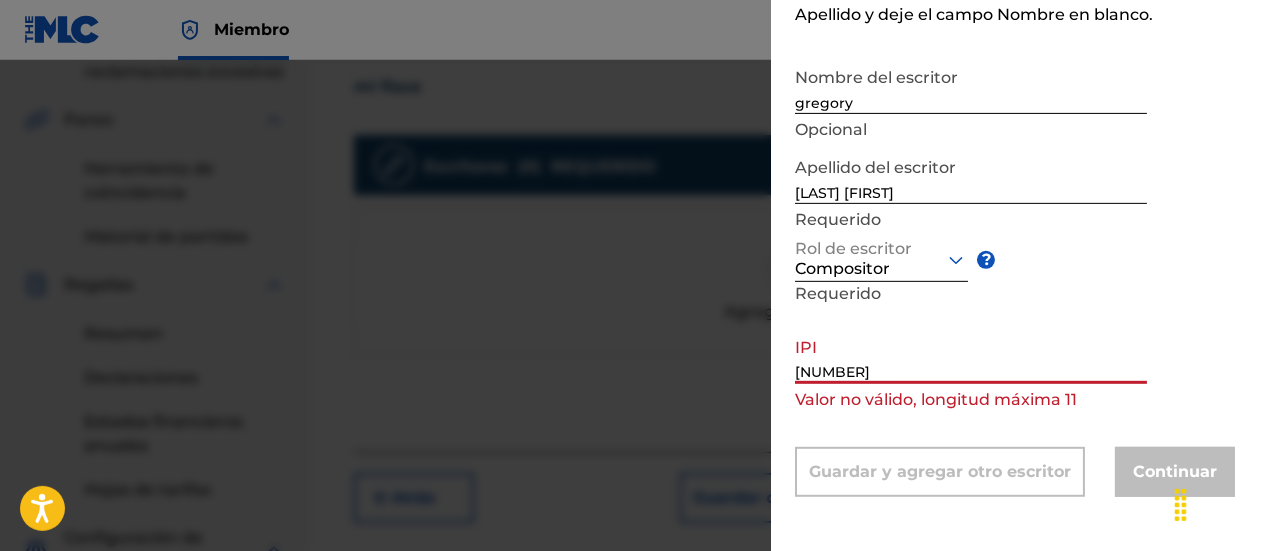 click on "[NUMBER]" at bounding box center [971, 355] 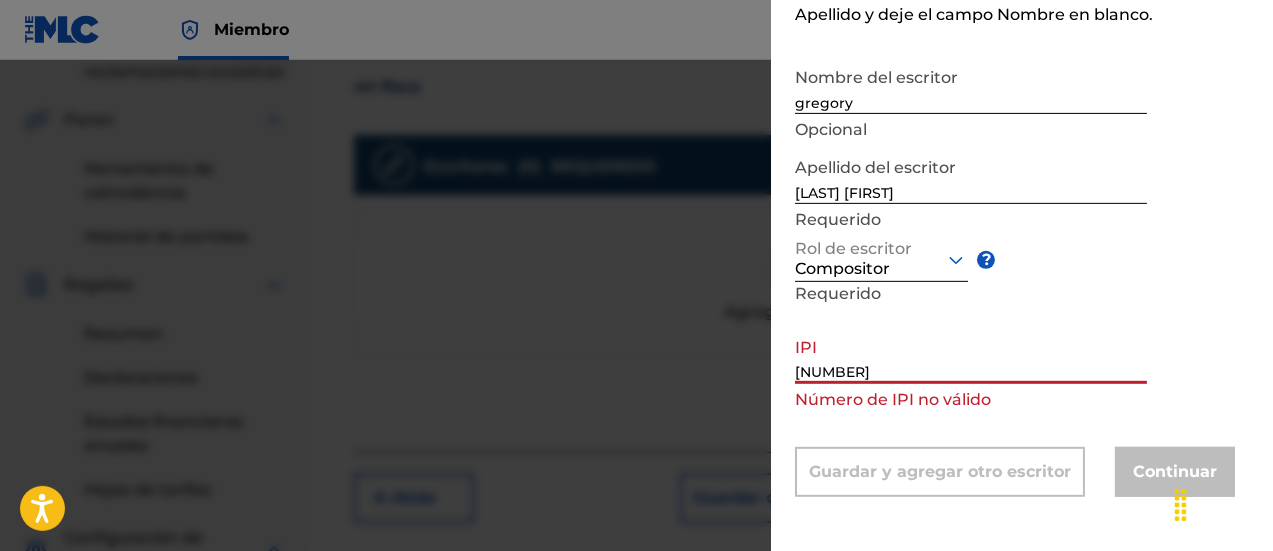 click on "[NUMBER]" at bounding box center (971, 355) 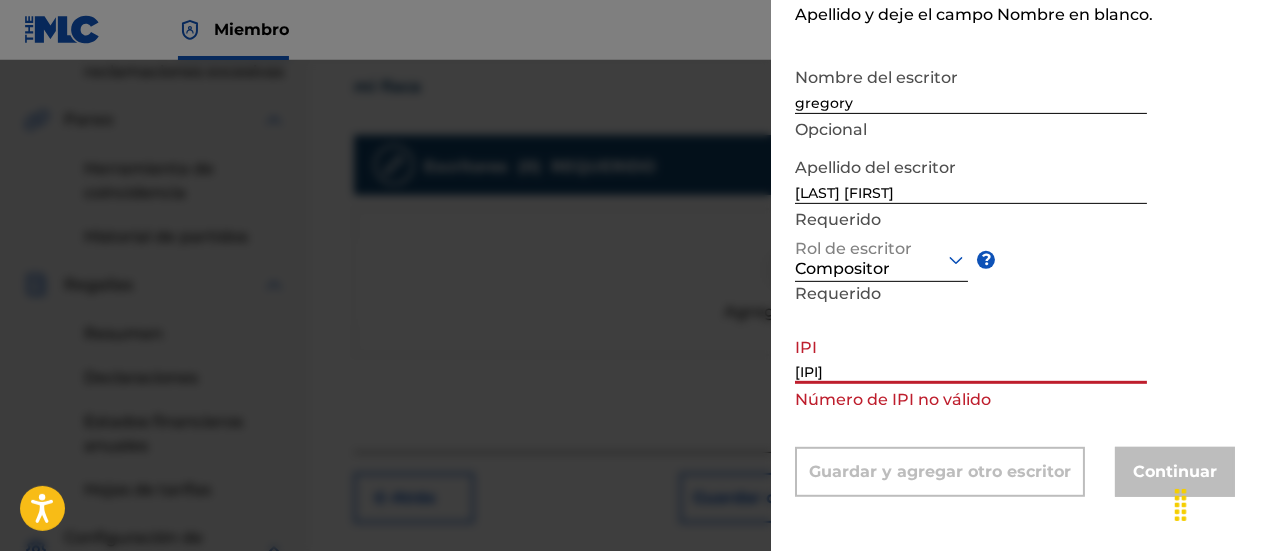 click on "[IPI]" at bounding box center (971, 355) 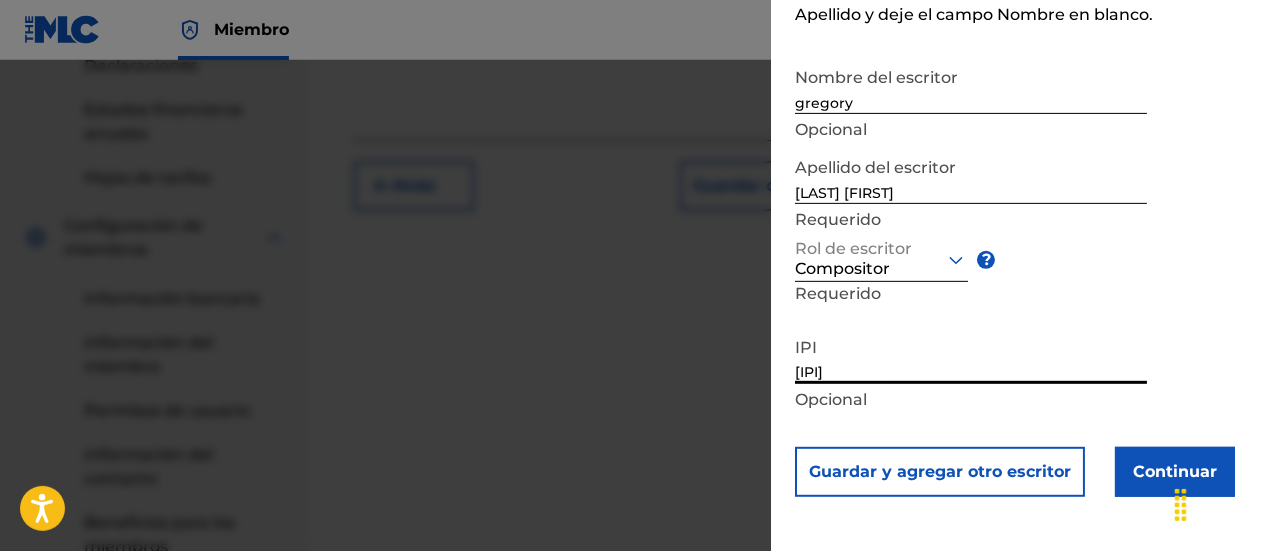 scroll, scrollTop: 855, scrollLeft: 0, axis: vertical 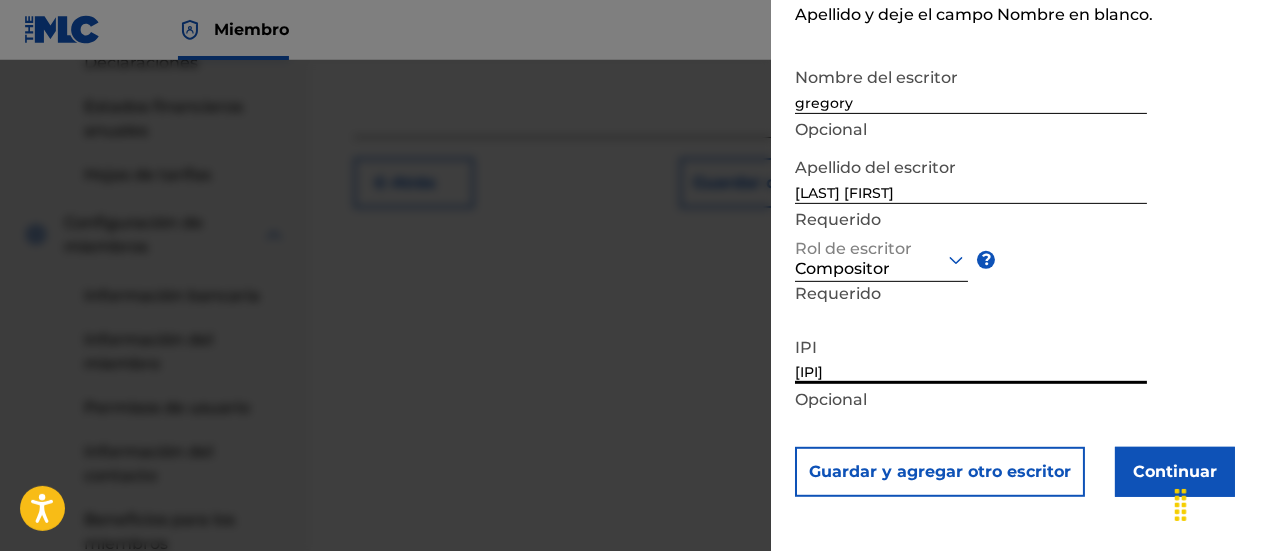 type on "[IPI]" 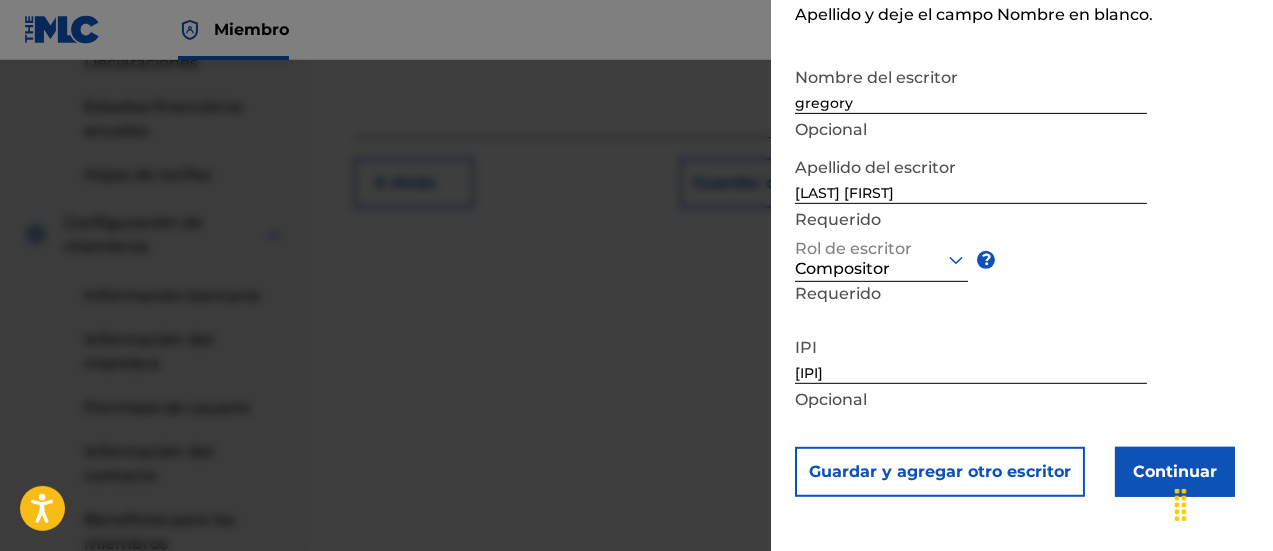 click on "Continuar" at bounding box center [1175, 471] 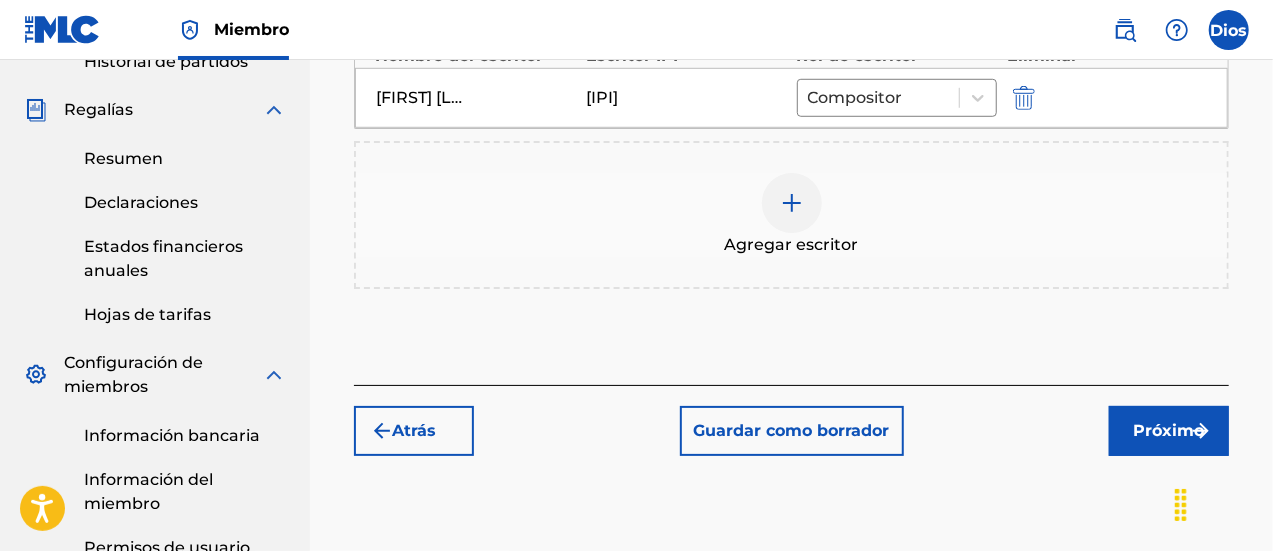 scroll, scrollTop: 717, scrollLeft: 0, axis: vertical 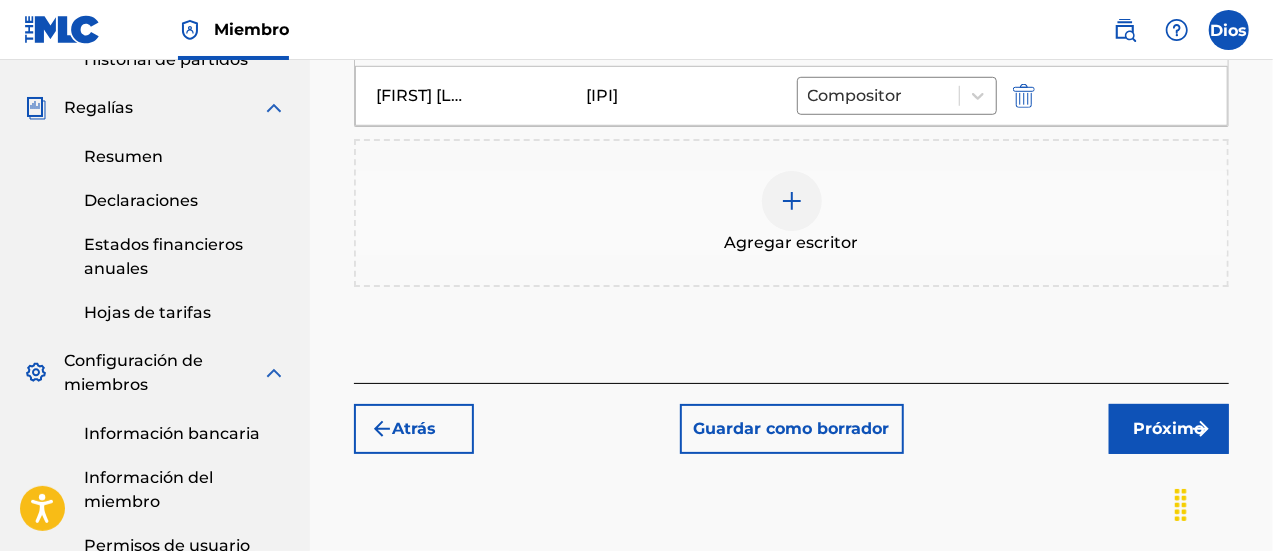 click on "Guardar como borrador" at bounding box center (792, 429) 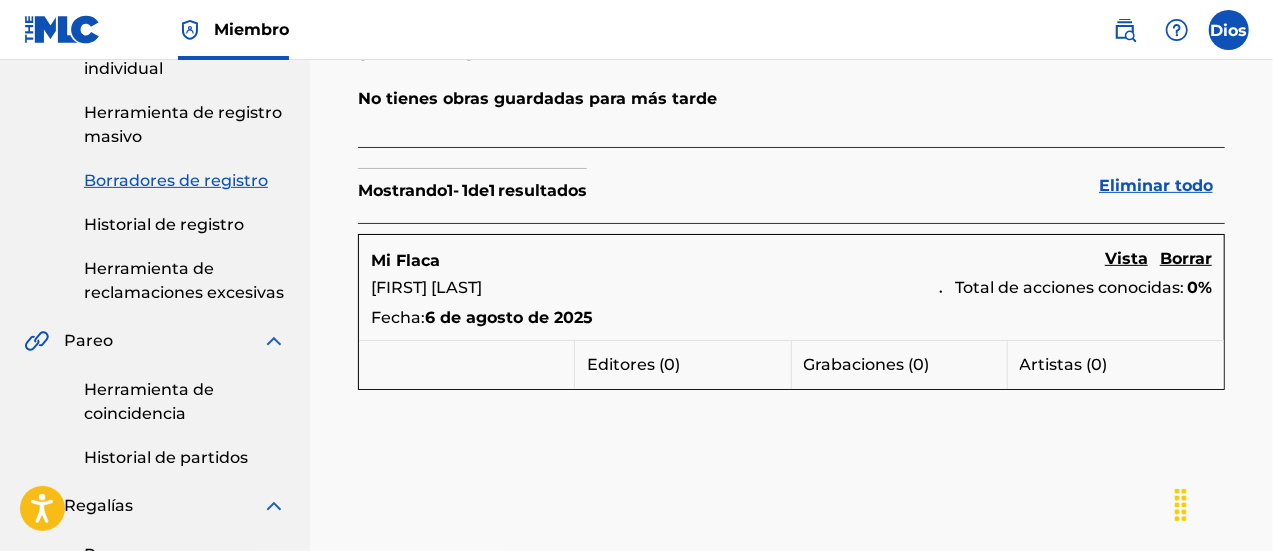 scroll, scrollTop: 441, scrollLeft: 0, axis: vertical 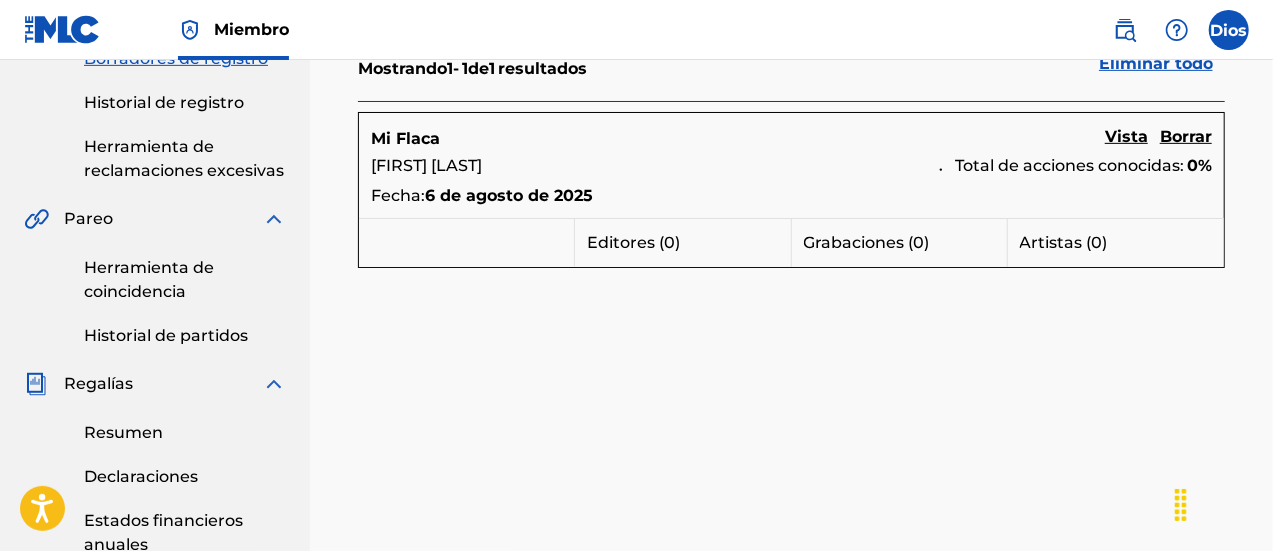 click on "Borradores de registro Los borradores de registro contienen la información guardada de registros de trabajo incompletos. TENGA EN CUENTA: Un borrador solo se puede guardar una vez. Los borradores se guardarán aquí hasta tres meses a partir de la fecha de guardado original. No tienes    obras    guardadas para más tarde Mostrando  1  -    1  de   1    resultados   Eliminar todo Mi Flaca Vista Borrar [FIRST] [LAST] Total de acciones conocidas:   0% Fecha:  6 de agosto de 2025 Editores (  0  ) Grabaciones (  0  ) Artistas (  0  )" at bounding box center (791, 331) 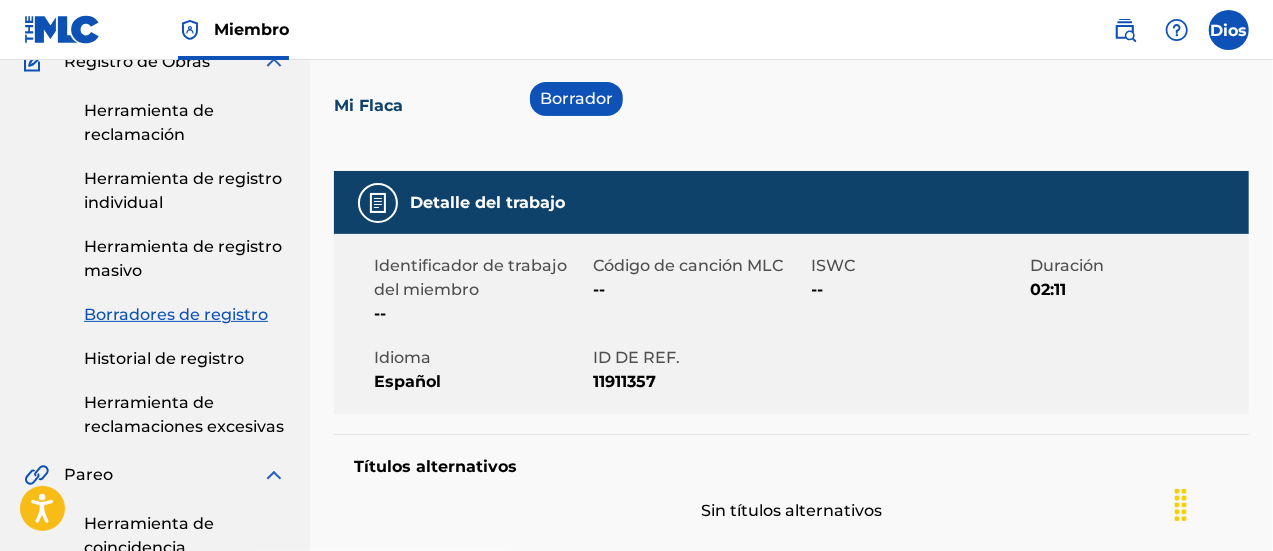 scroll, scrollTop: 0, scrollLeft: 0, axis: both 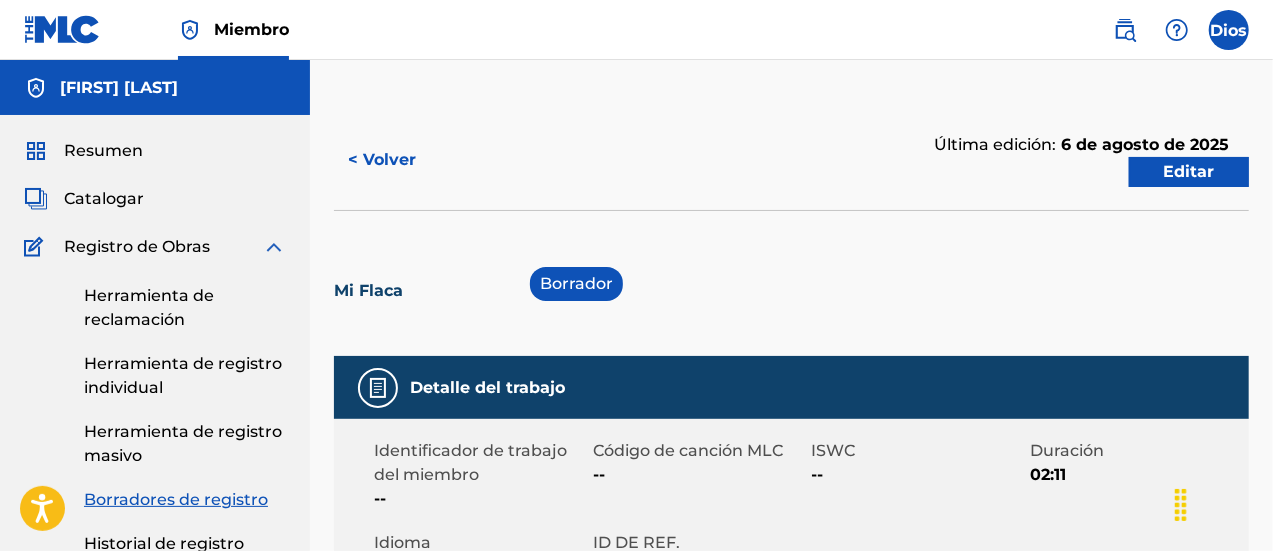 click on "Editar" at bounding box center [1189, 172] 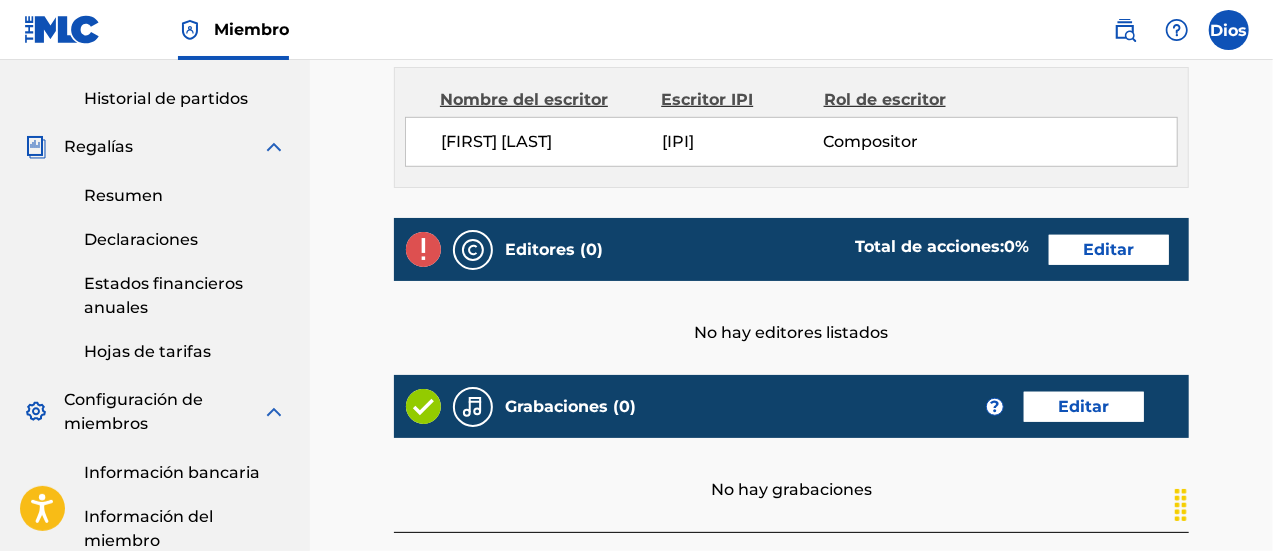 scroll, scrollTop: 694, scrollLeft: 0, axis: vertical 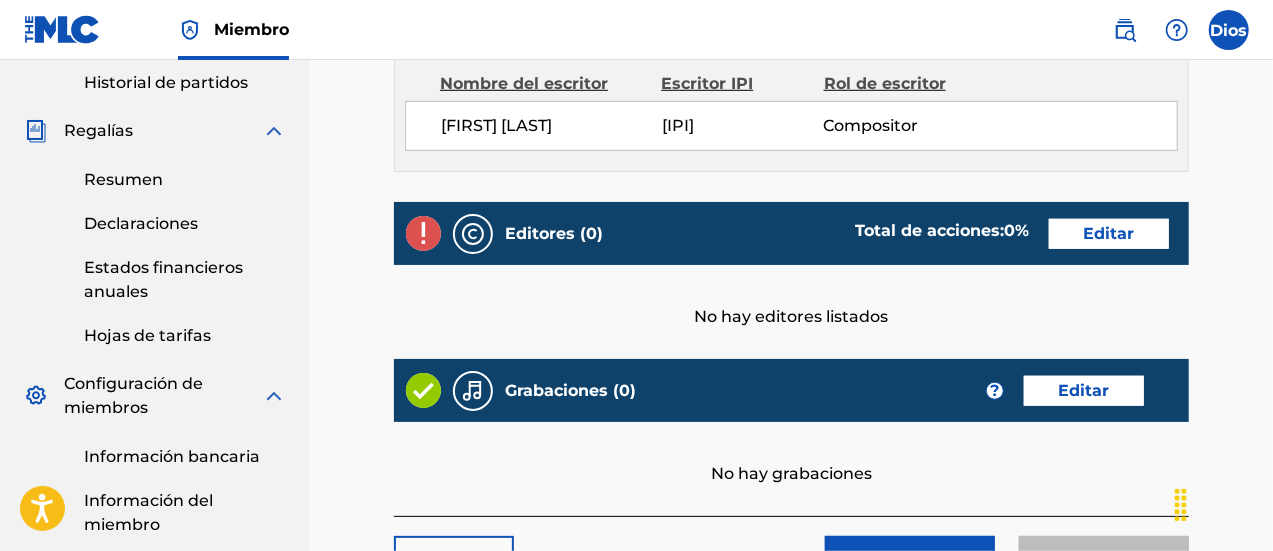 click on "Editar" at bounding box center (1109, 233) 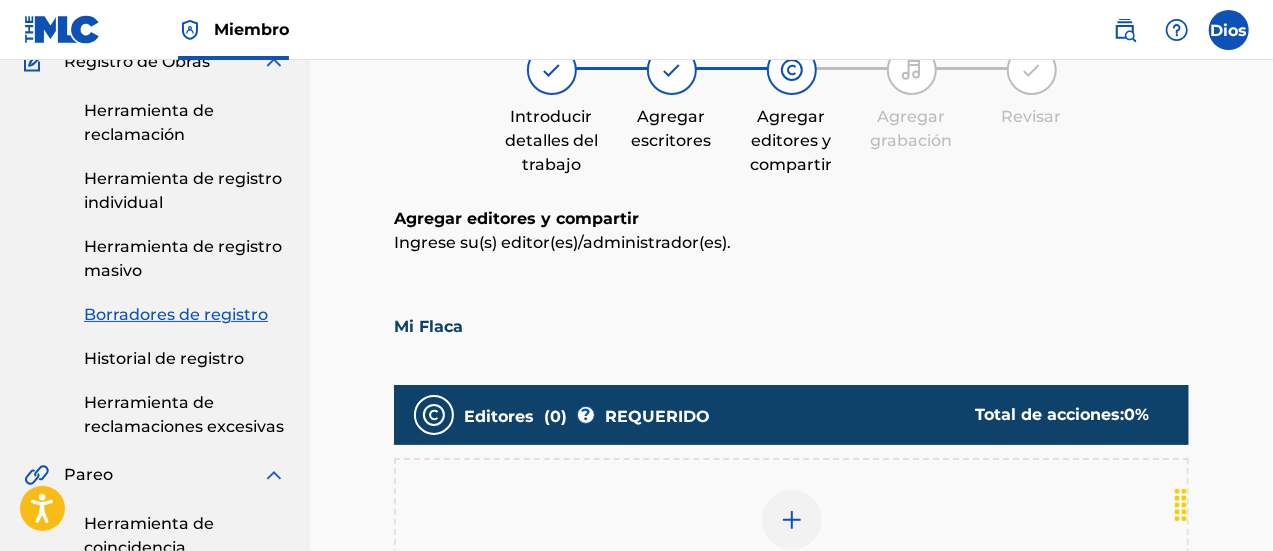 click on "Ingrese su(s) editor(es)/administrador(es)." at bounding box center (791, 243) 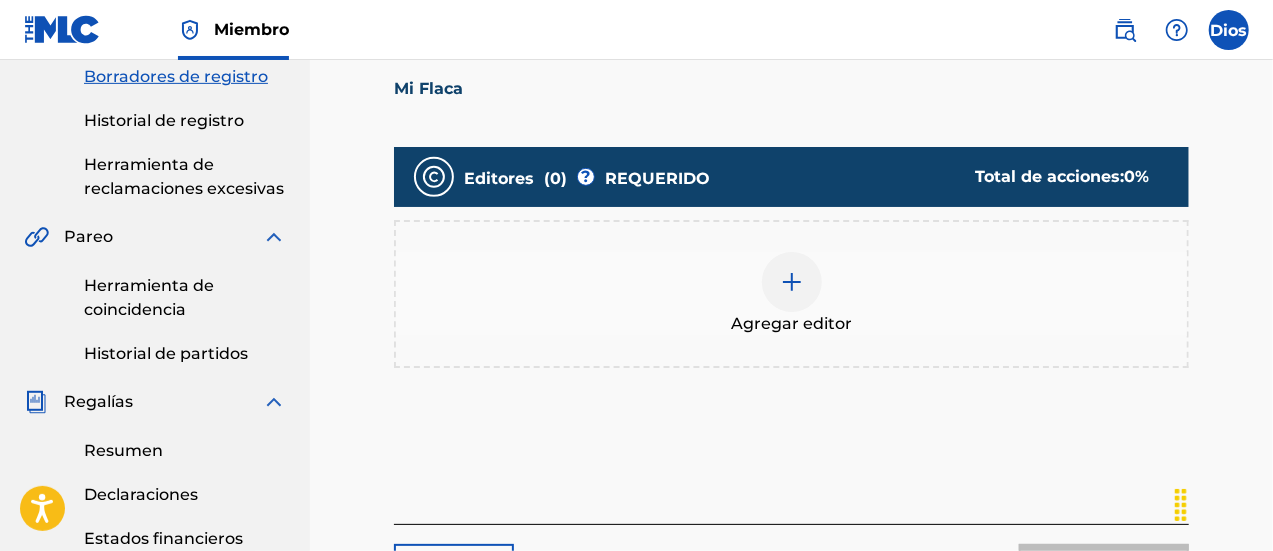 scroll, scrollTop: 424, scrollLeft: 0, axis: vertical 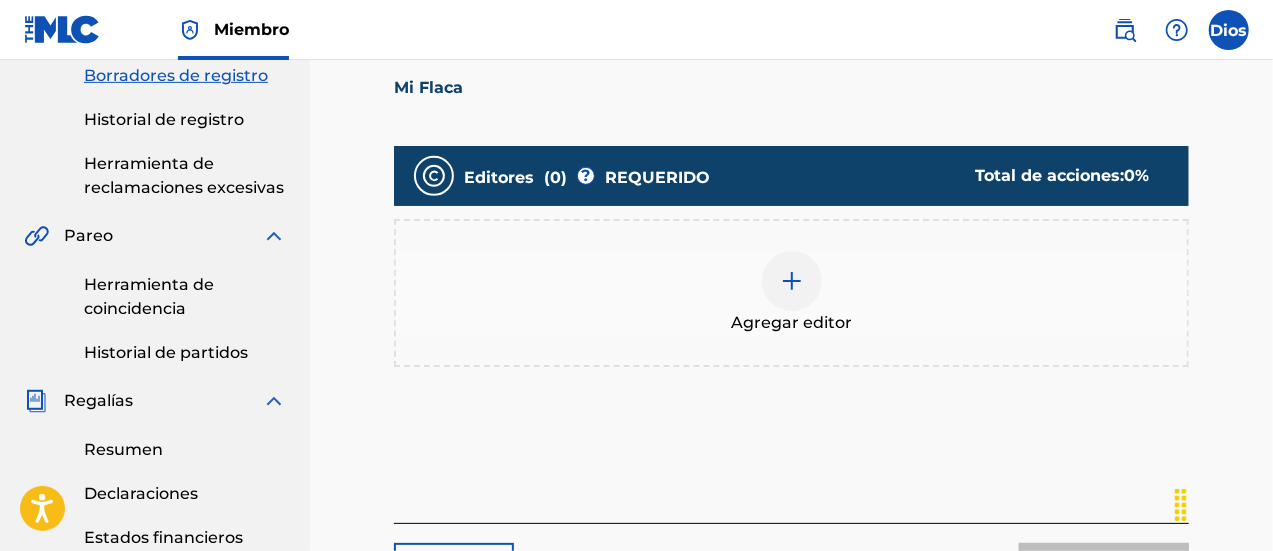 click on "Agregar editor" at bounding box center (791, 293) 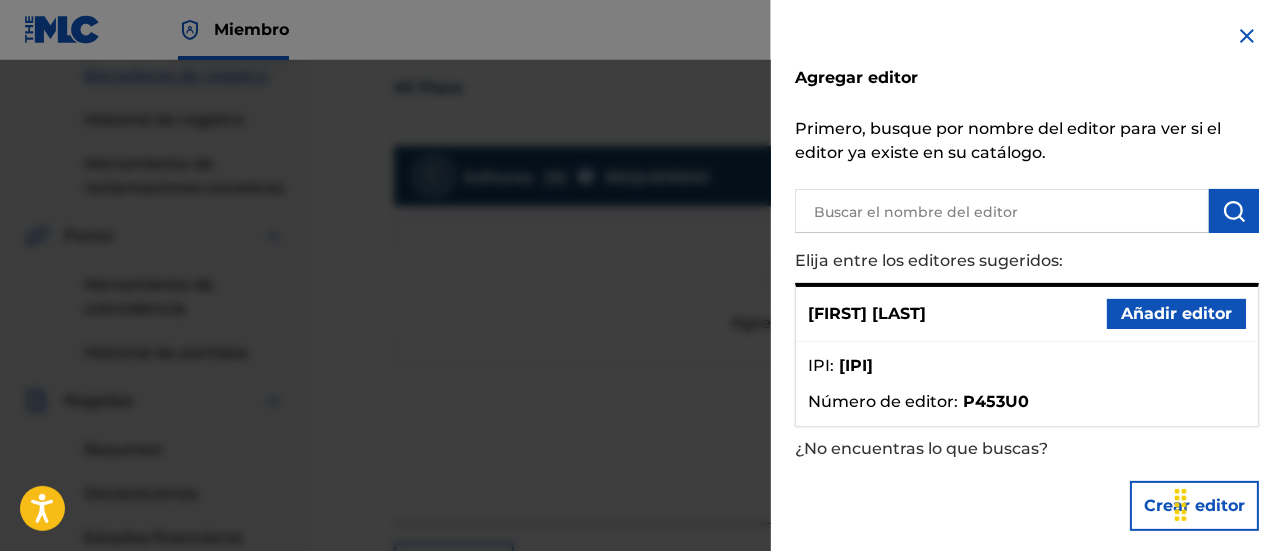 click on "Añadir editor" at bounding box center (1176, 313) 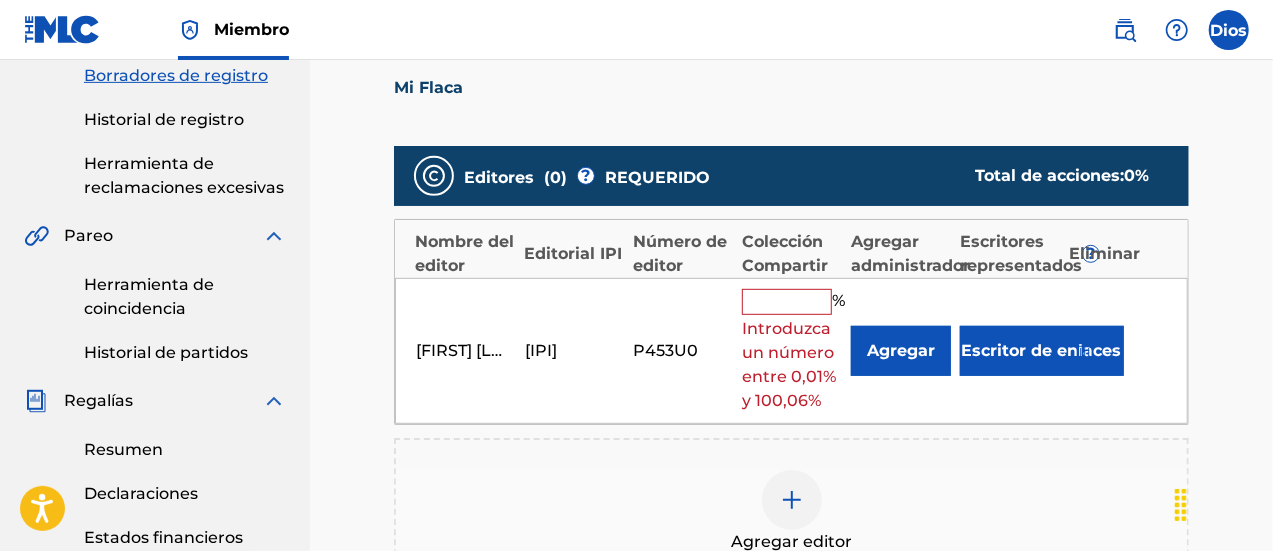 click at bounding box center [787, 302] 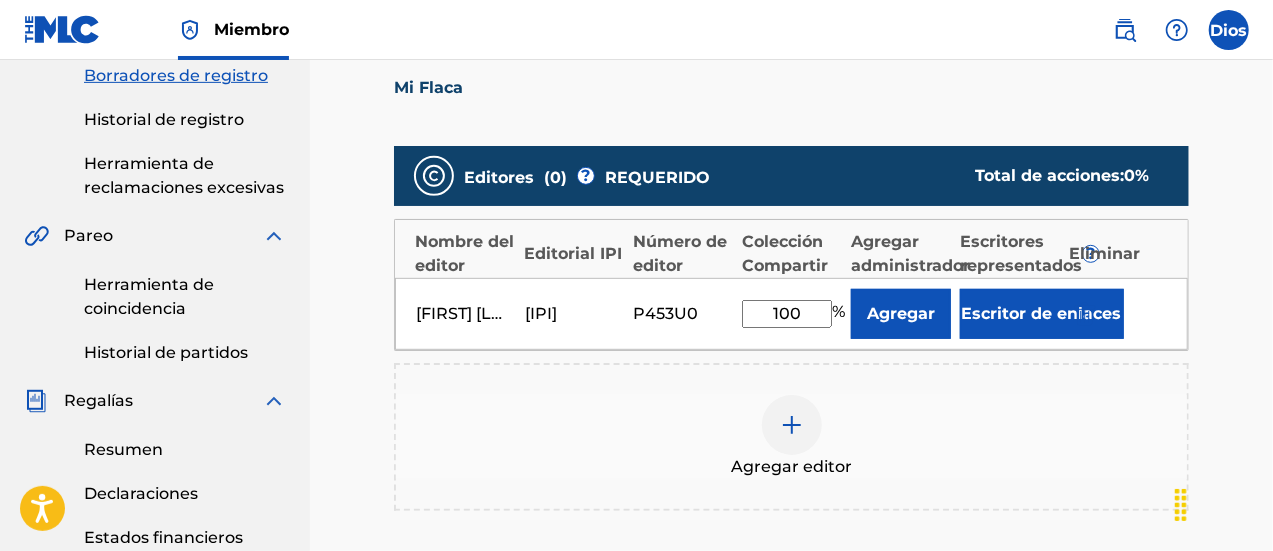 type on "100" 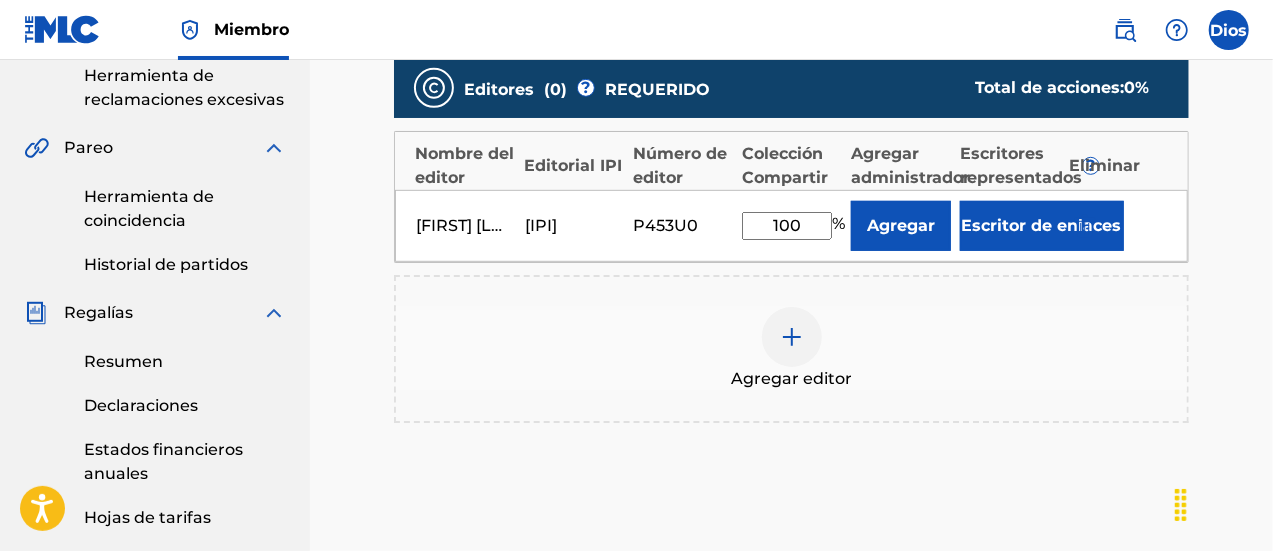 scroll, scrollTop: 525, scrollLeft: 0, axis: vertical 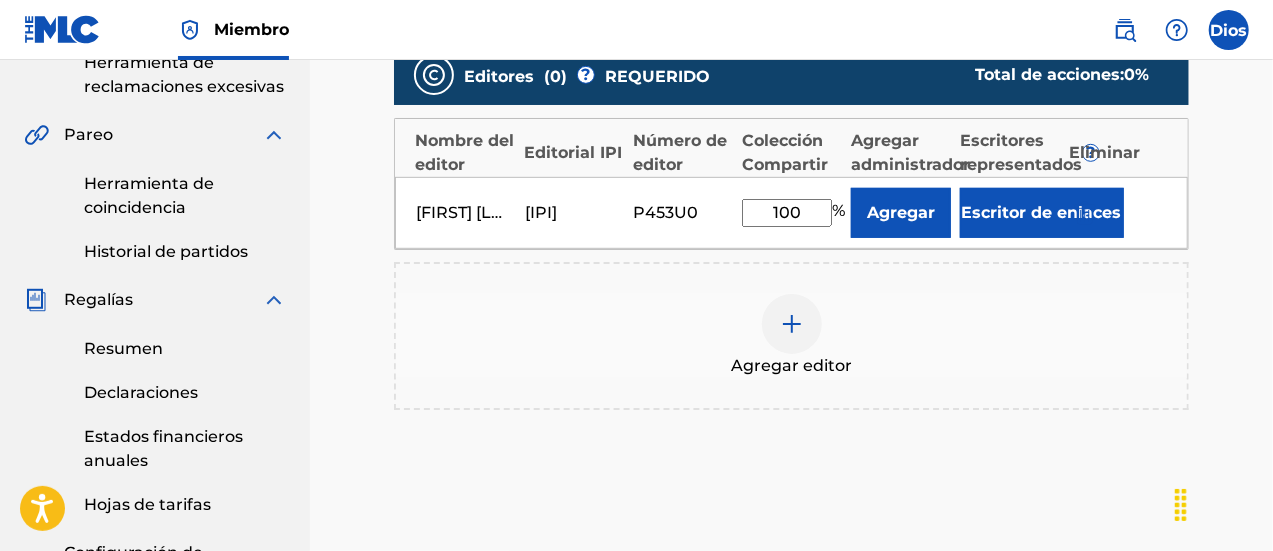 click on "Catalogar Introducir detalles del trabajo Agregar escritores Agregar editores y compartir Agregar grabación Revisar Agregar editores y compartir Ingrese su(s) editor(es)/administrador(es). Mi Flaca Editores (  0  ) ? REQUERIDO Total de acciones:  0  % Nombre del editor Editorial IPI Número de editor Colección Compartir Agregar administrador Escritores representados ? Eliminar [FIRST] [LAST] [IPI] [CODE] 100 % Agregar Escritor de enlaces Agregar editor Atrás Próximo" at bounding box center [791, 125] 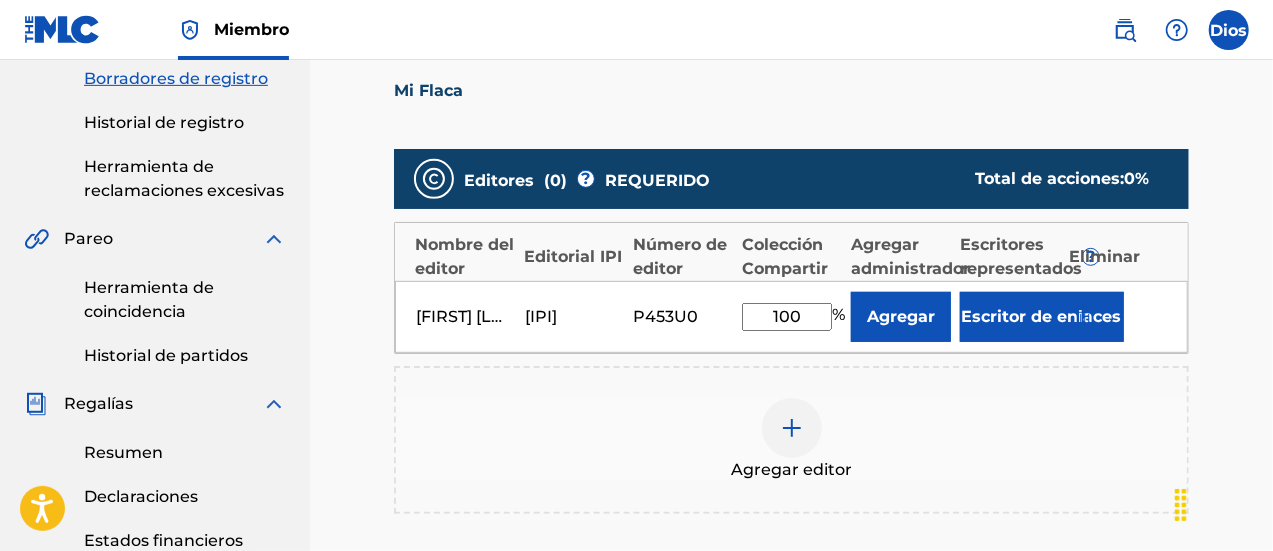 scroll, scrollTop: 416, scrollLeft: 0, axis: vertical 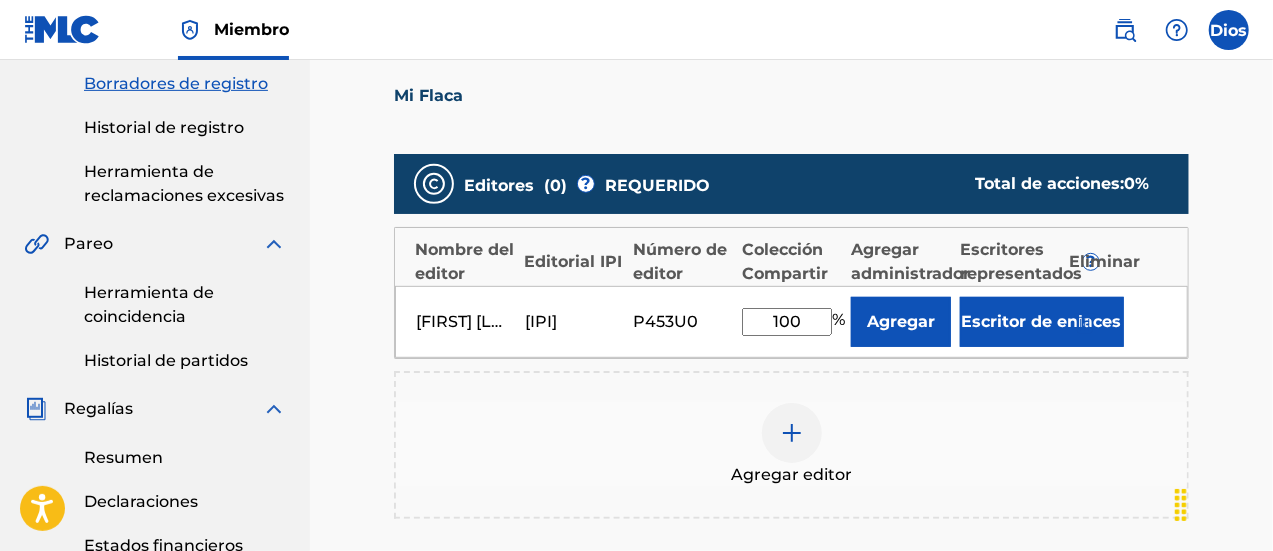 click on "Agregar" at bounding box center [901, 322] 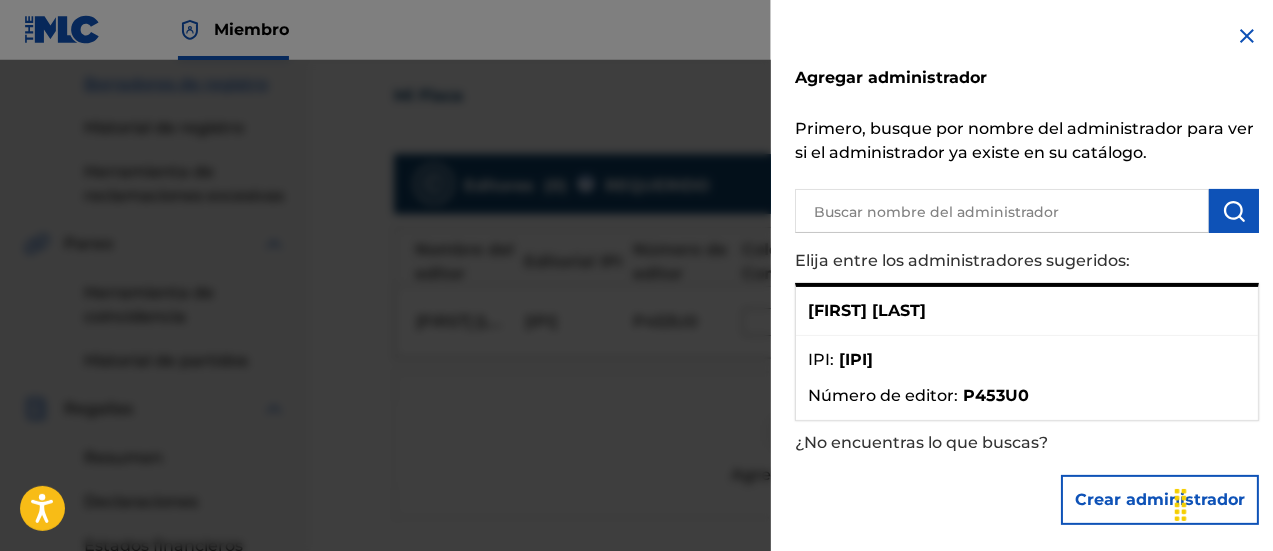 click on "[FIRST] [LAST]" at bounding box center (867, 310) 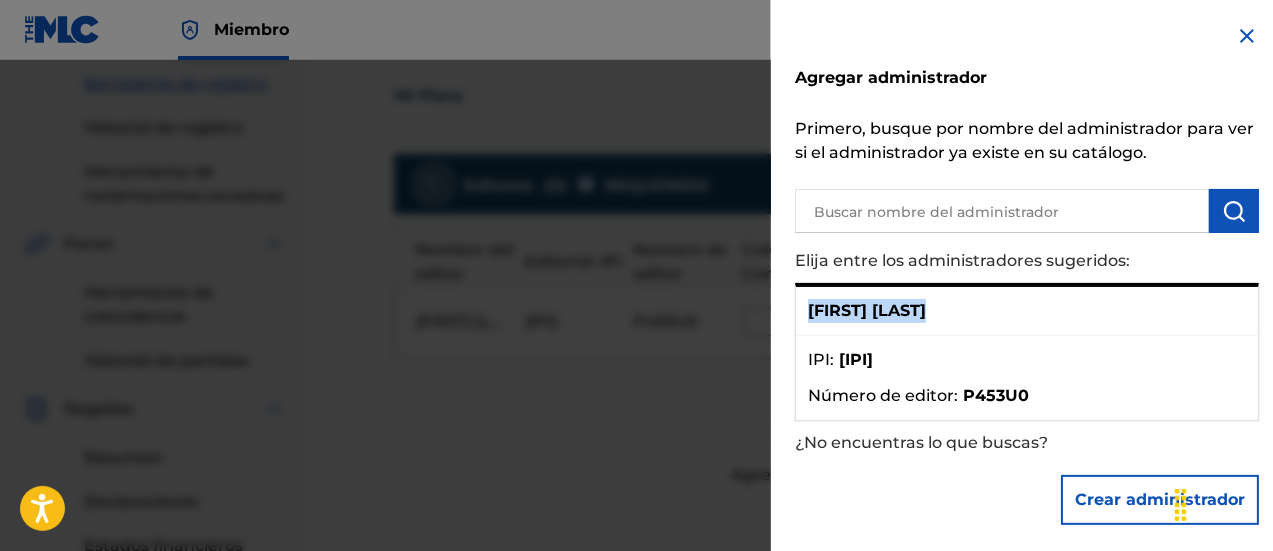 click on "[FIRST] [LAST]" at bounding box center [1027, 311] 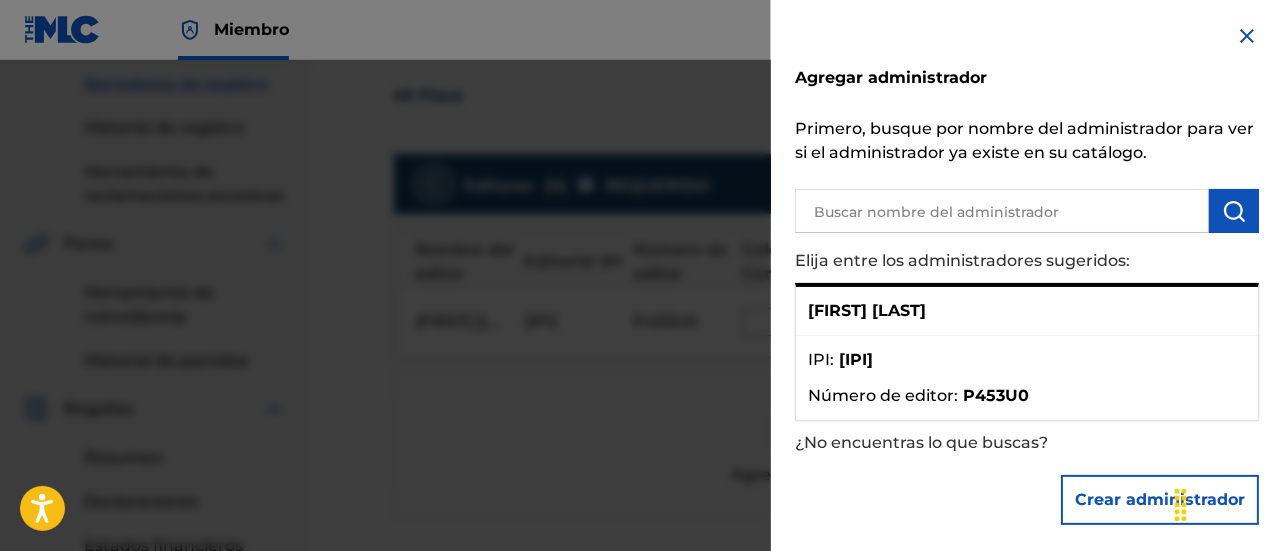 click on "Elija entre los administradores sugeridos:" at bounding box center [970, 261] 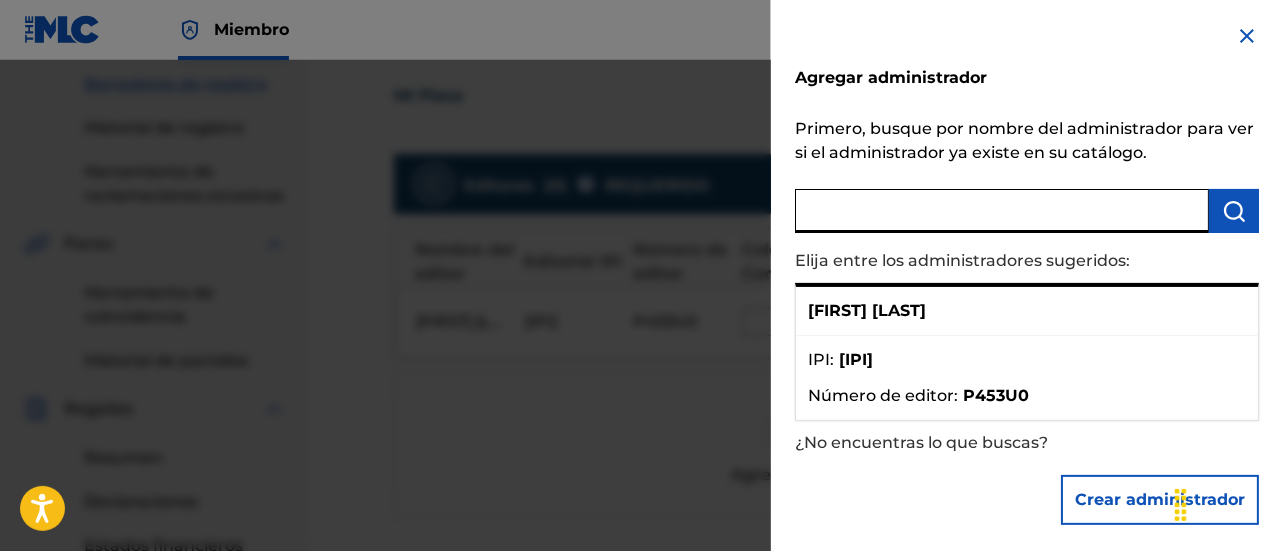 click at bounding box center (1002, 211) 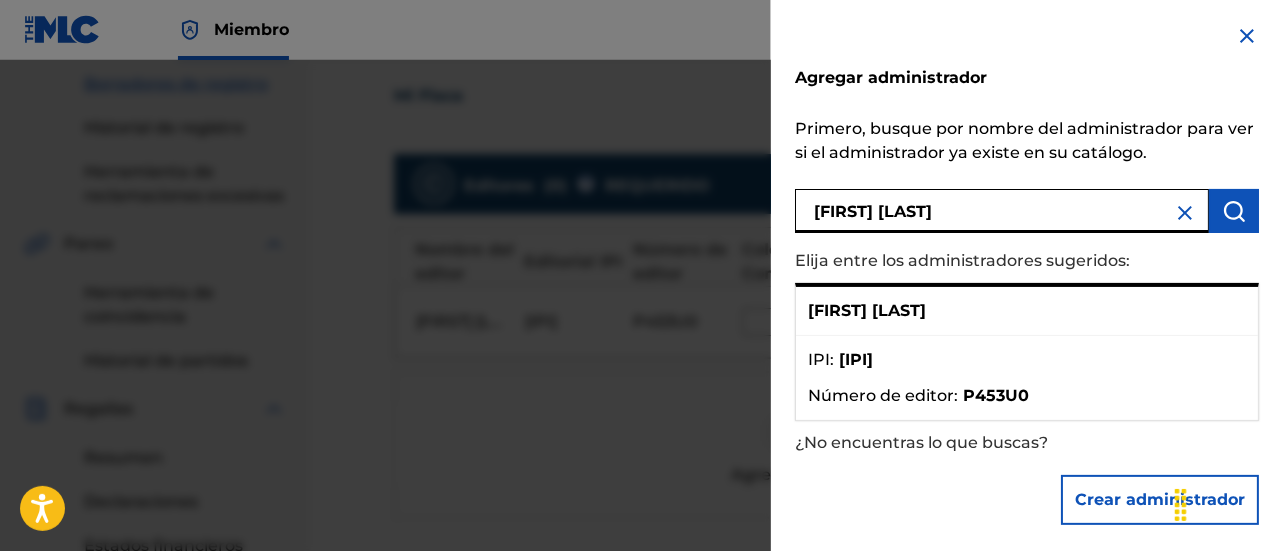 type on "[FIRST] [LAST]" 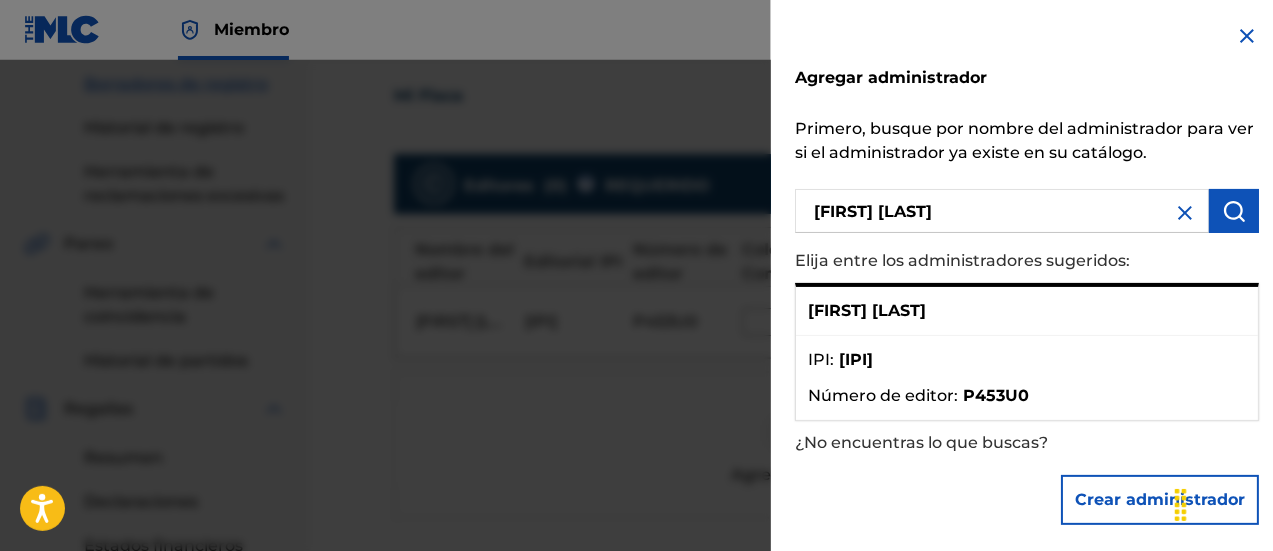 click at bounding box center [1234, 211] 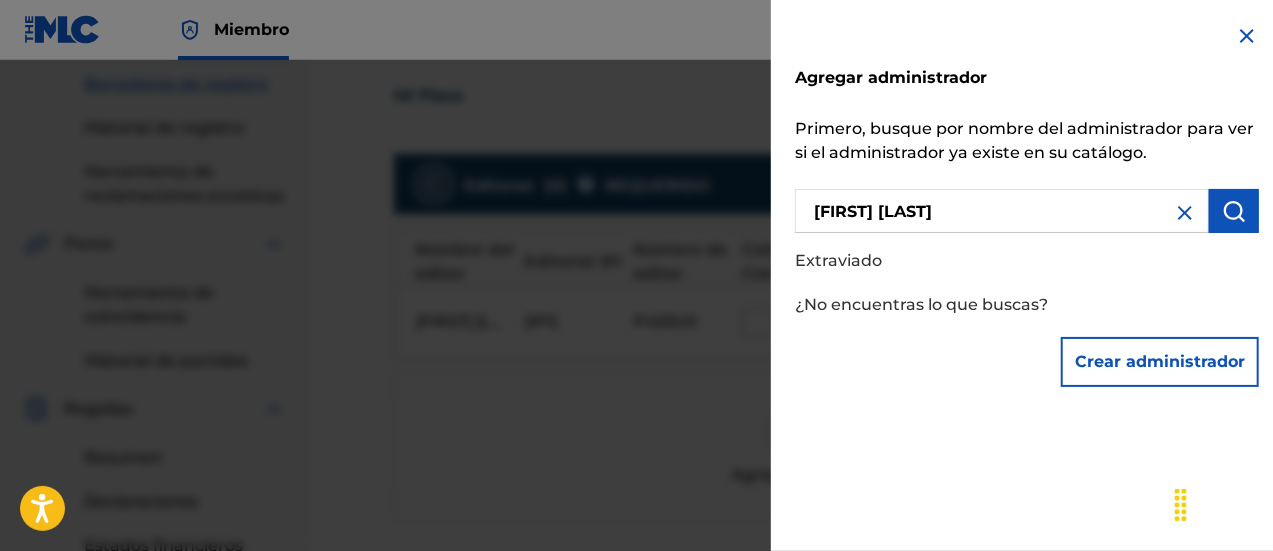 click at bounding box center (1234, 211) 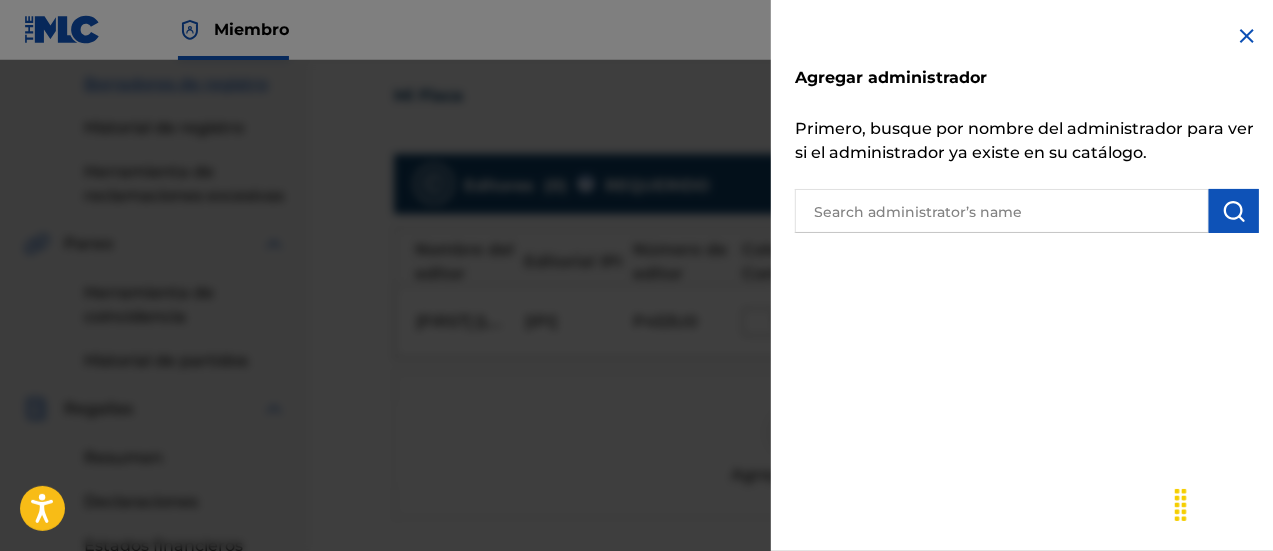 click at bounding box center (1234, 211) 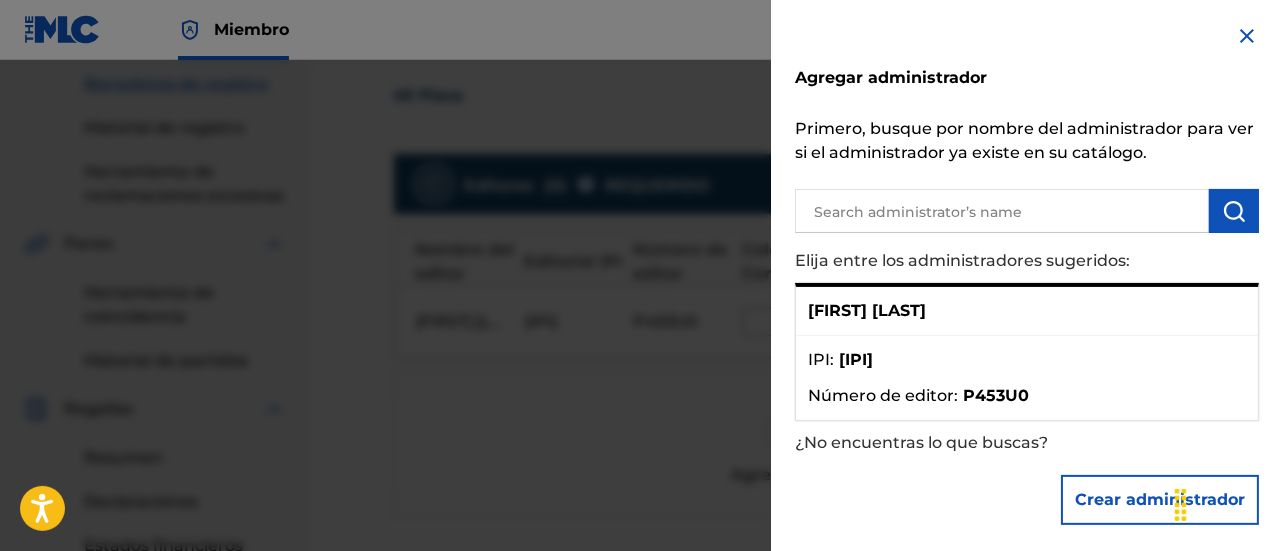 click at bounding box center [1247, 36] 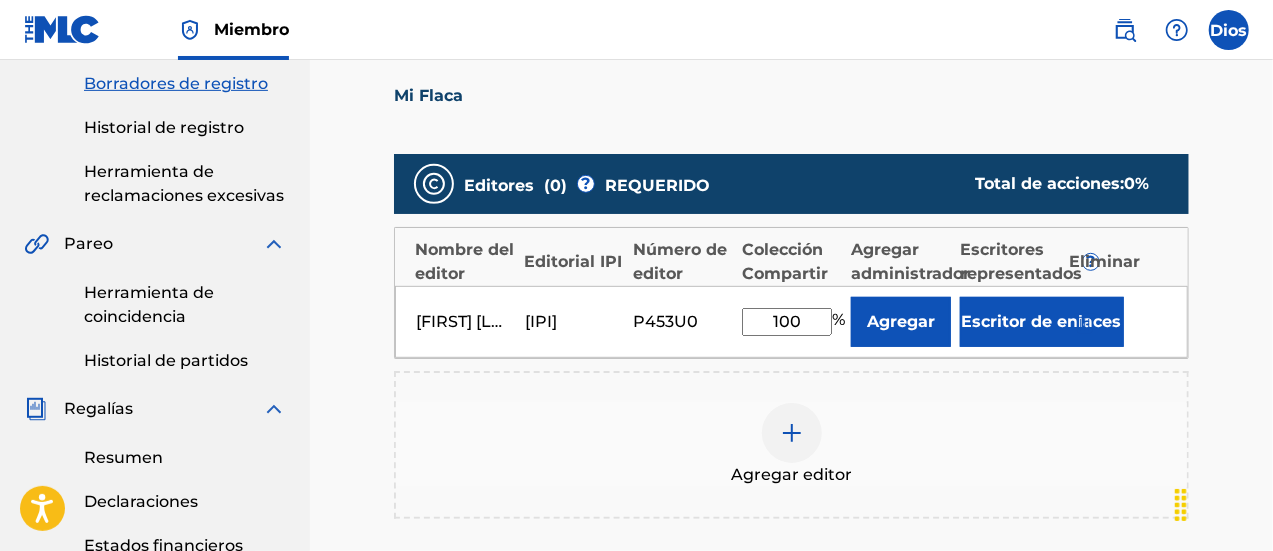 click on "Escritor de enlaces" at bounding box center (1042, 321) 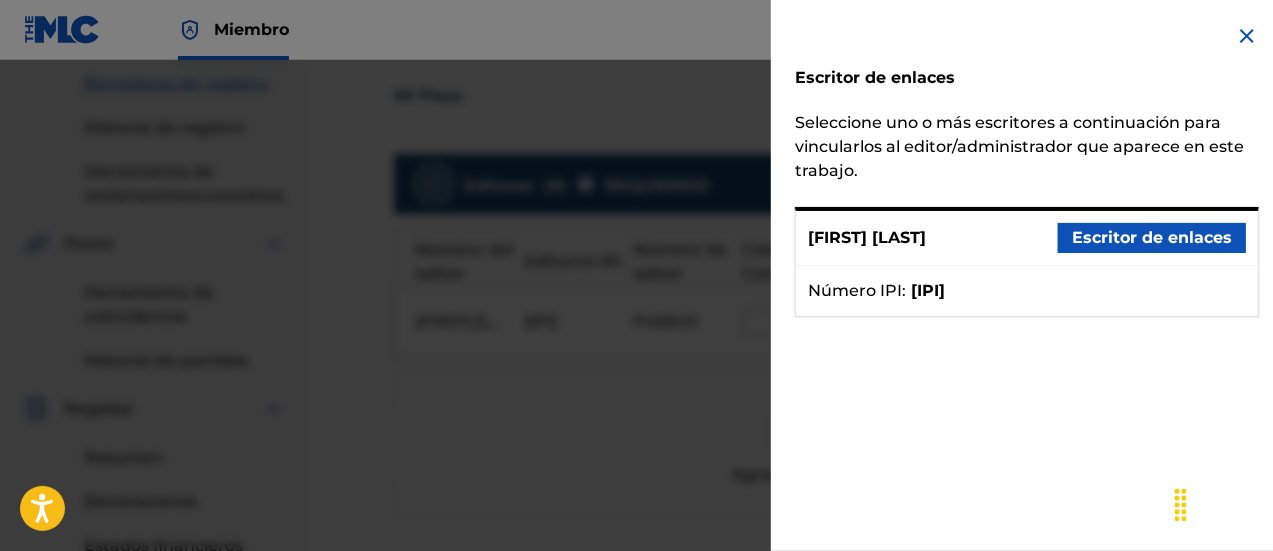 type 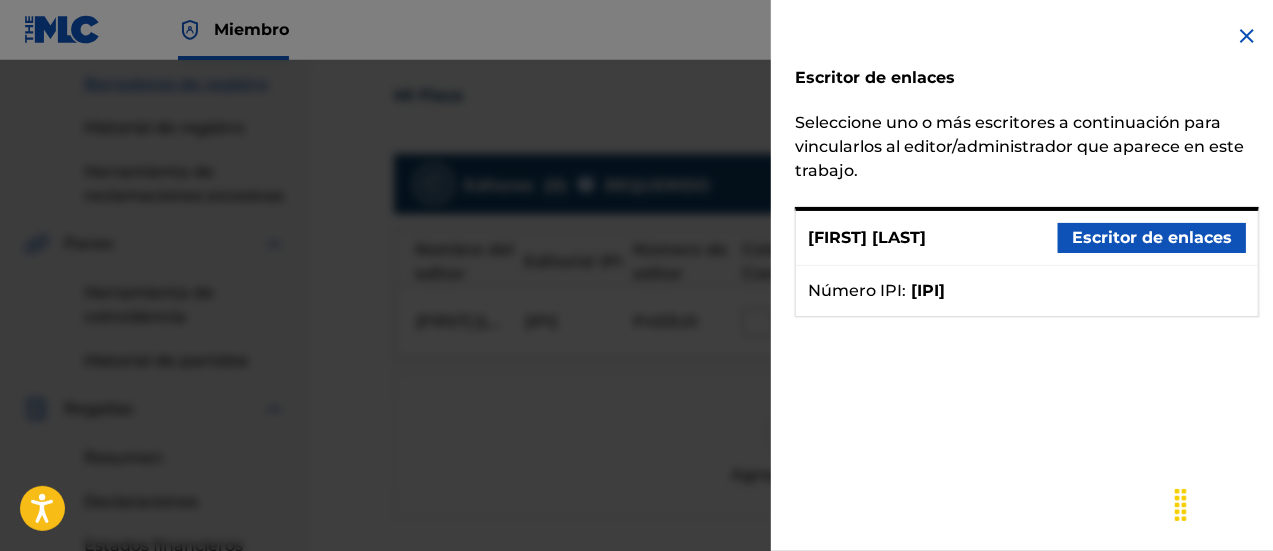 click on "Escritor de enlaces Seleccione uno o más escritores a continuación para vincularlos al editor/administrador que aparece en este trabajo. [FIRST] [LAST] Escritor de enlaces Número IPI  : [IPI]" at bounding box center (1027, 182) 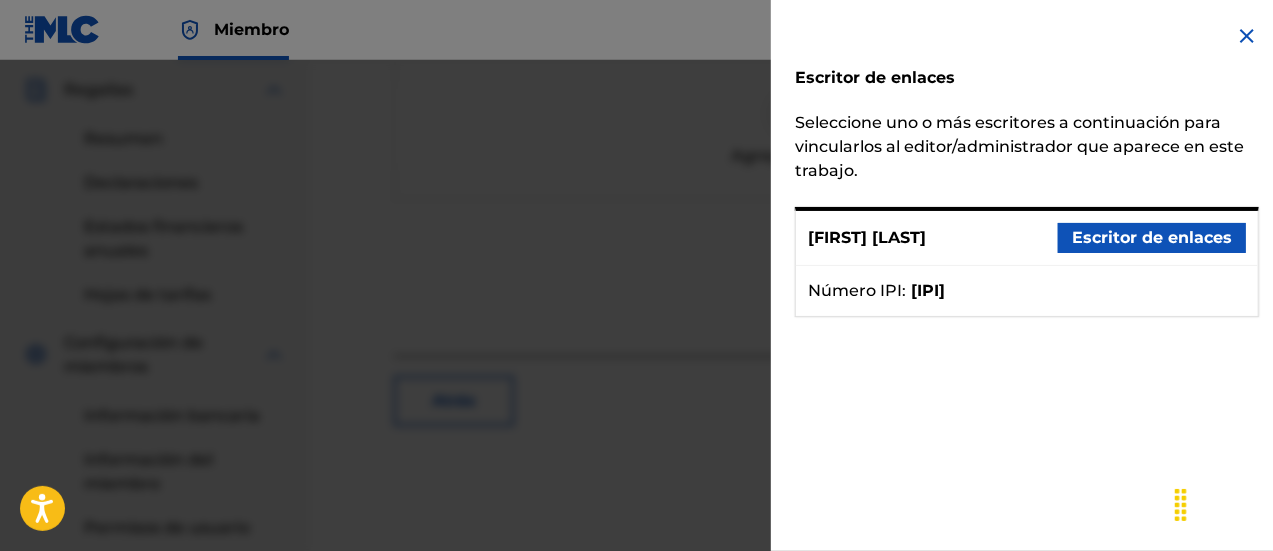 scroll, scrollTop: 729, scrollLeft: 0, axis: vertical 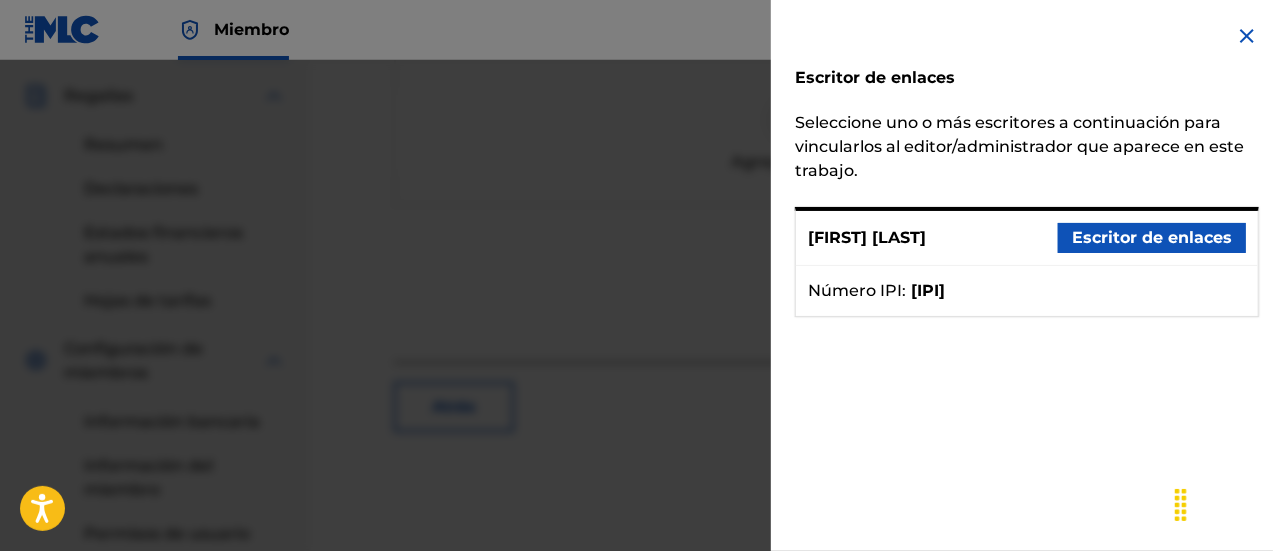 click on "Escritor de enlaces" at bounding box center [1152, 237] 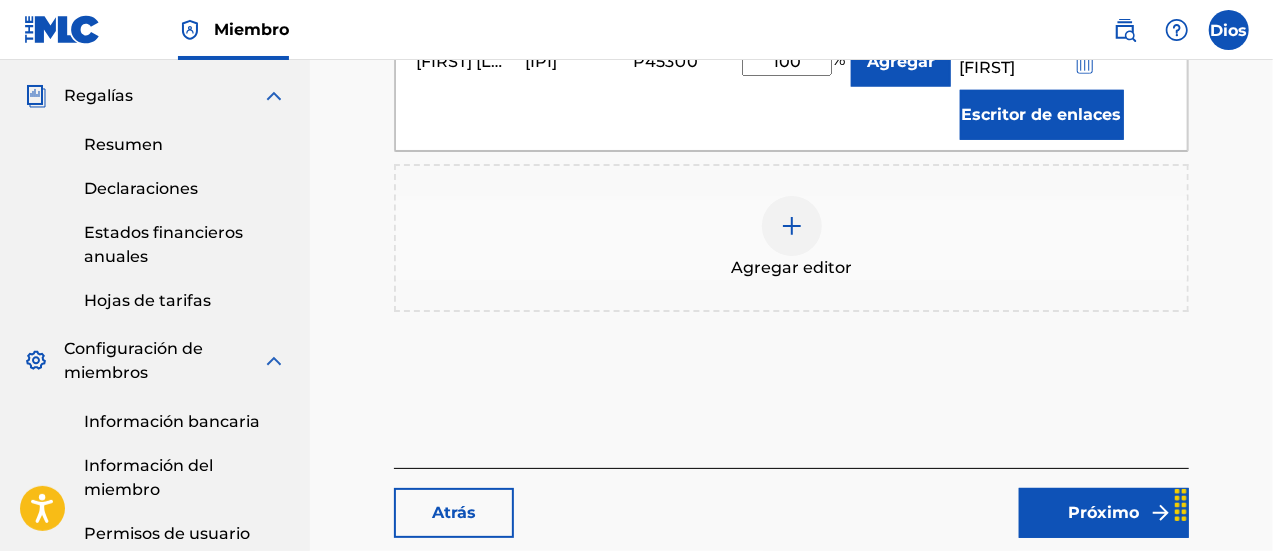 click on "Agregar editor" at bounding box center (791, 238) 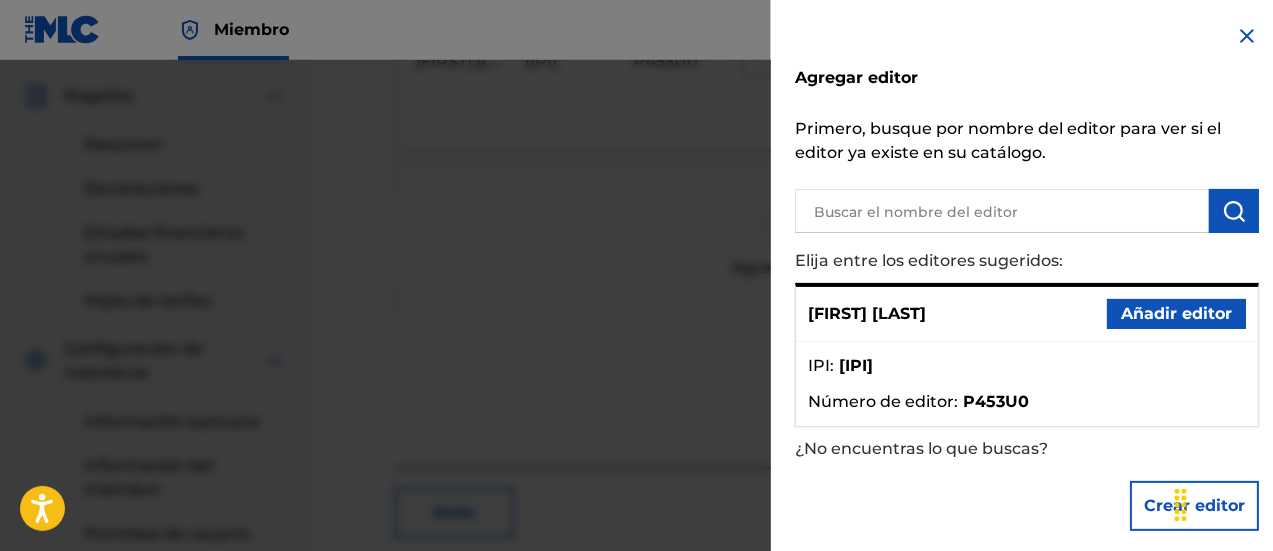 click on "Añadir editor" at bounding box center (1176, 313) 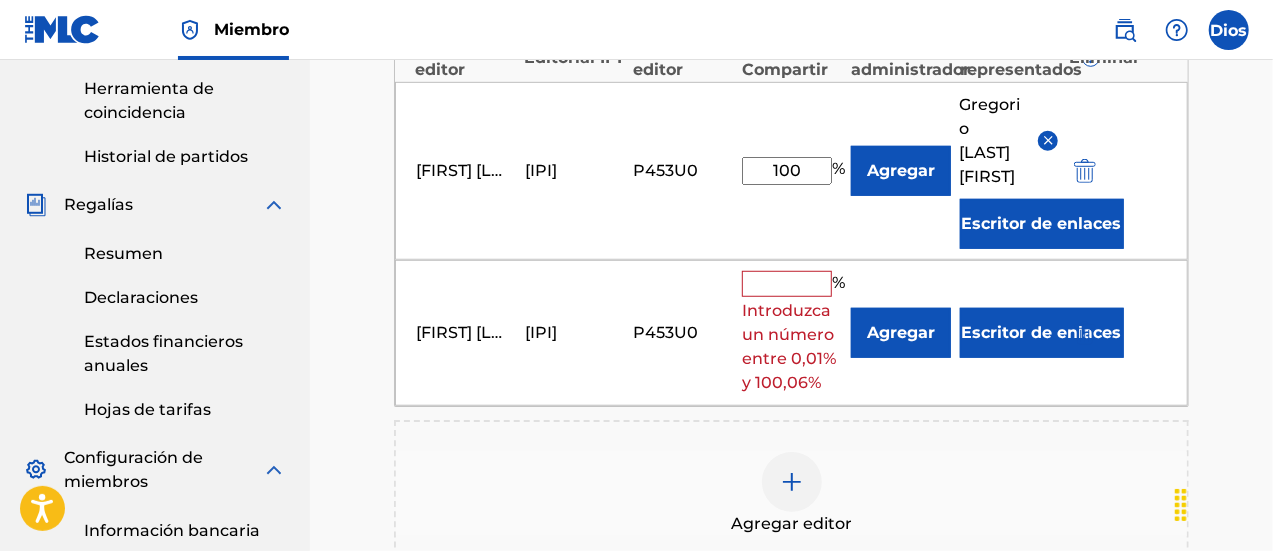 scroll, scrollTop: 618, scrollLeft: 0, axis: vertical 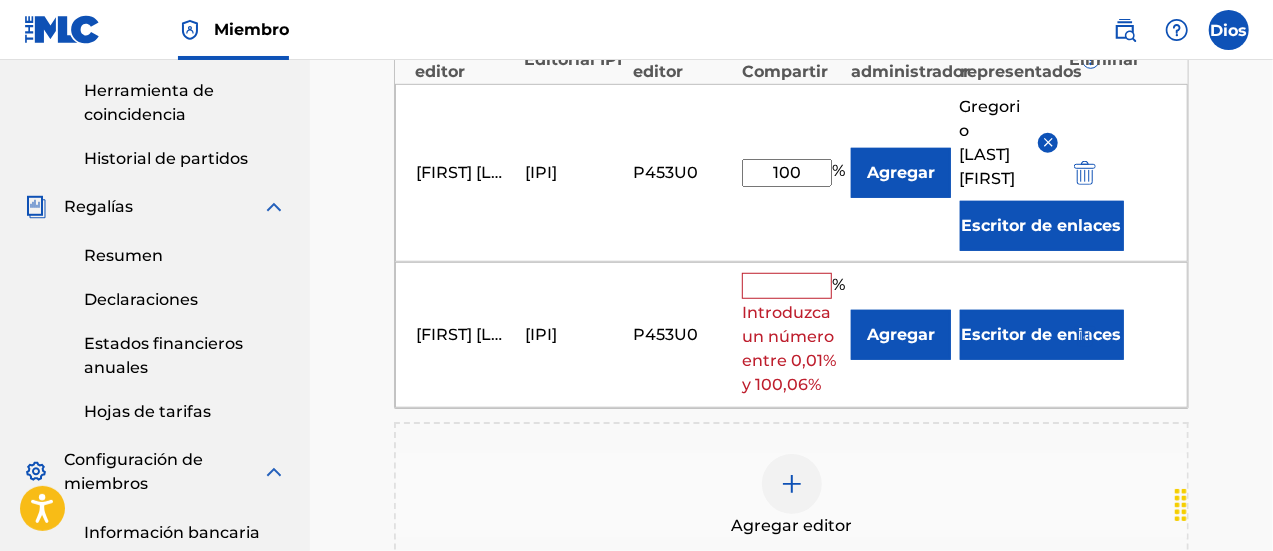 click at bounding box center (787, 286) 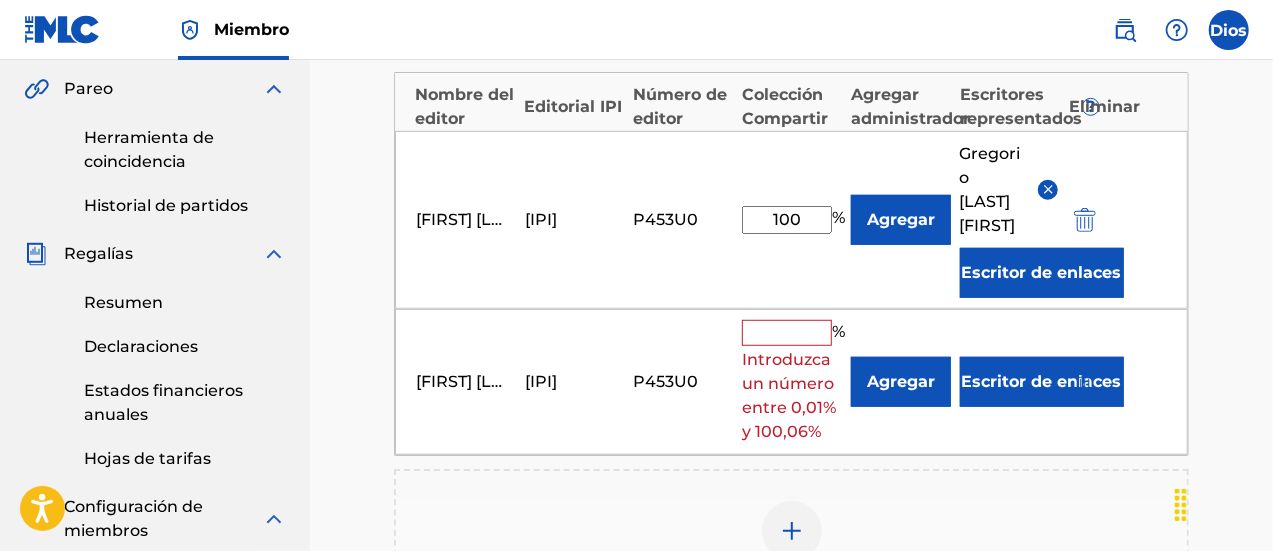 scroll, scrollTop: 554, scrollLeft: 0, axis: vertical 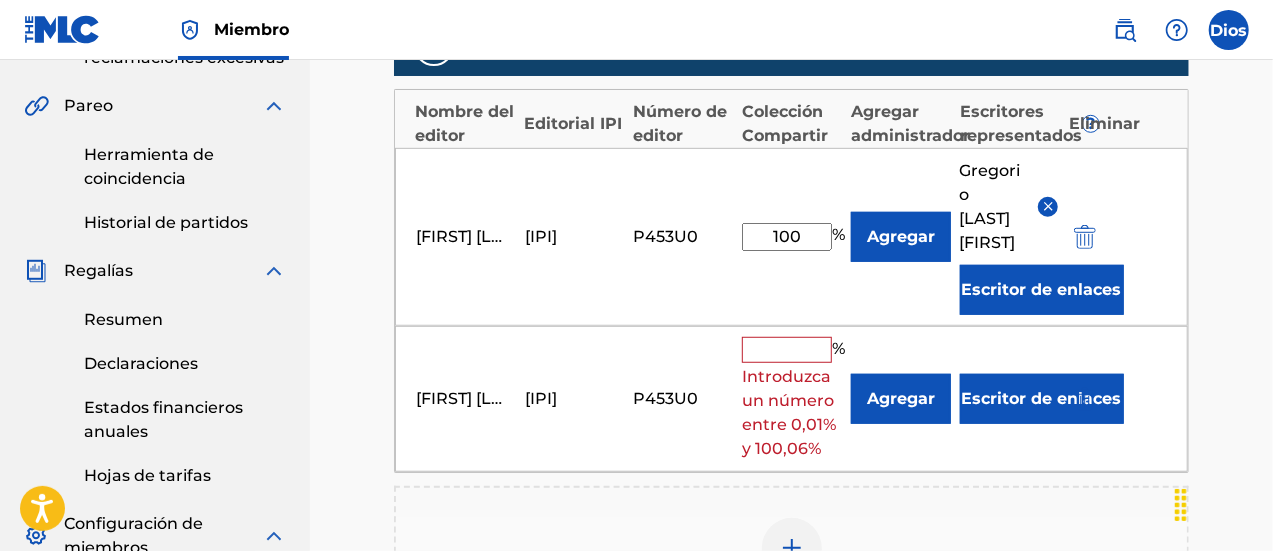 click on "[FIRST] [LAST]" at bounding box center (1009, 207) 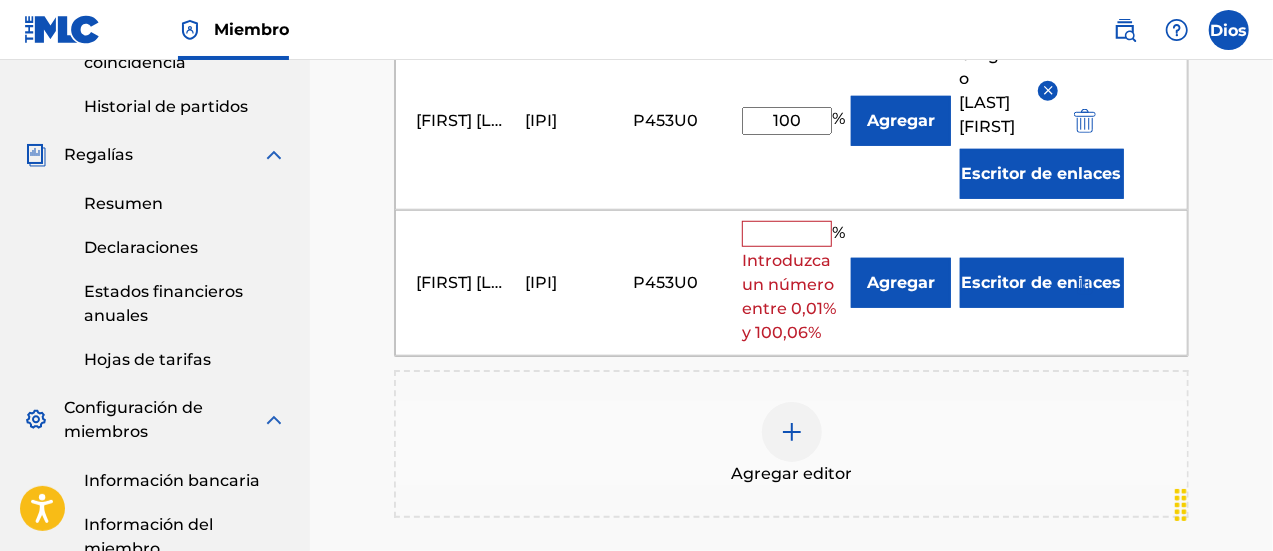 scroll, scrollTop: 680, scrollLeft: 0, axis: vertical 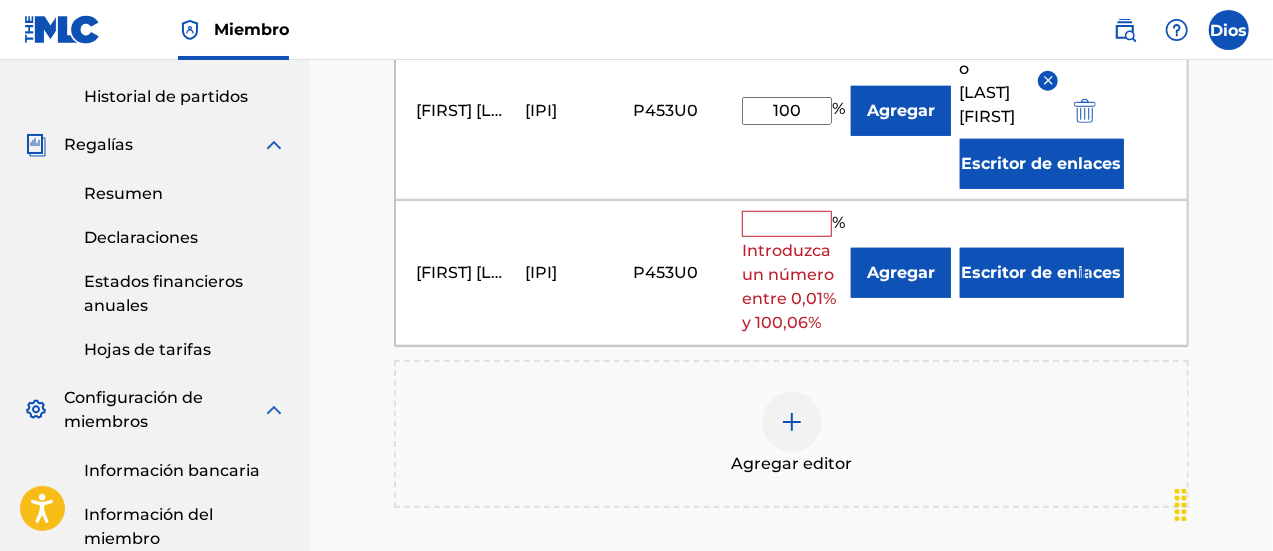 click at bounding box center (787, 224) 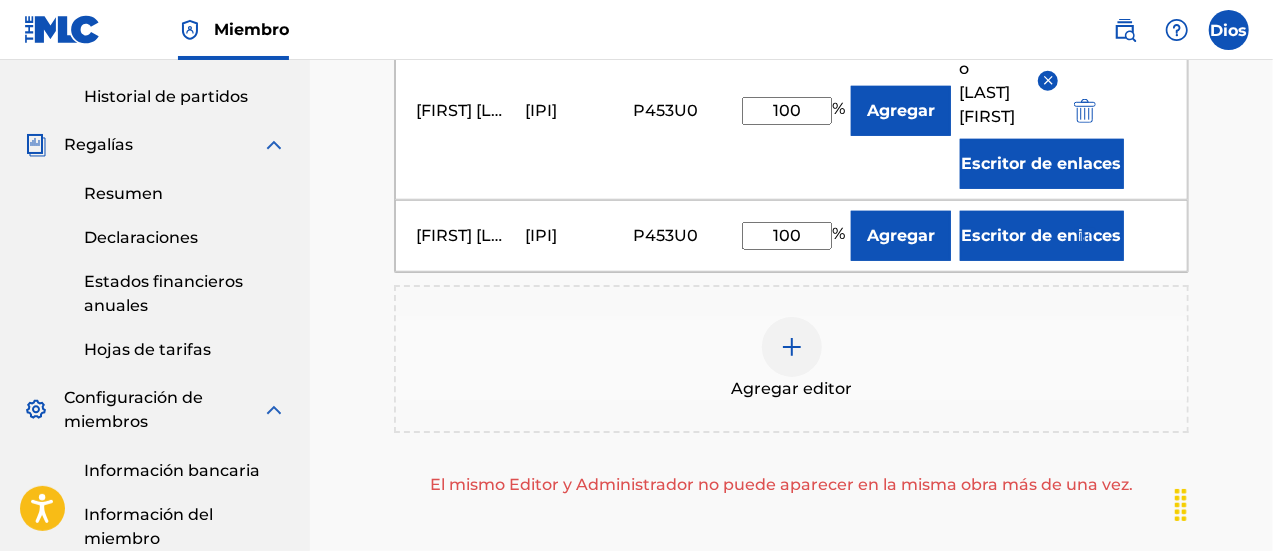 type on "100" 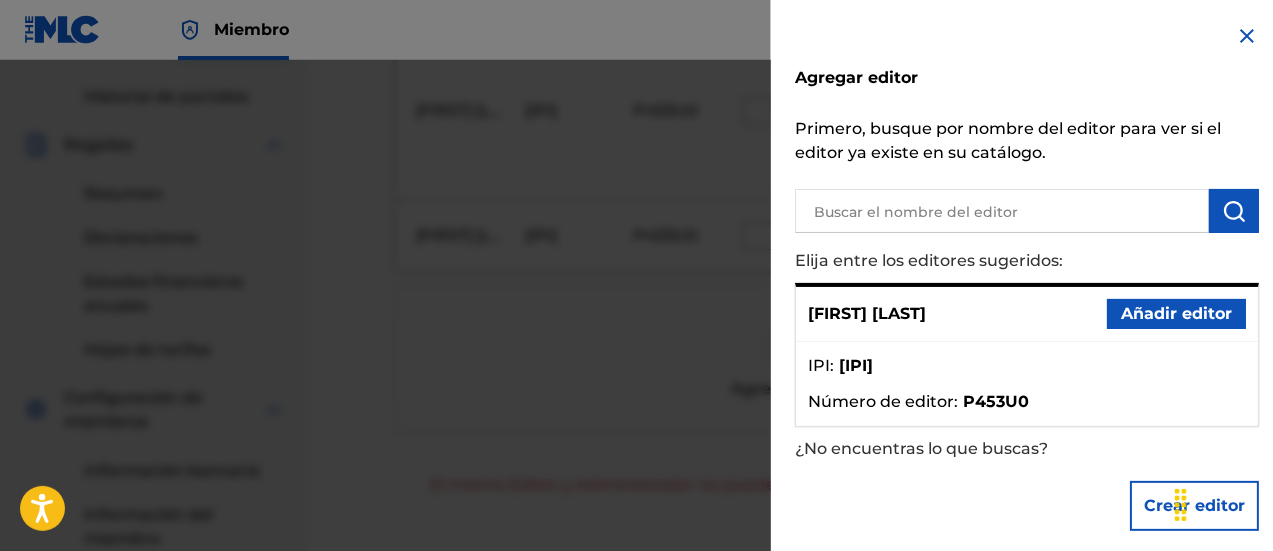 click at bounding box center (1247, 36) 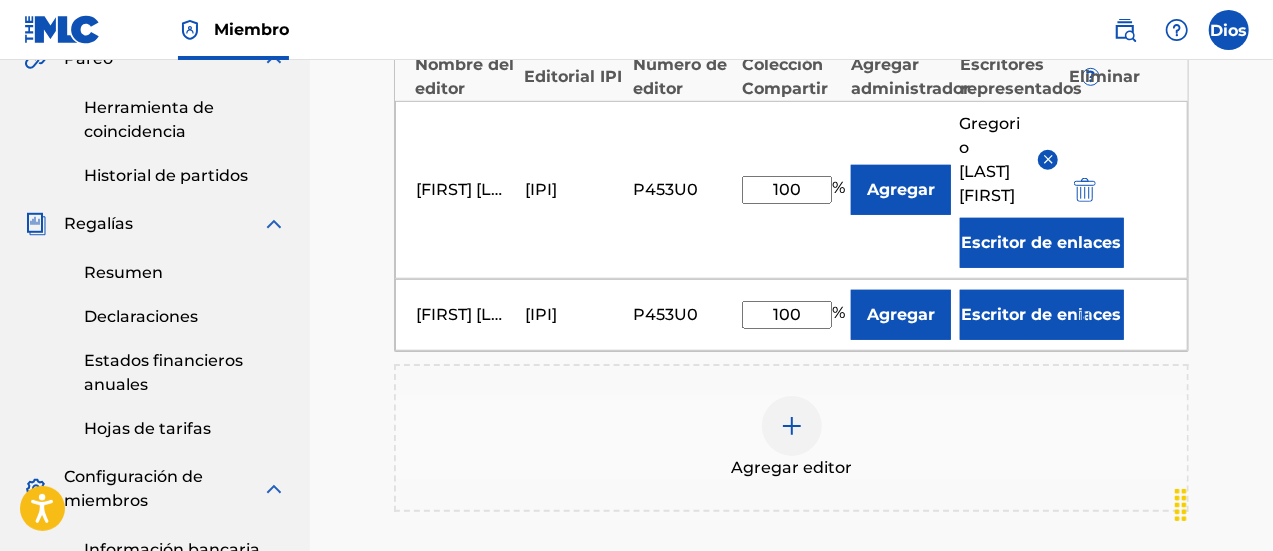 scroll, scrollTop: 622, scrollLeft: 0, axis: vertical 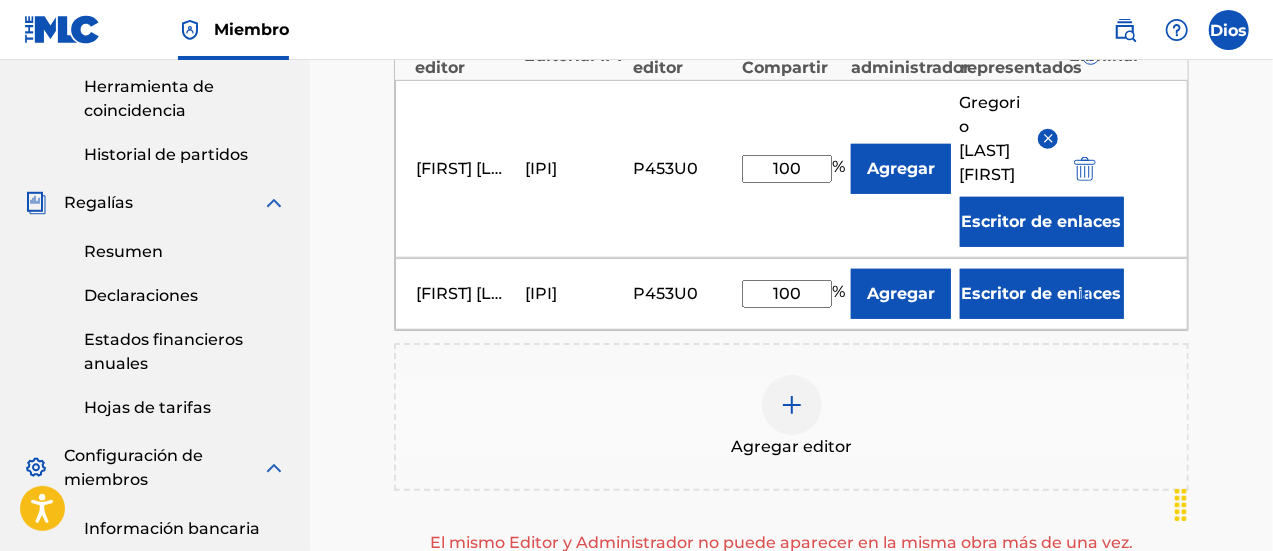 click on "Catalogar Introducir detalles del trabajo Agregar escritores Agregar editores y compartir Agregar grabación Revisar Agregar editores y compartir Ingrese su(s) editor(es)/administrador(es). Mi Flaca Editores (  0  ) ? REQUERIDO Total de acciones:  0  % Nombre del editor Editorial IPI Número de editor Colección Compartir Agregar administrador Escritores representados ? Eliminar [FIRST] [LAST] [IPI] [CODE] 100 % Agregar [FIRST] [LAST] Escritor de enlaces [FIRST] [LAST] [IPI] [CODE] 100 % Agregar Escritor de enlaces Agregar editor El mismo Editor y Administrador no puede aparecer en la misma obra más de una vez. Atrás Próximo" at bounding box center (791, 149) 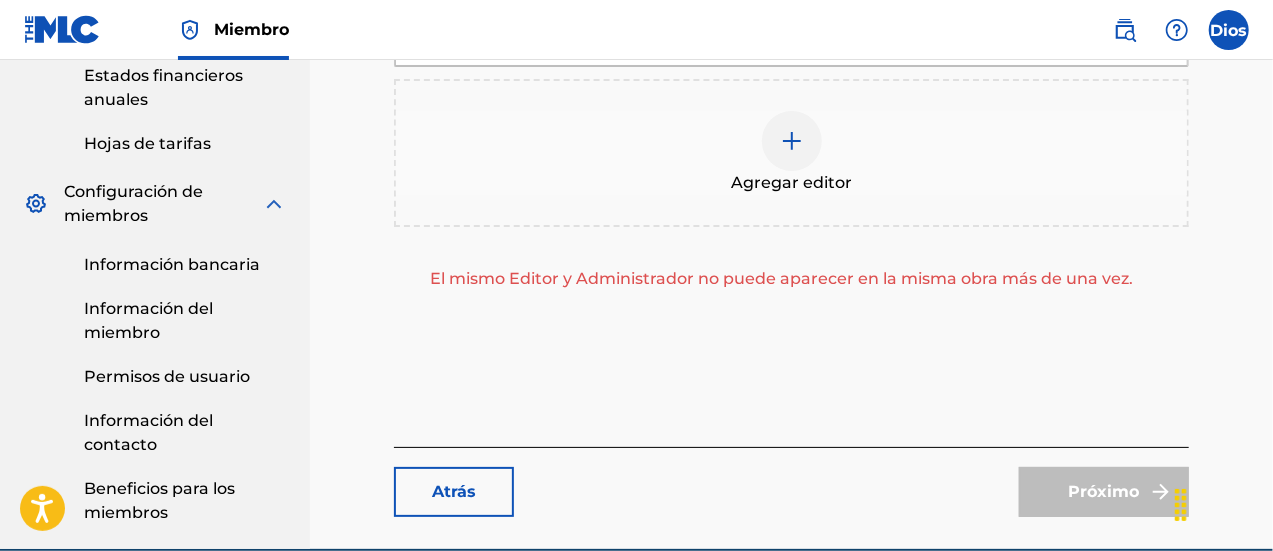 scroll, scrollTop: 893, scrollLeft: 0, axis: vertical 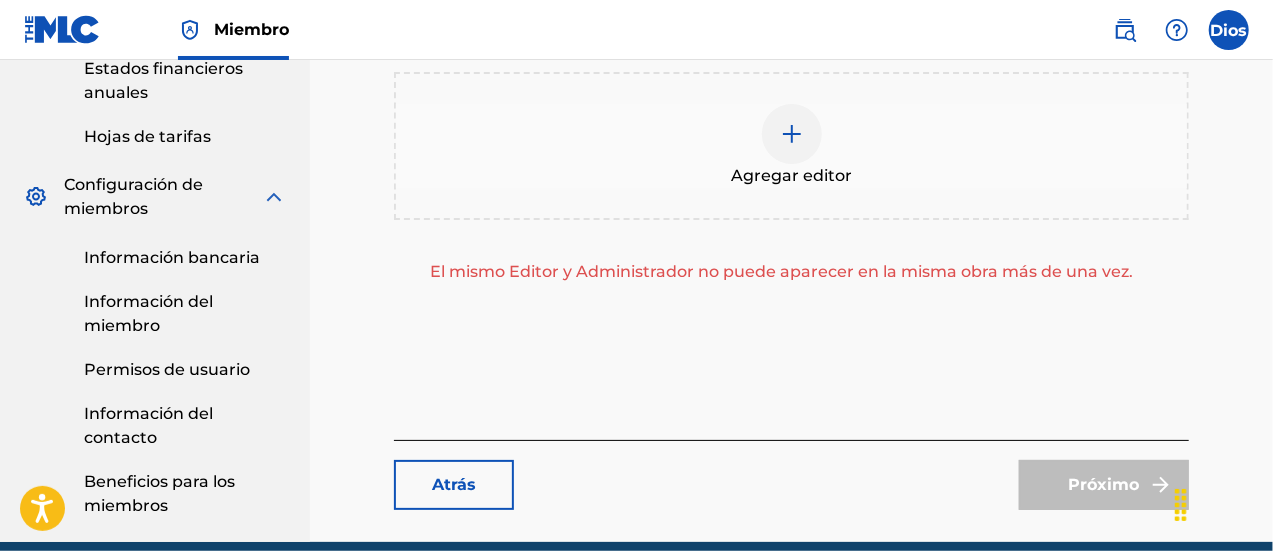 click on "Catalogar Introducir detalles del trabajo Agregar escritores Agregar editores y compartir Agregar grabación Revisar Agregar editores y compartir Ingrese su(s) editor(es)/administrador(es). Mi Flaca Editores (  0  ) ? REQUERIDO Total de acciones:  0  % Nombre del editor Editorial IPI Número de editor Colección Compartir Agregar administrador Escritores representados ? Eliminar [FIRST] [LAST] [IPI] [CODE] 100 % Agregar [FIRST] [LAST] Escritor de enlaces [FIRST] [LAST] [IPI] [CODE] 100 % Agregar Escritor de enlaces Agregar editor El mismo Editor y Administrador no puede aparecer en la misma obra más de una vez. Atrás Próximo" at bounding box center (791, -122) 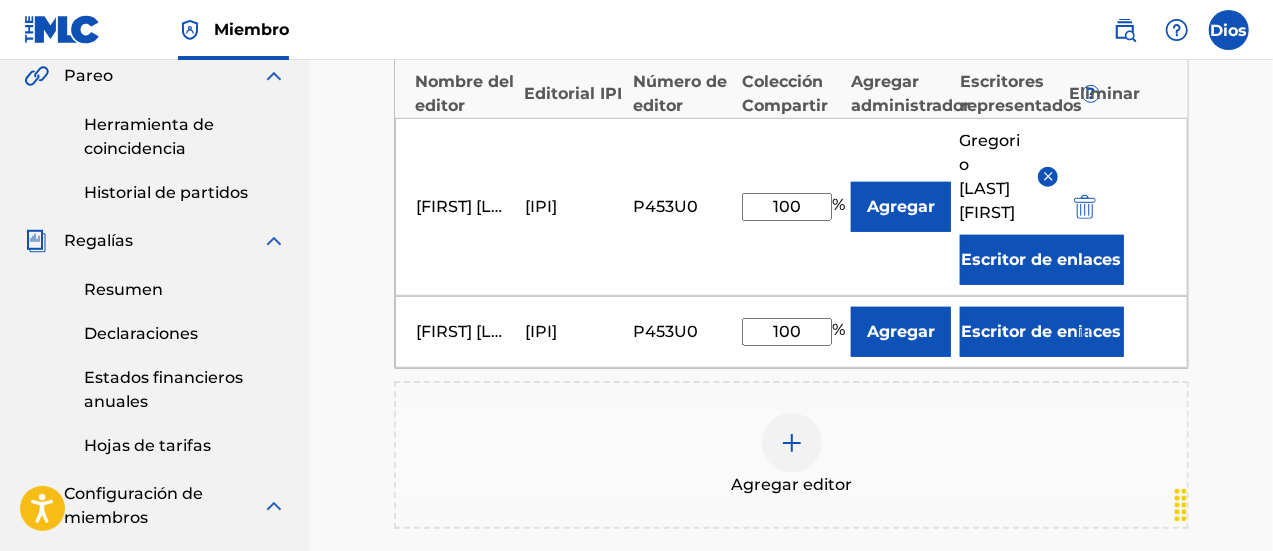 scroll, scrollTop: 583, scrollLeft: 0, axis: vertical 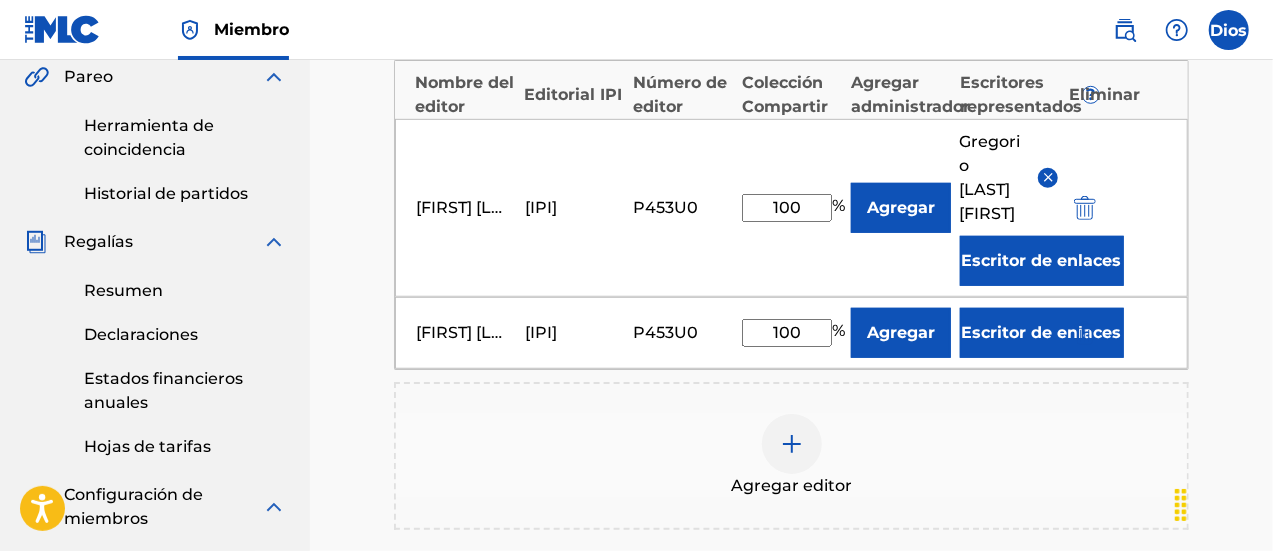 click at bounding box center [1085, 333] 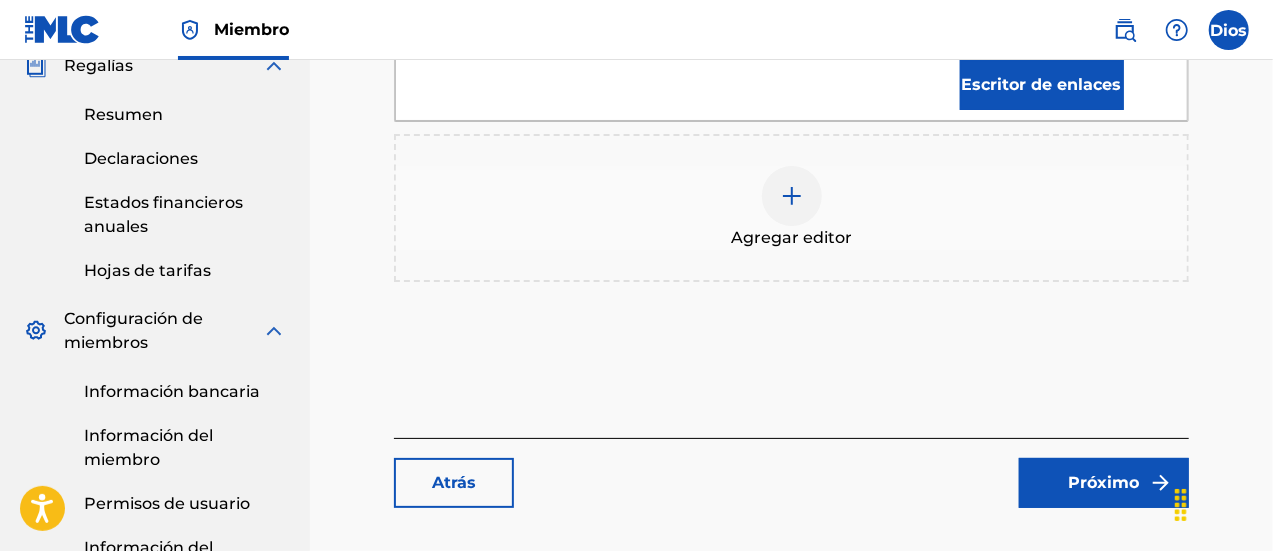 scroll, scrollTop: 762, scrollLeft: 0, axis: vertical 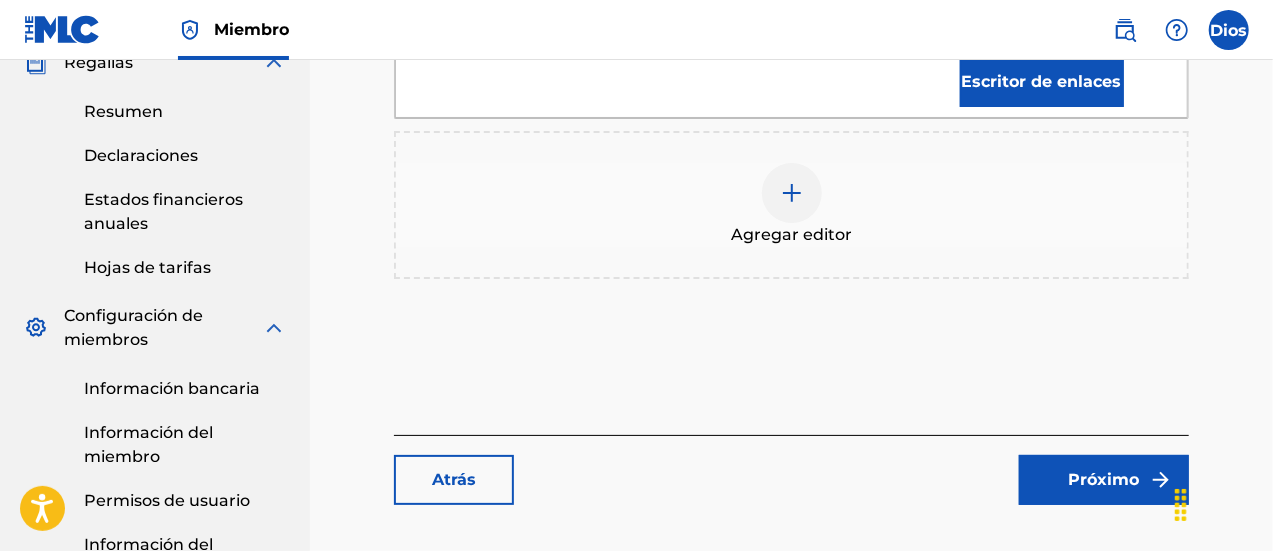 click on "Próximo" at bounding box center [1104, 480] 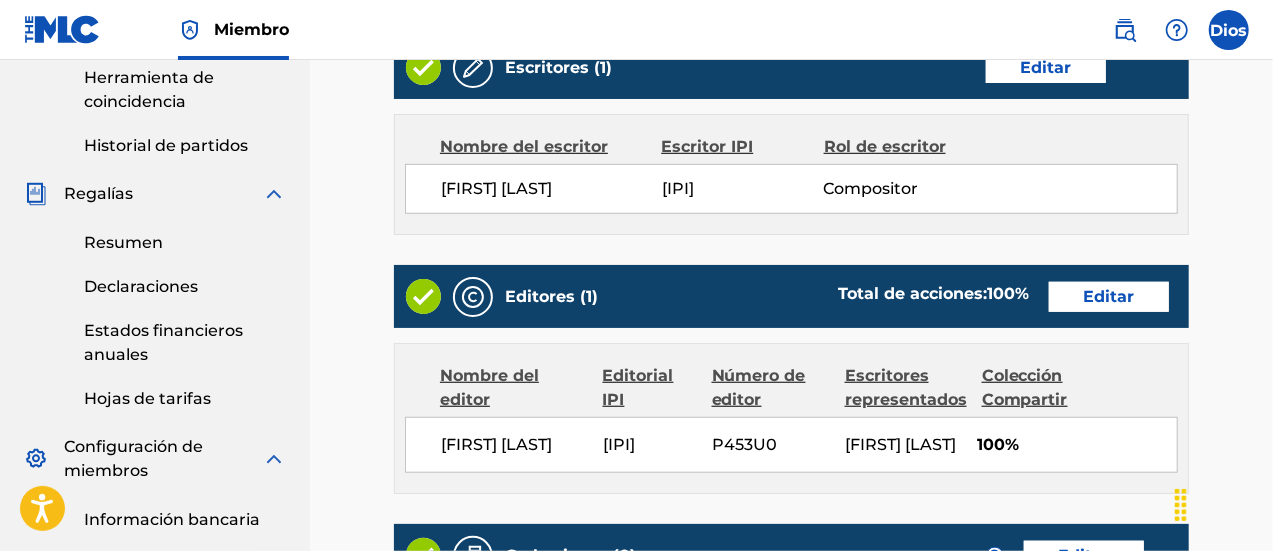 scroll, scrollTop: 632, scrollLeft: 0, axis: vertical 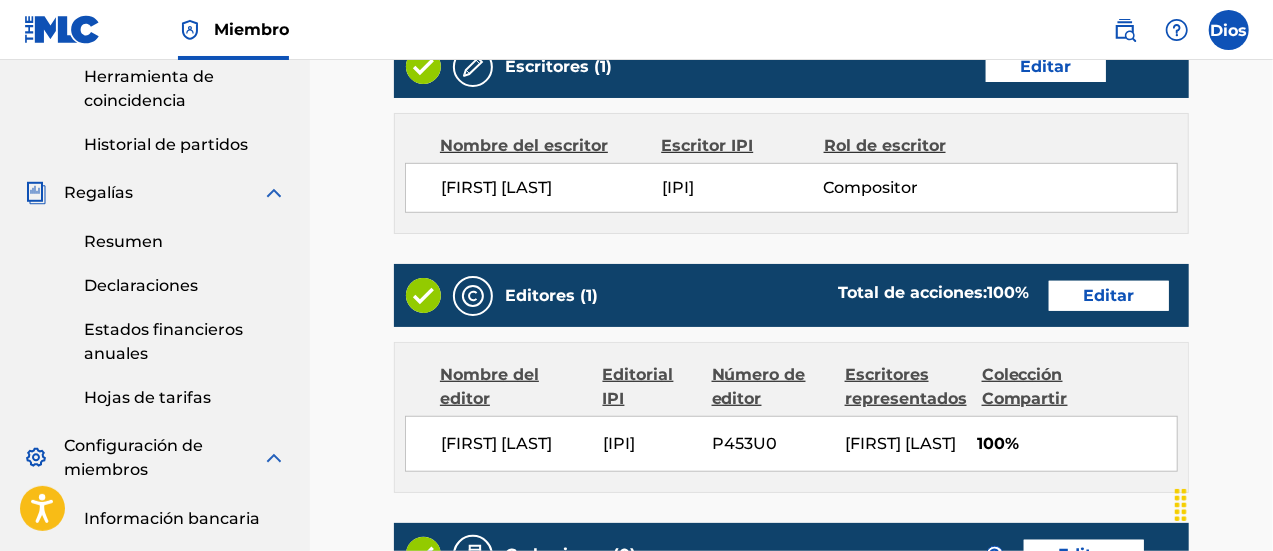 click on "< Volver Mi Flaca     Borrador Detalle del trabajo   Editar Identificador de trabajo del miembro -- Código de canción MLC -- ISWC -- Duración 02:11 Idioma Español ID DE REF. 11911357 Títulos alternativos Sin títulos alternativos Escritores    (1) Editar Nombre del escritor Escritor IPI Rol de escritor [FIRST] [LAST] 798326095 Compositor Editores    (1) Total de acciones:  100  % Editar Nombre del editor Editorial IPI Número de editor Escritores representados Colección Compartir [FIRST] [LAST] 00798326095 P453U0 [FIRST] [LAST] 100% Total de acciones:  100  % Grabaciones    (0) ? Editar No hay grabaciones Atrás Eliminar borrador Entregar" at bounding box center (791, 129) 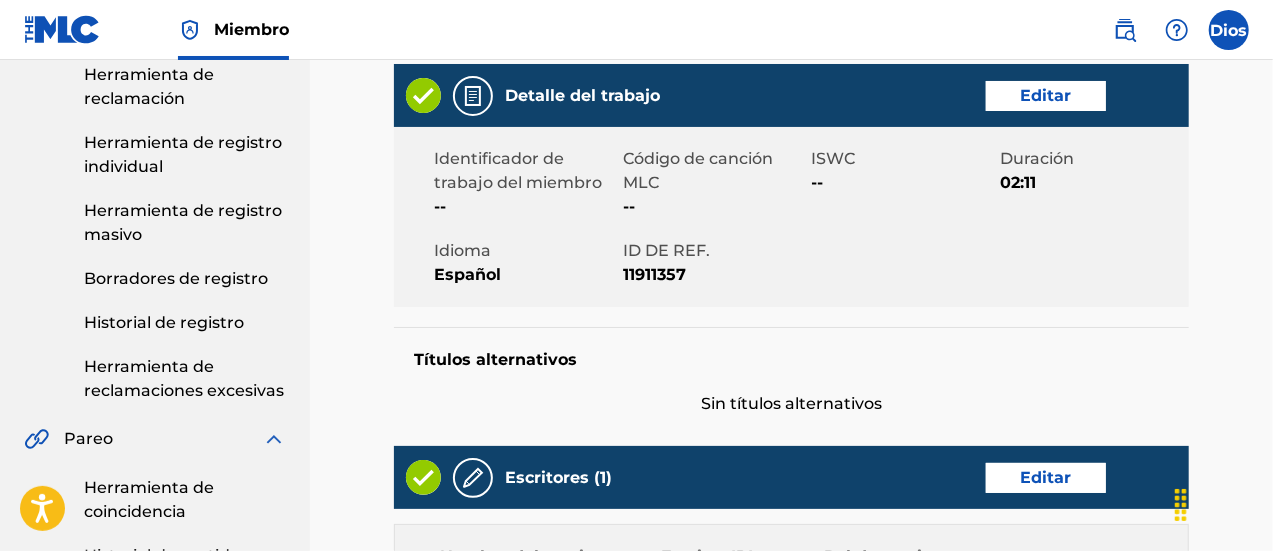 scroll, scrollTop: 222, scrollLeft: 0, axis: vertical 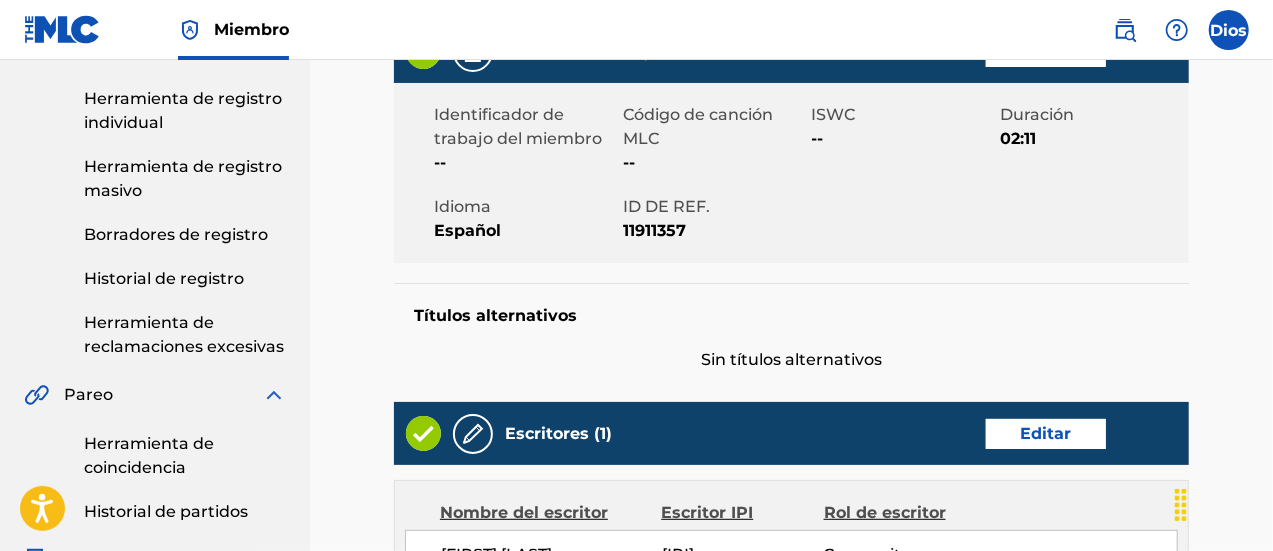 click on "< Volver Mi Flaca     Borrador Detalle del trabajo   Editar Identificador de trabajo del miembro -- Código de canción MLC -- ISWC -- Duración 02:11 Idioma Español ID DE REF. 11911357 Títulos alternativos Sin títulos alternativos Escritores    (1) Editar Nombre del escritor Escritor IPI Rol de escritor [FIRST] [LAST] 798326095 Compositor Editores    (1) Total de acciones:  100  % Editar Nombre del editor Editorial IPI Número de editor Escritores representados Colección Compartir [FIRST] [LAST] 00798326095 P453U0 [FIRST] [LAST] 100% Total de acciones:  100  % Grabaciones    (0) ? Editar No hay grabaciones Atrás Eliminar borrador Entregar" at bounding box center (791, 496) 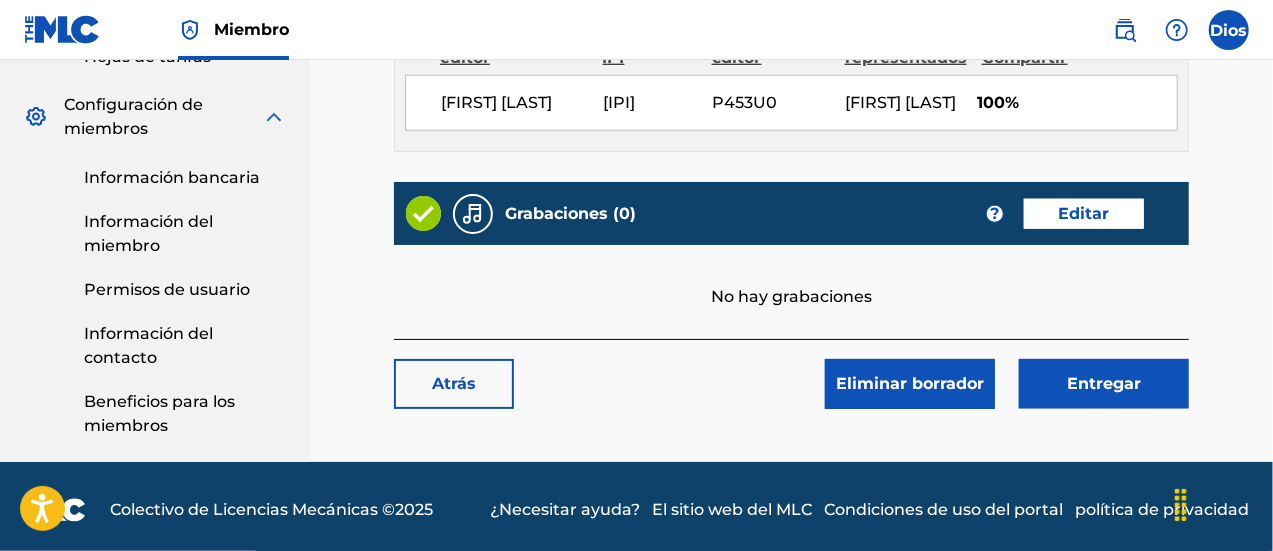 scroll, scrollTop: 980, scrollLeft: 0, axis: vertical 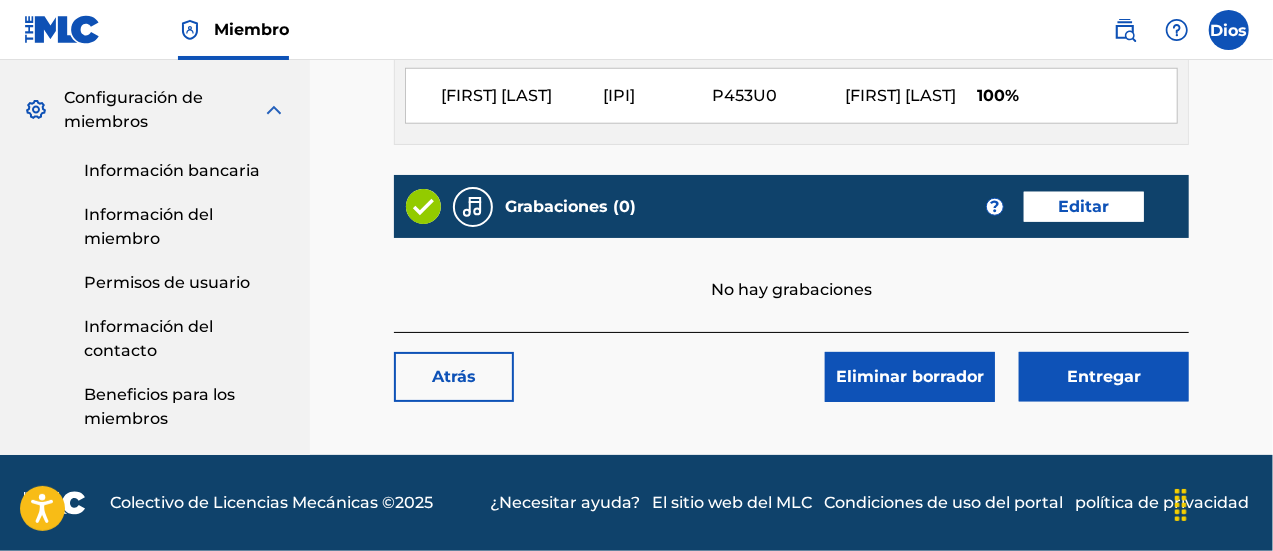 click on "Atrás Eliminar borrador Entregar" at bounding box center (791, 367) 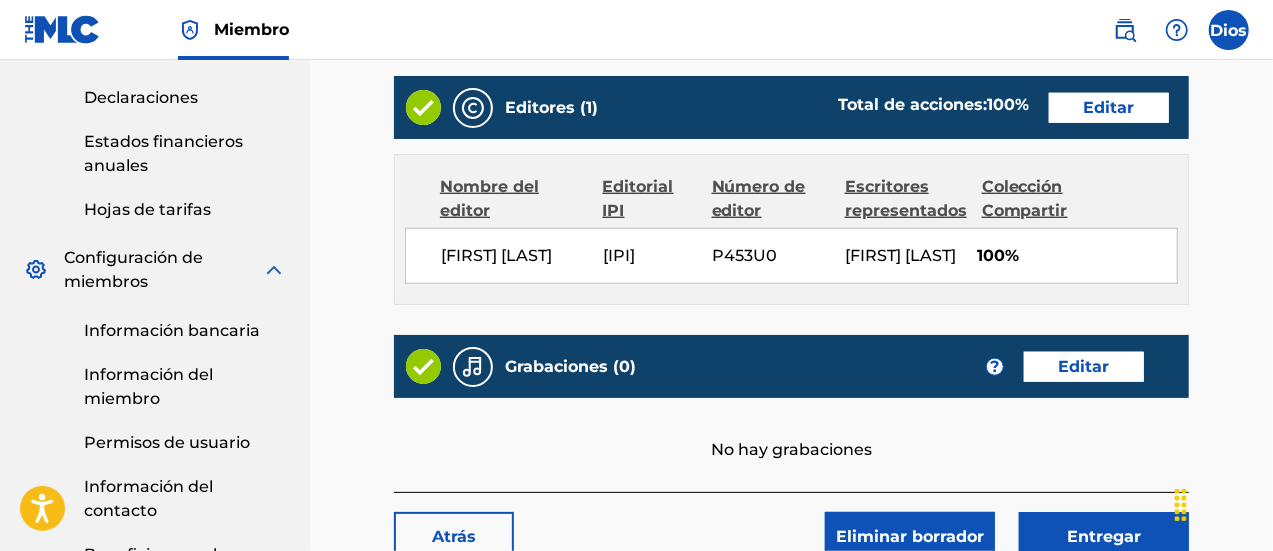 scroll, scrollTop: 980, scrollLeft: 0, axis: vertical 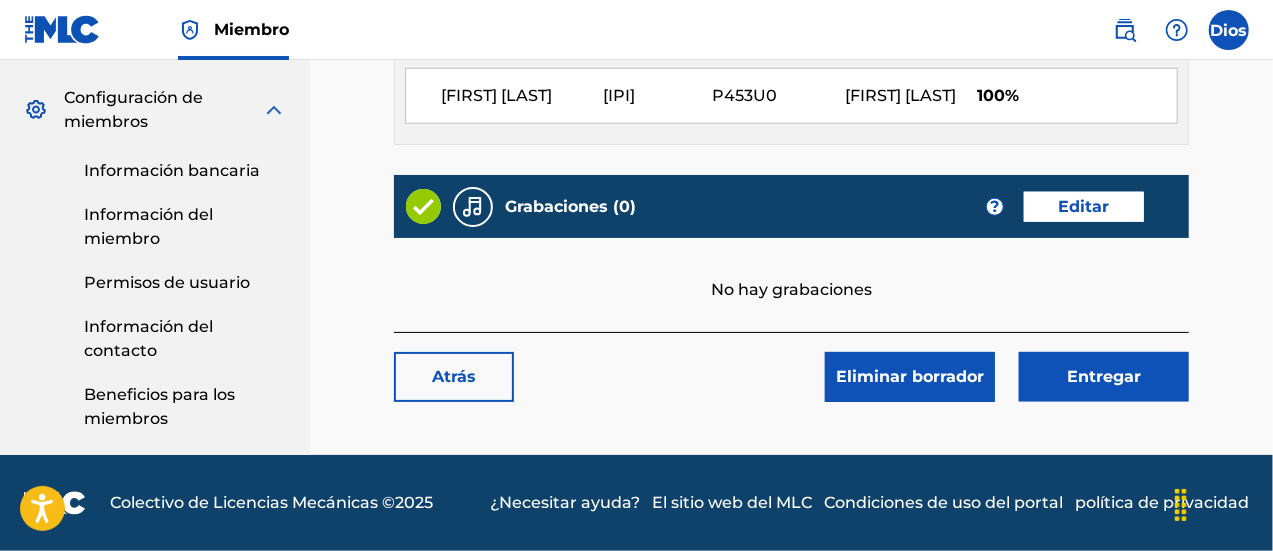 click on "Editar" at bounding box center (1084, 206) 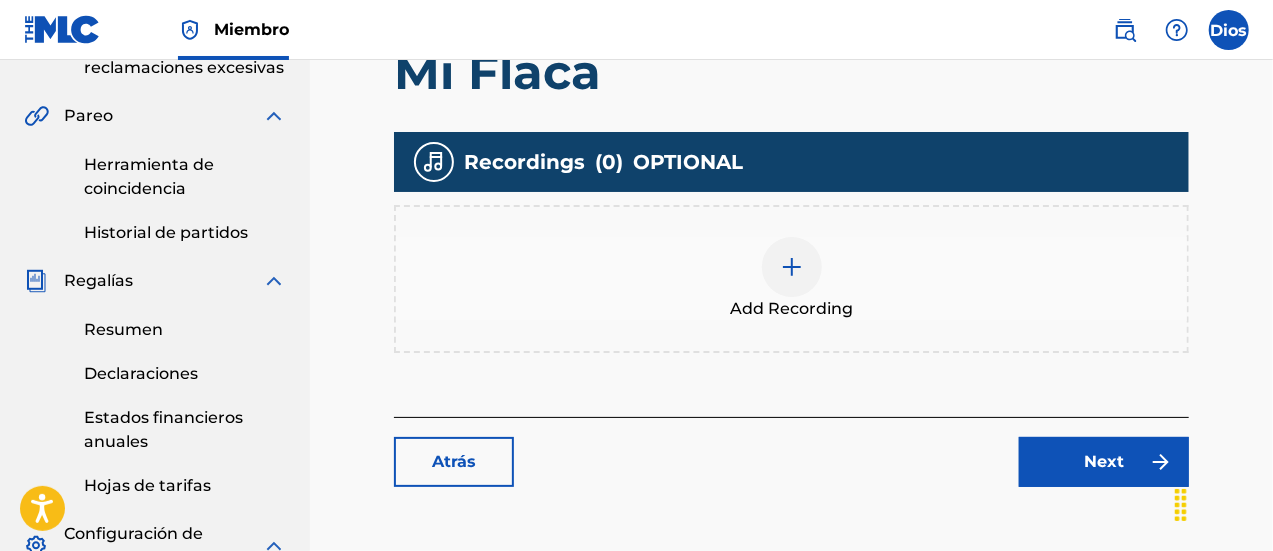 scroll, scrollTop: 568, scrollLeft: 0, axis: vertical 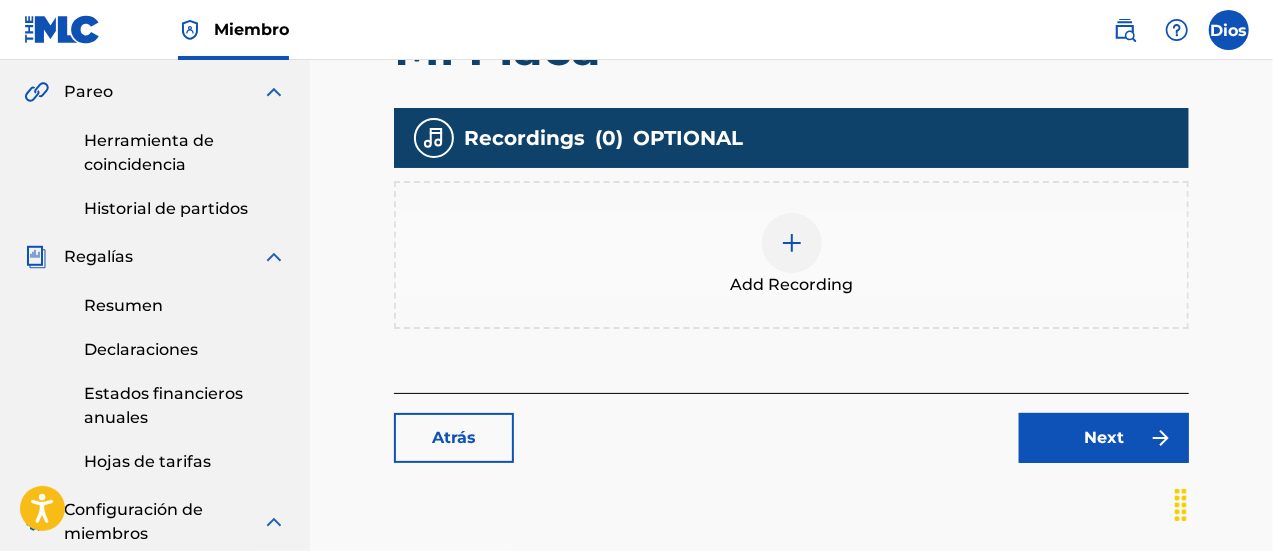 click at bounding box center (792, 243) 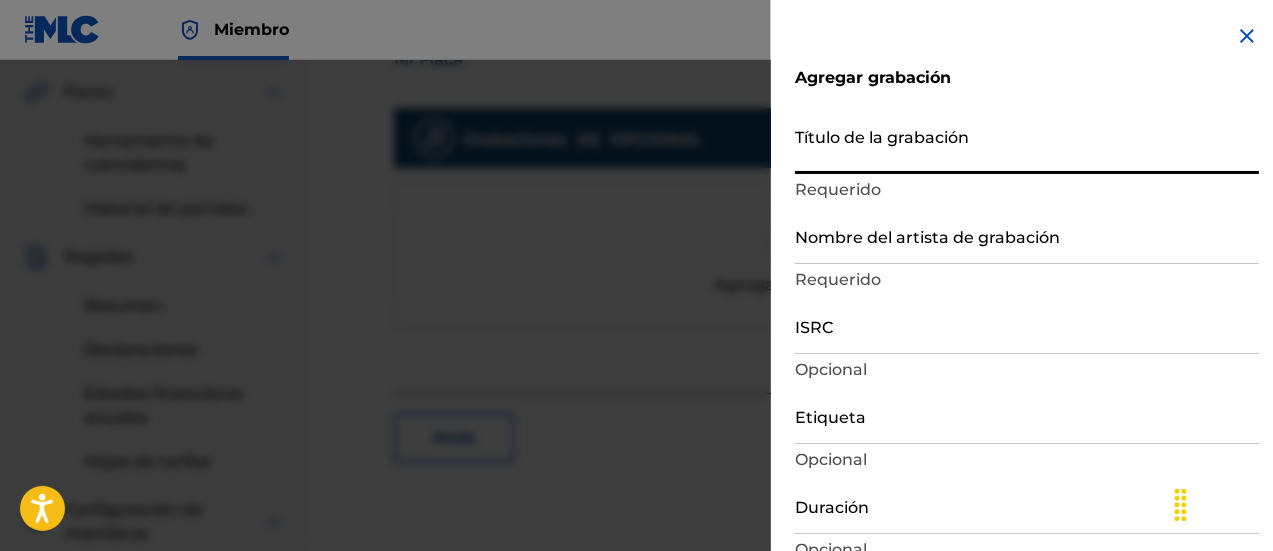 click on "Título de la grabación" at bounding box center [1027, 145] 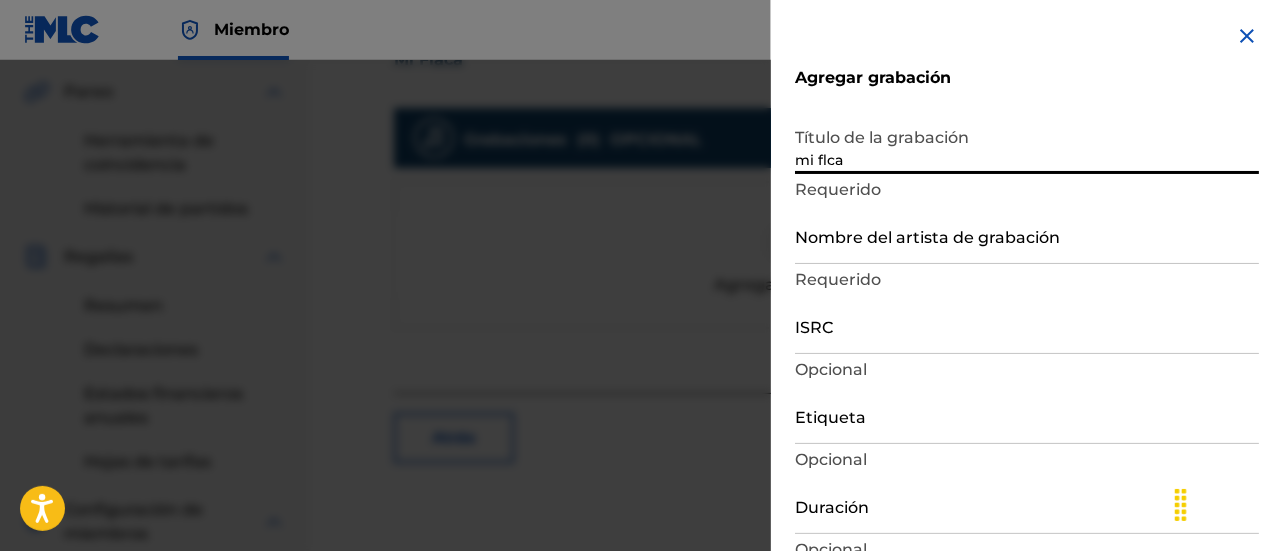 type on "mi flca" 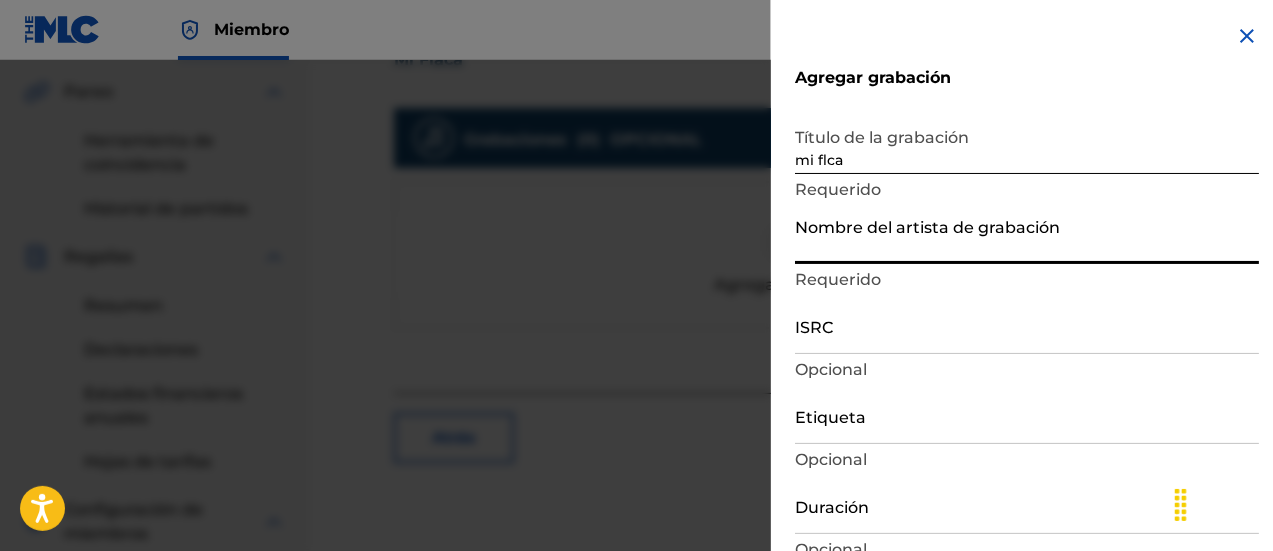 click on "Nombre del artista de grabación" at bounding box center [1027, 235] 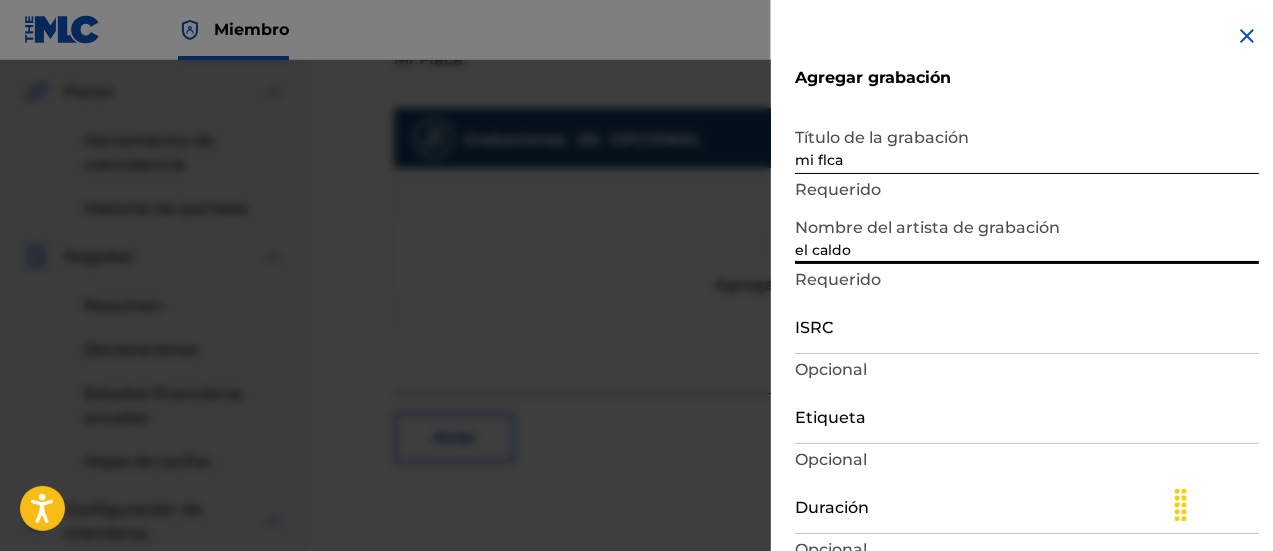 type on "el caldo" 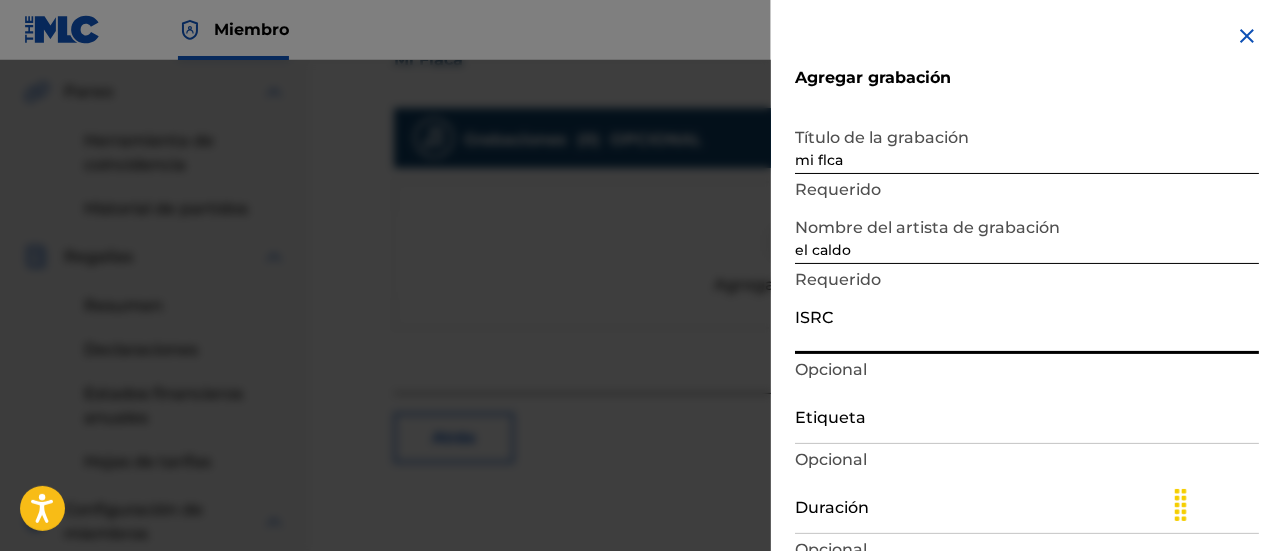 paste on "[LICENSE]" 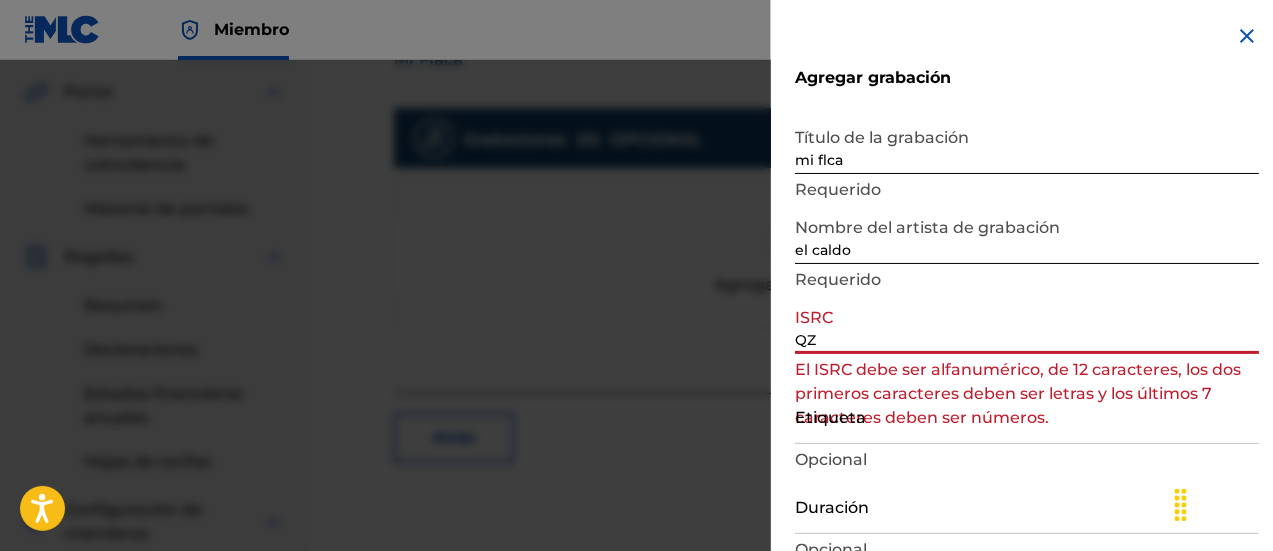 type on "Q" 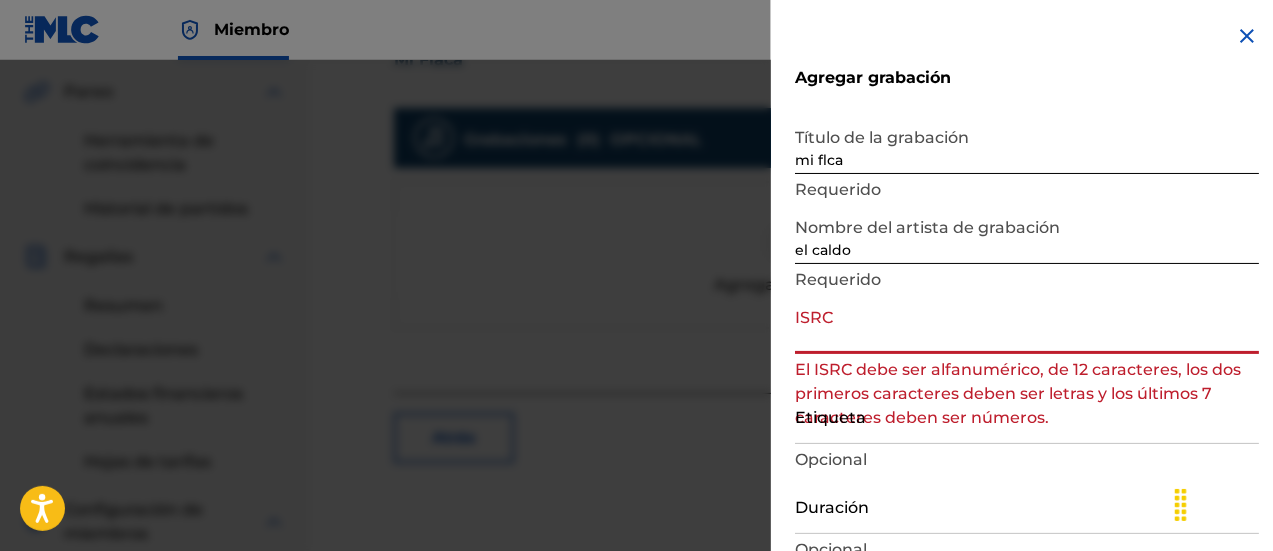 paste on "[LICENSE]" 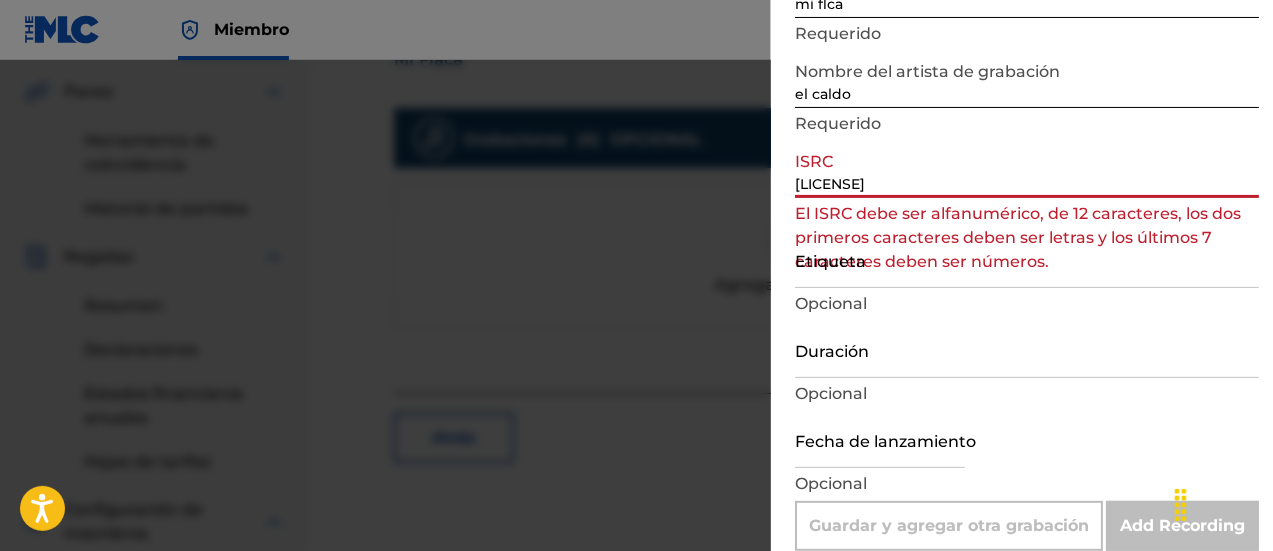scroll, scrollTop: 159, scrollLeft: 0, axis: vertical 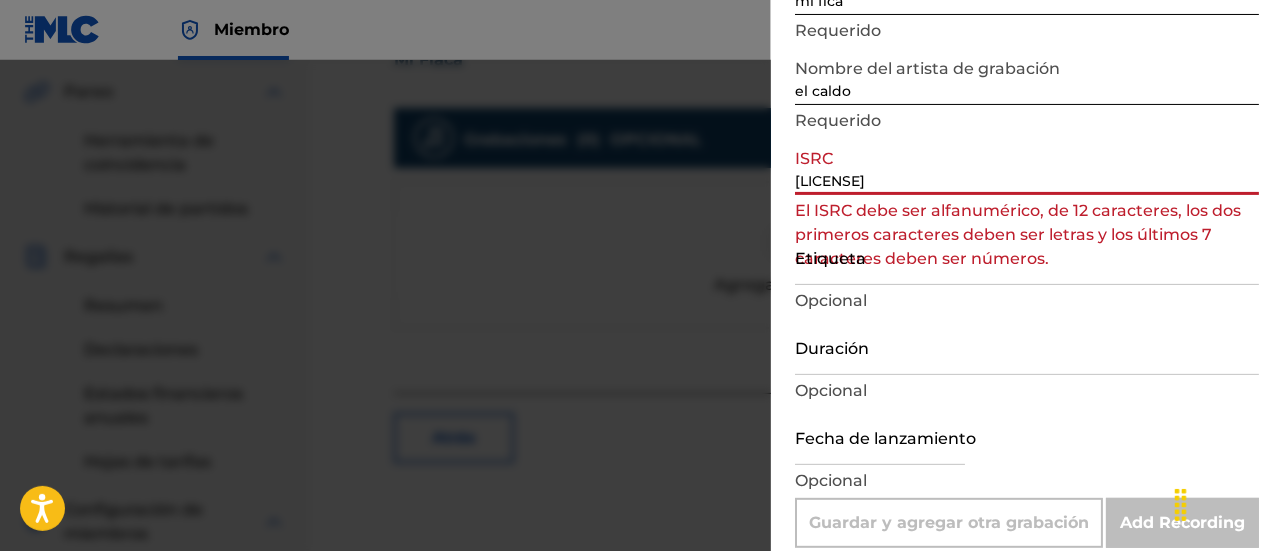 type on "[LICENSE]" 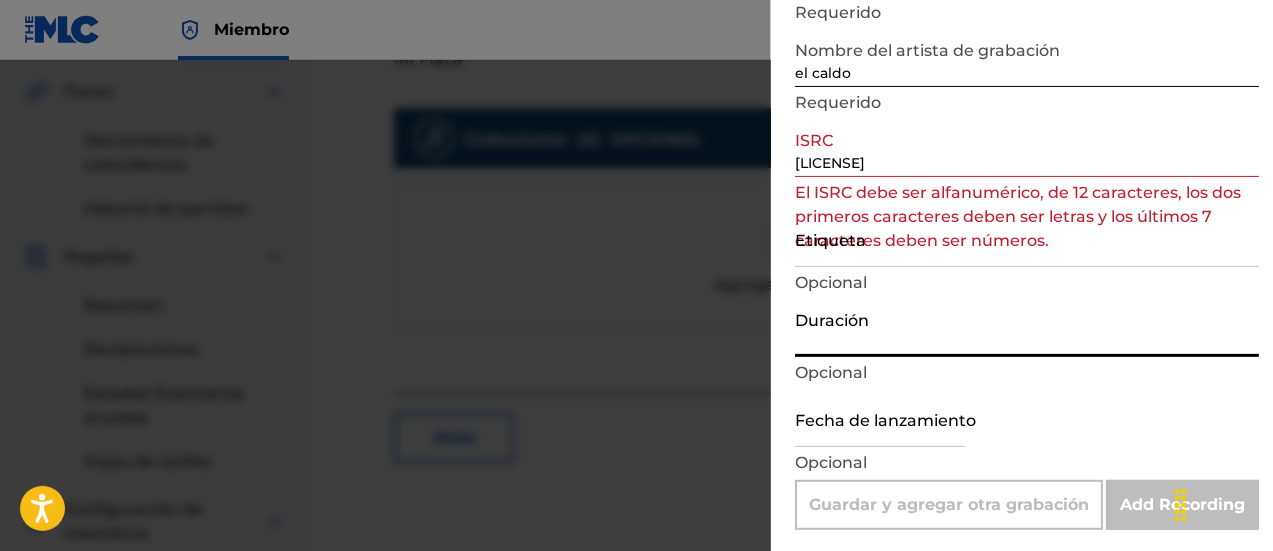 scroll, scrollTop: 180, scrollLeft: 0, axis: vertical 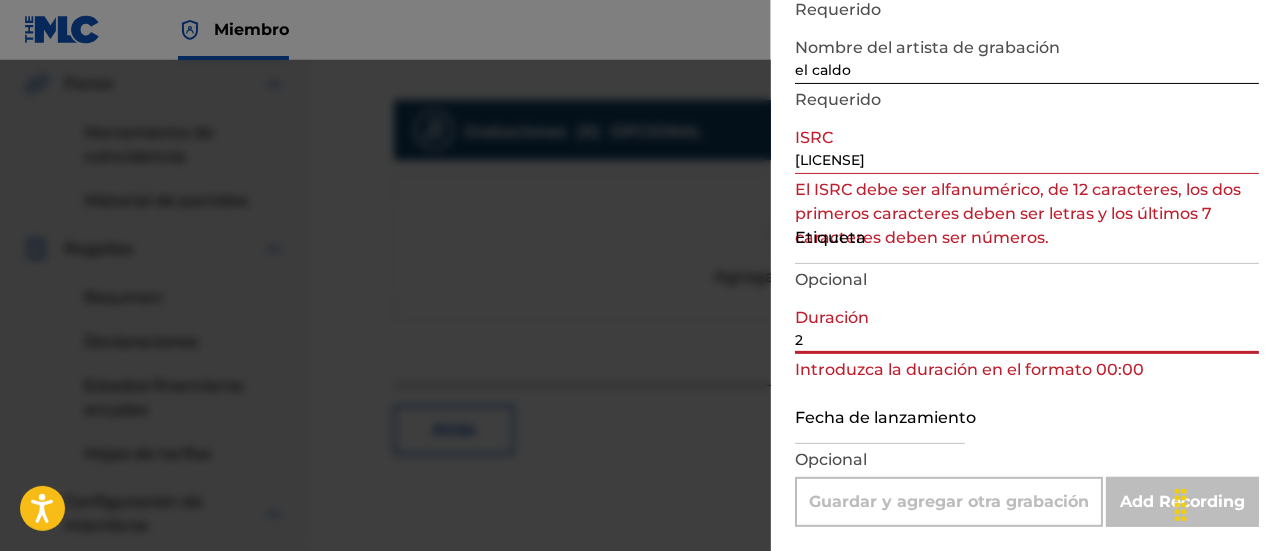 type on "2" 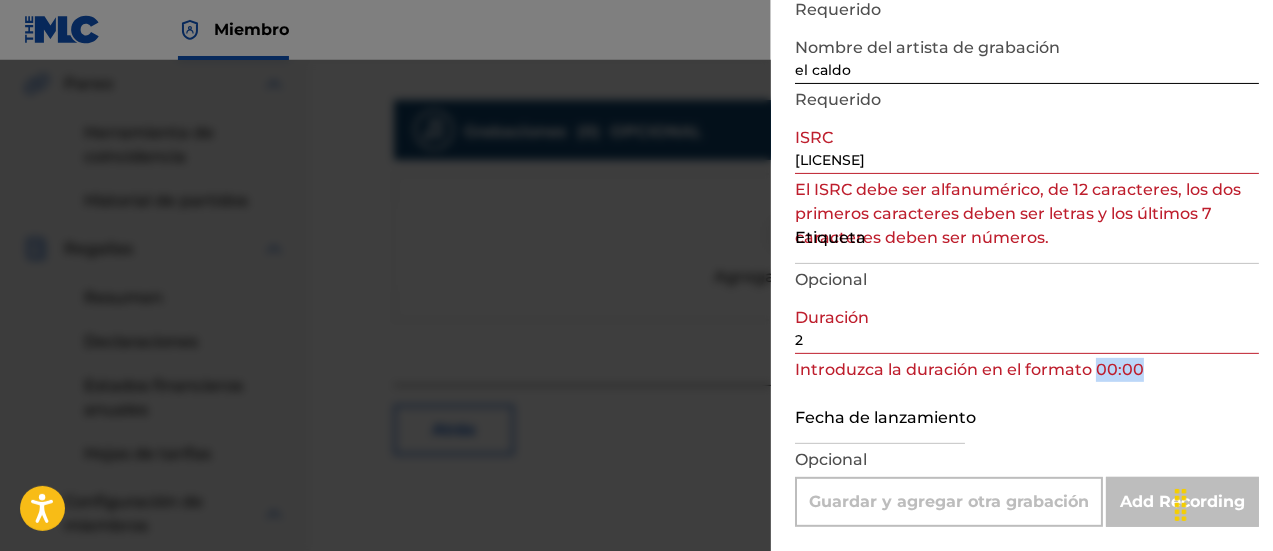 drag, startPoint x: 1140, startPoint y: 375, endPoint x: 1093, endPoint y: 375, distance: 47 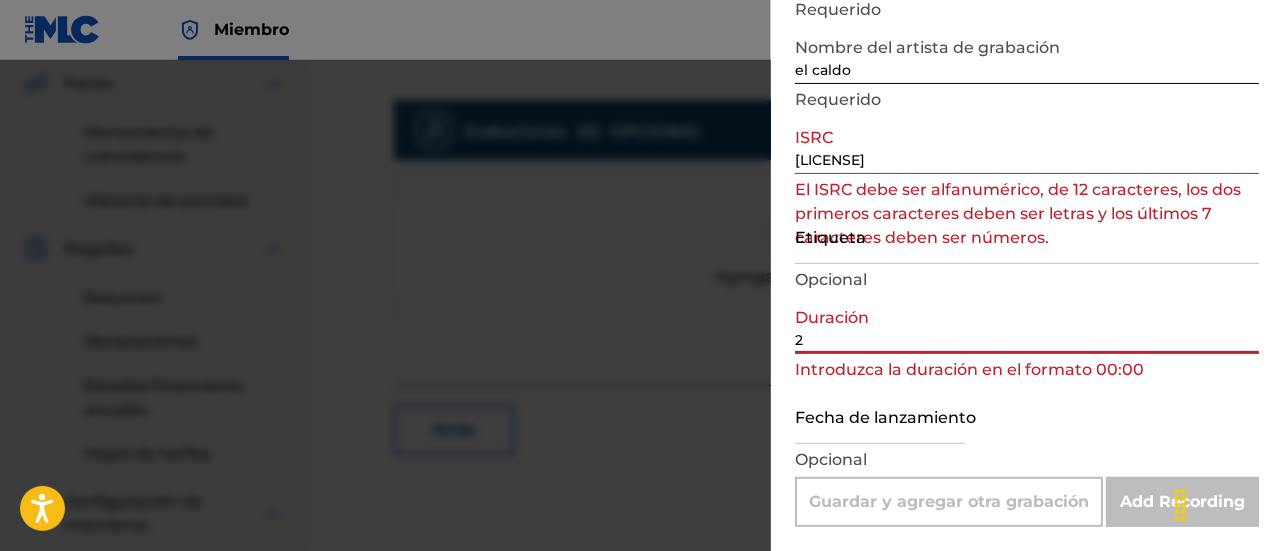 click on "2" at bounding box center [1027, 325] 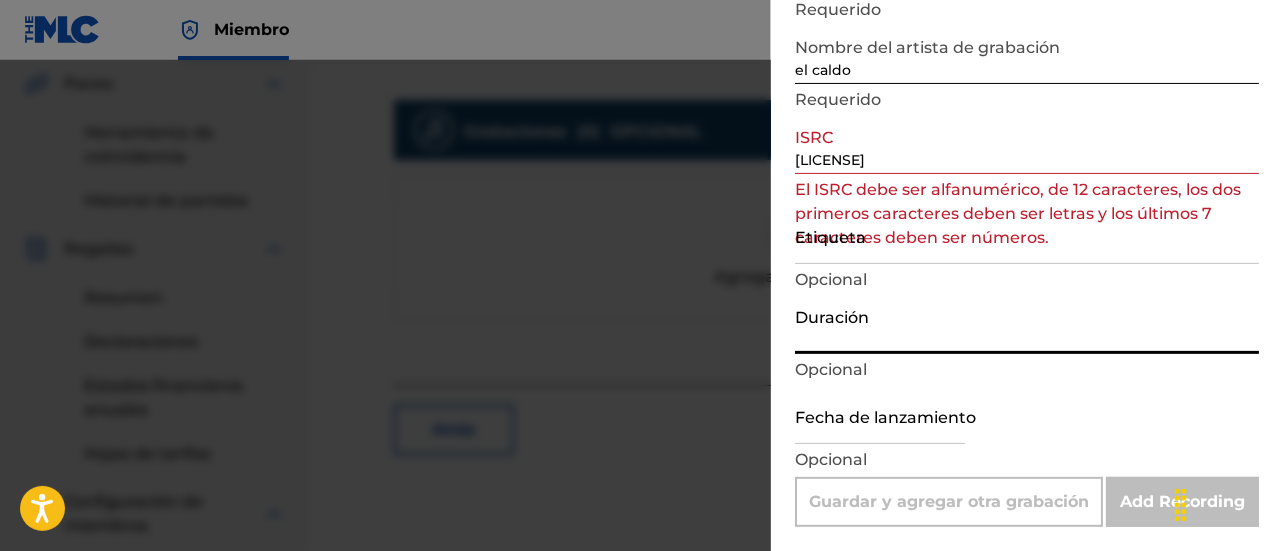paste on "00:00" 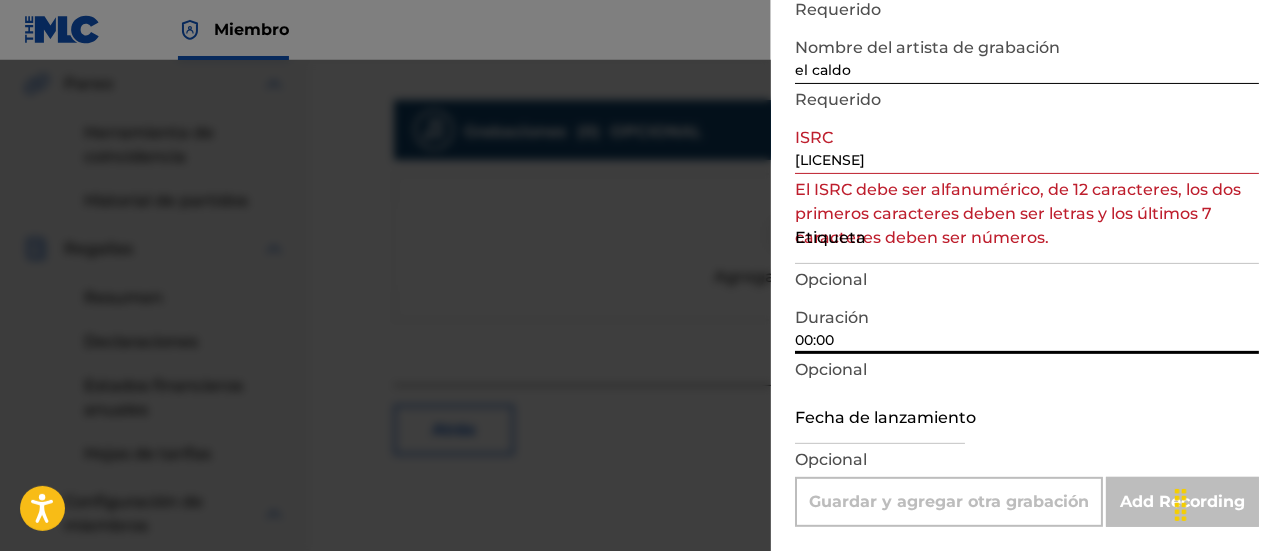 click on "00:00" at bounding box center [1027, 325] 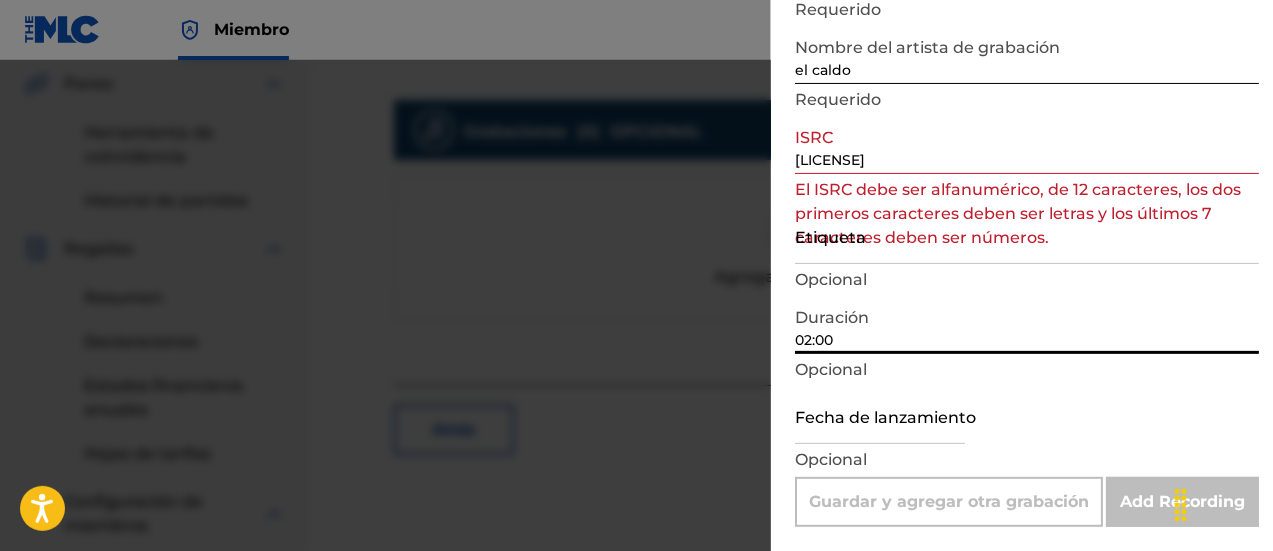 click on "02:00" at bounding box center [1027, 325] 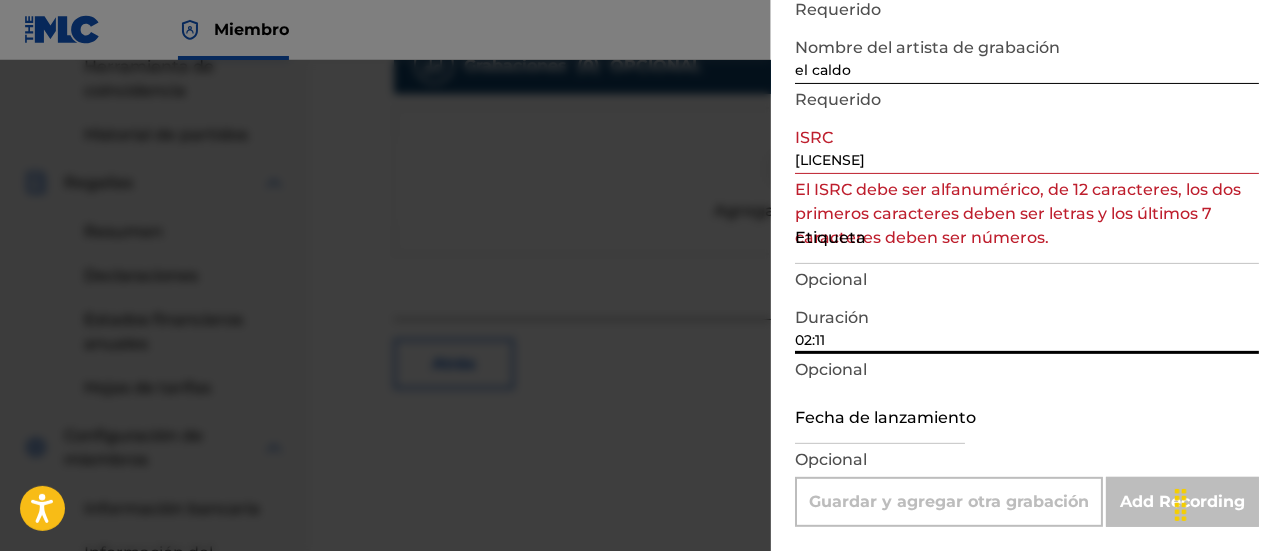 scroll, scrollTop: 675, scrollLeft: 0, axis: vertical 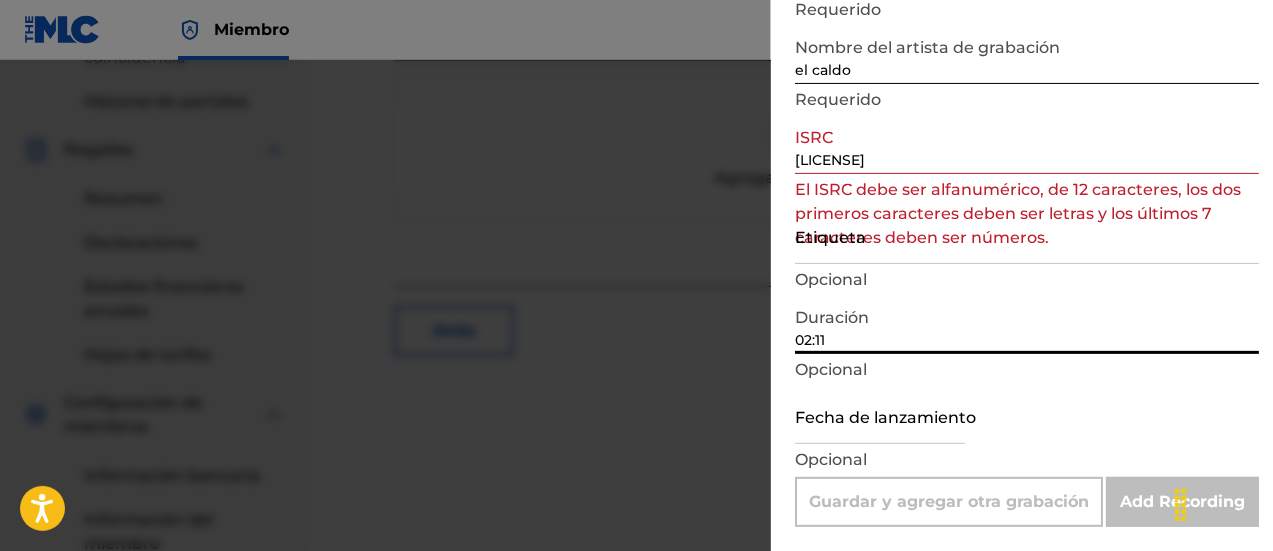 type on "02:11" 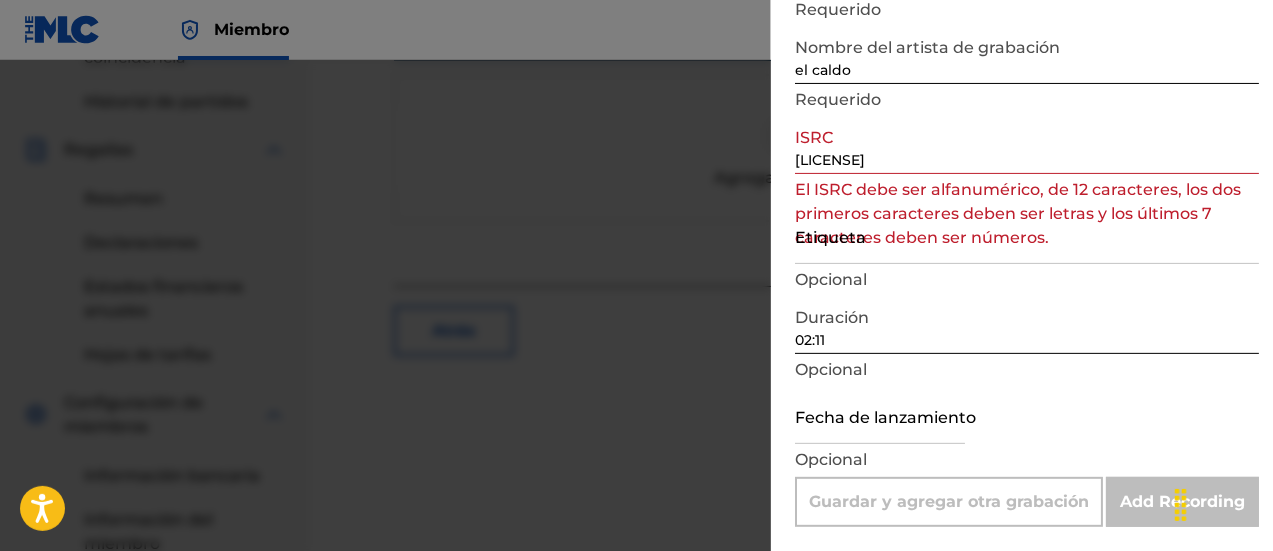 click at bounding box center (880, 415) 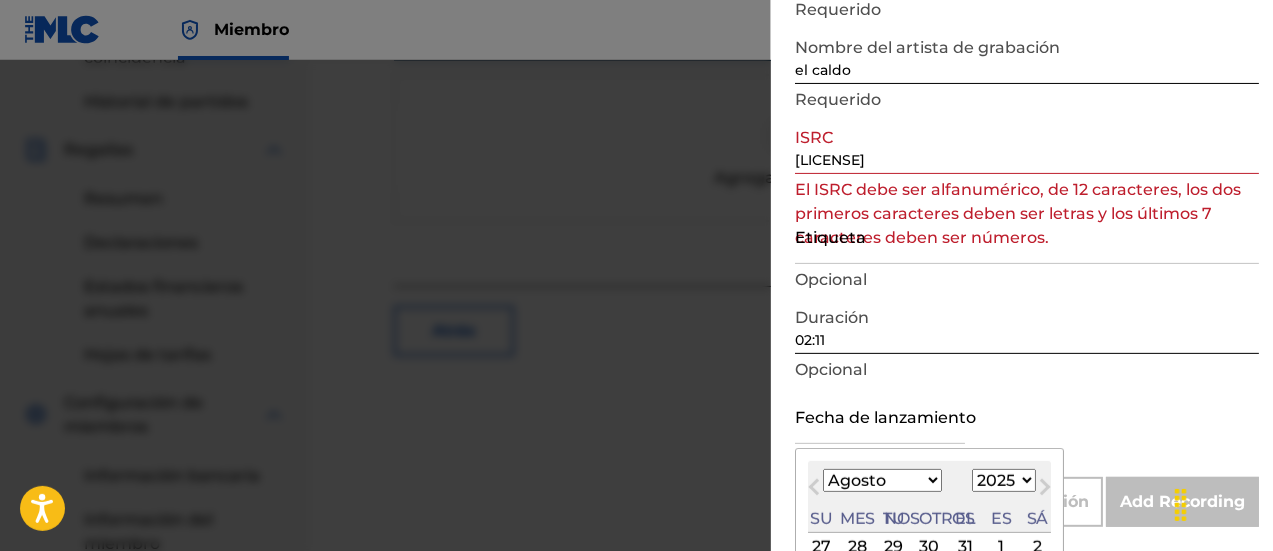 click on "Enero Febrero Marzo Abril Puede Junio Julio Agosto Septiembre Octubre Noviembre Diciembre" at bounding box center (882, 480) 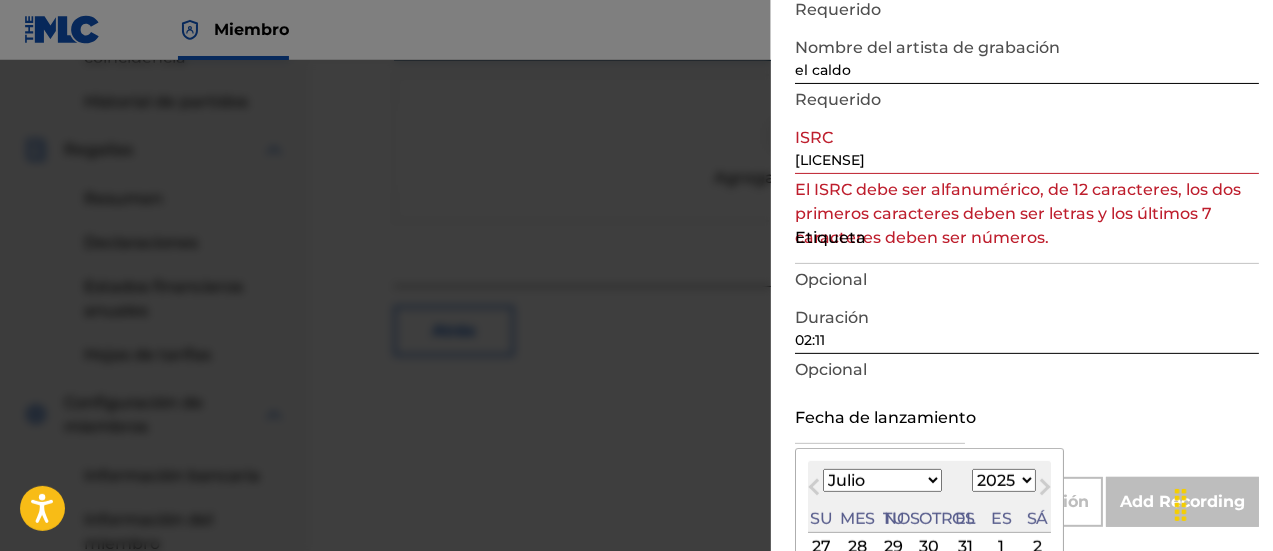 click on "Enero Febrero Marzo Abril Puede Junio Julio Agosto Septiembre Octubre Noviembre Diciembre" at bounding box center (882, 480) 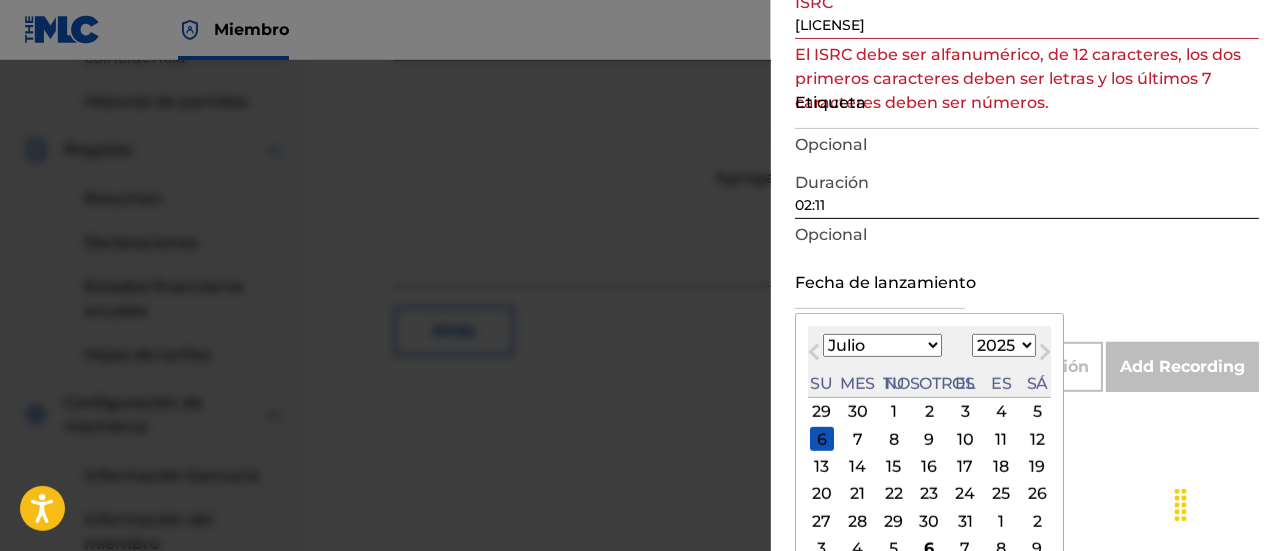 scroll, scrollTop: 316, scrollLeft: 0, axis: vertical 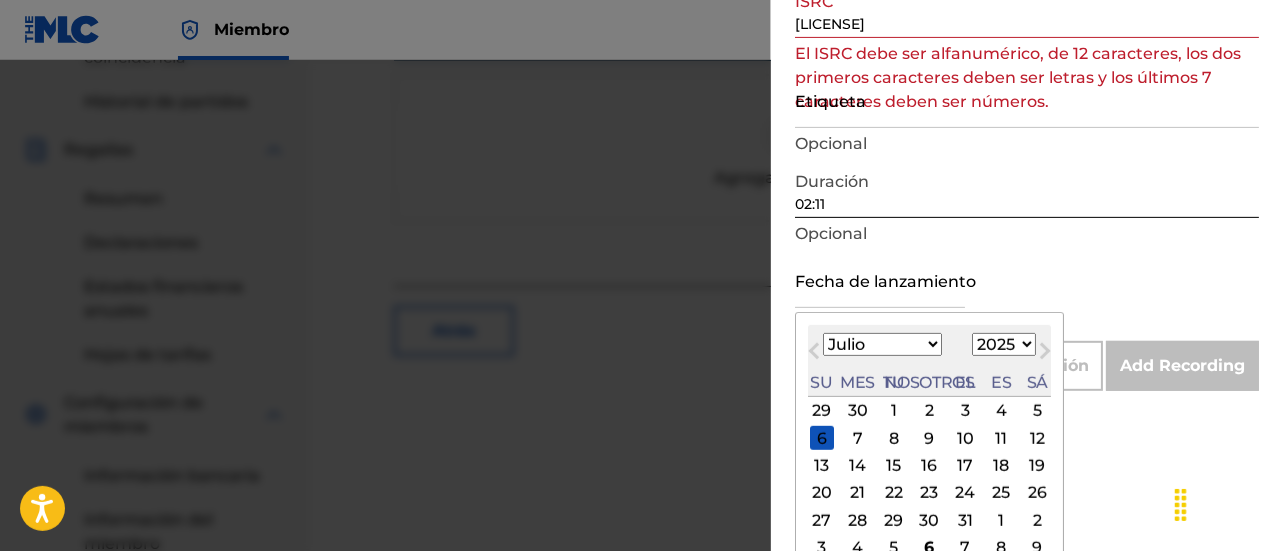 click on "5" at bounding box center (1037, 411) 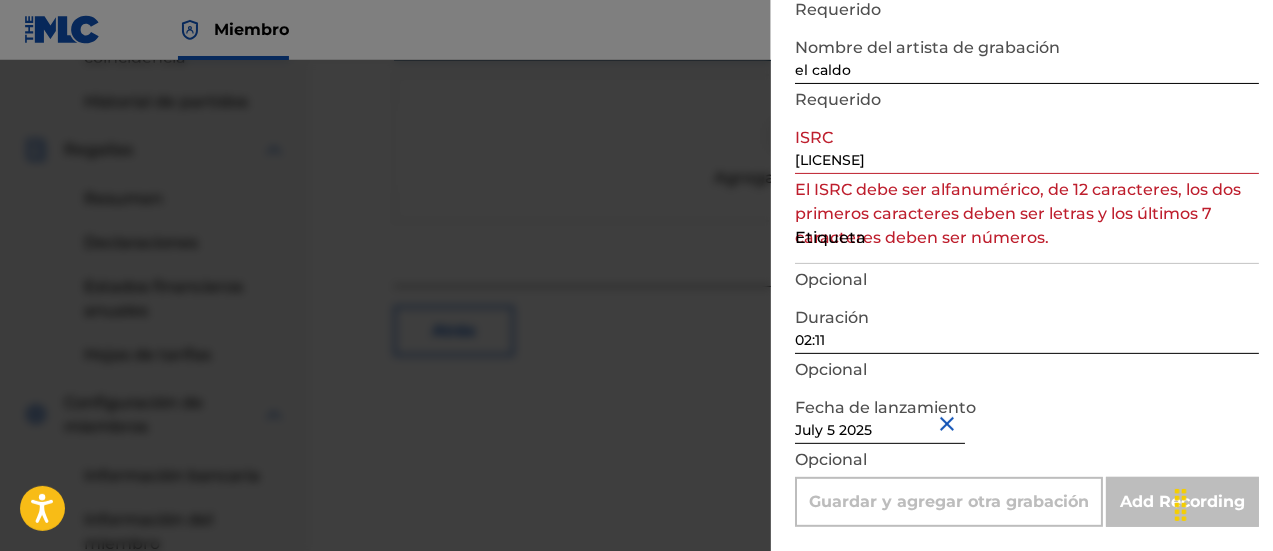 scroll, scrollTop: 180, scrollLeft: 0, axis: vertical 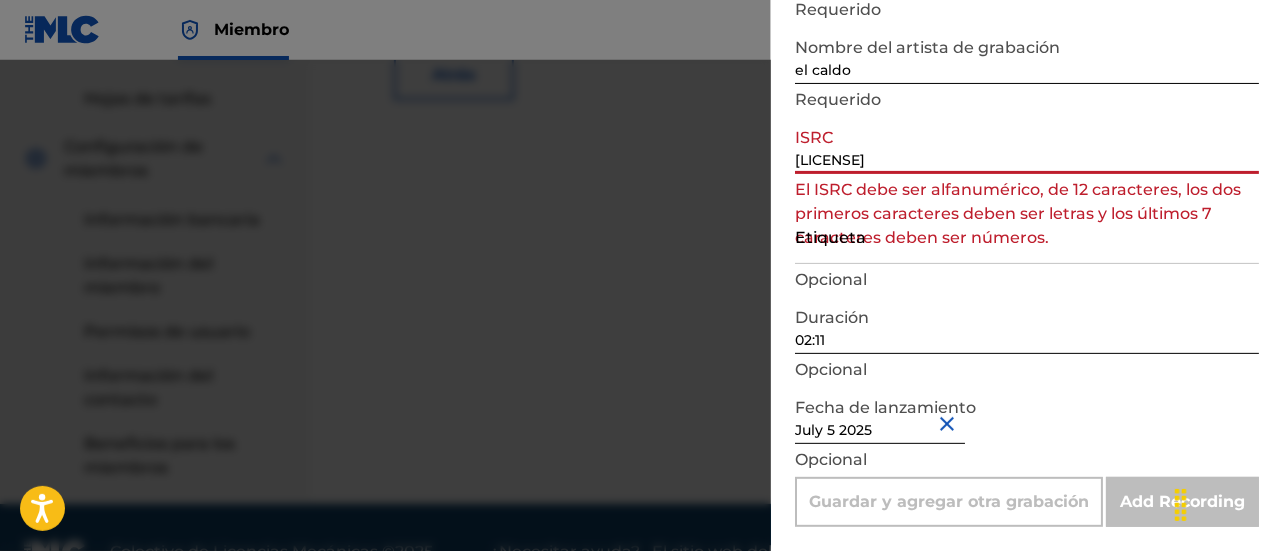 click on "[LICENSE]" at bounding box center [1027, 145] 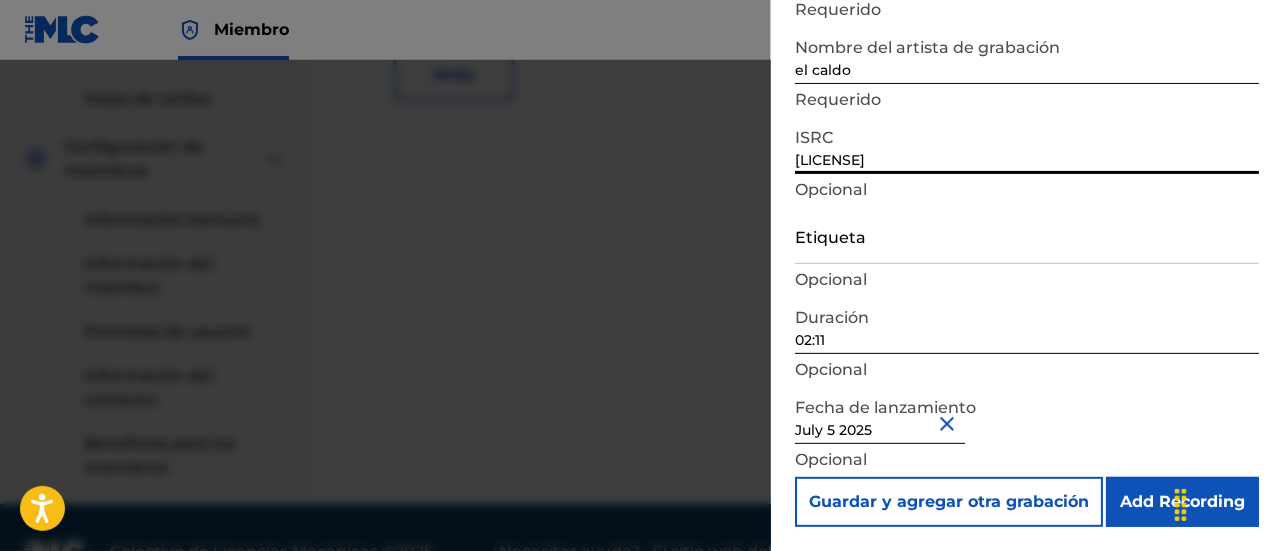scroll, scrollTop: 980, scrollLeft: 0, axis: vertical 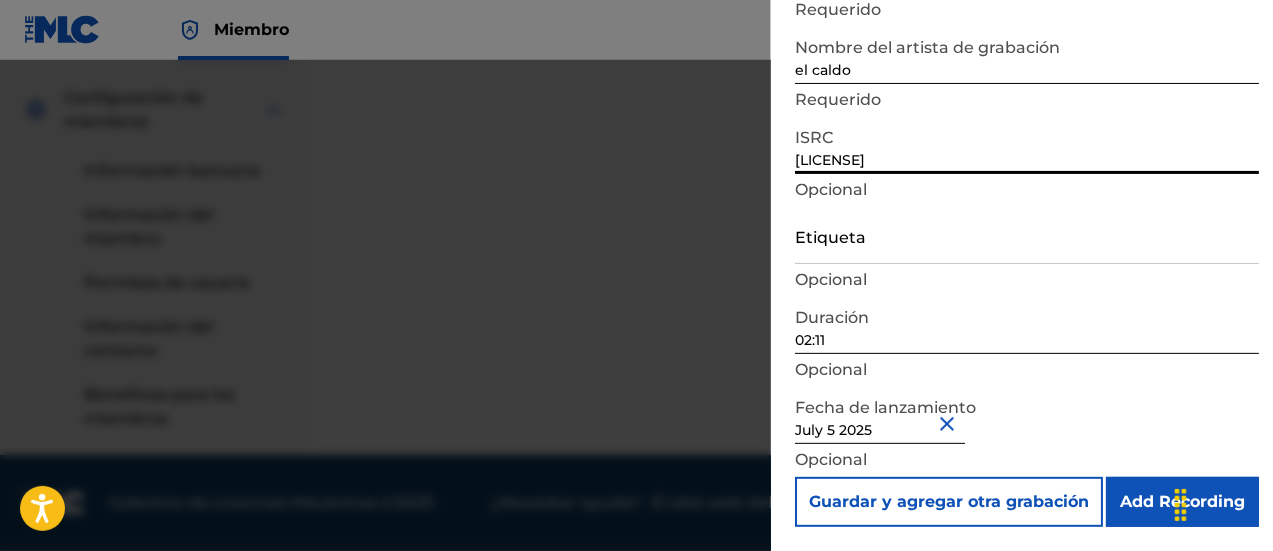 type on "[LICENSE]" 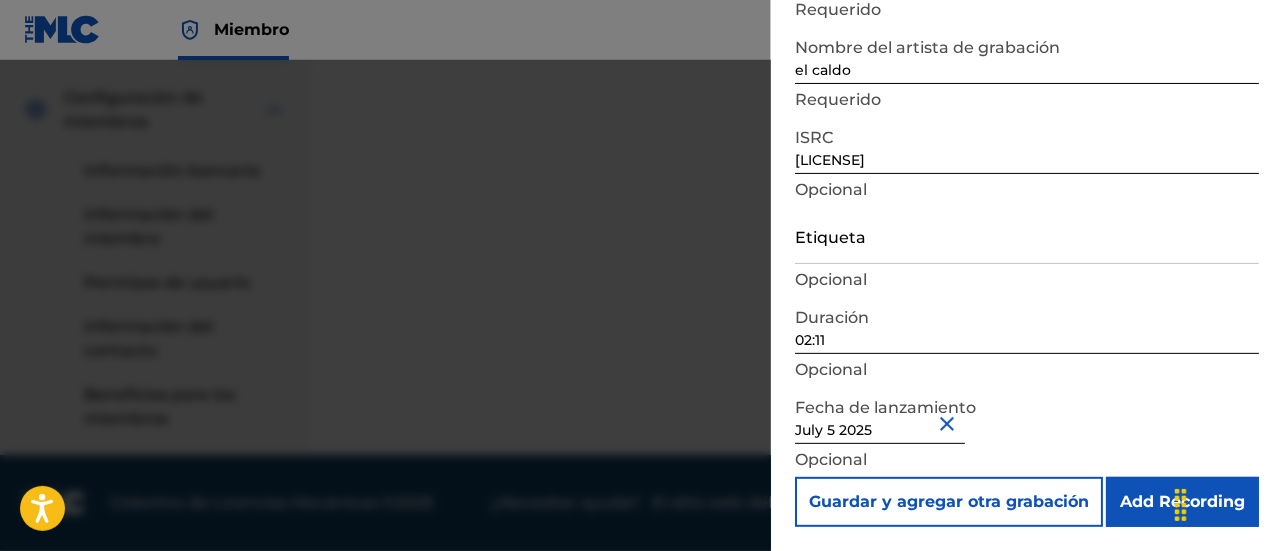 click on "Add Recording" at bounding box center (1182, 502) 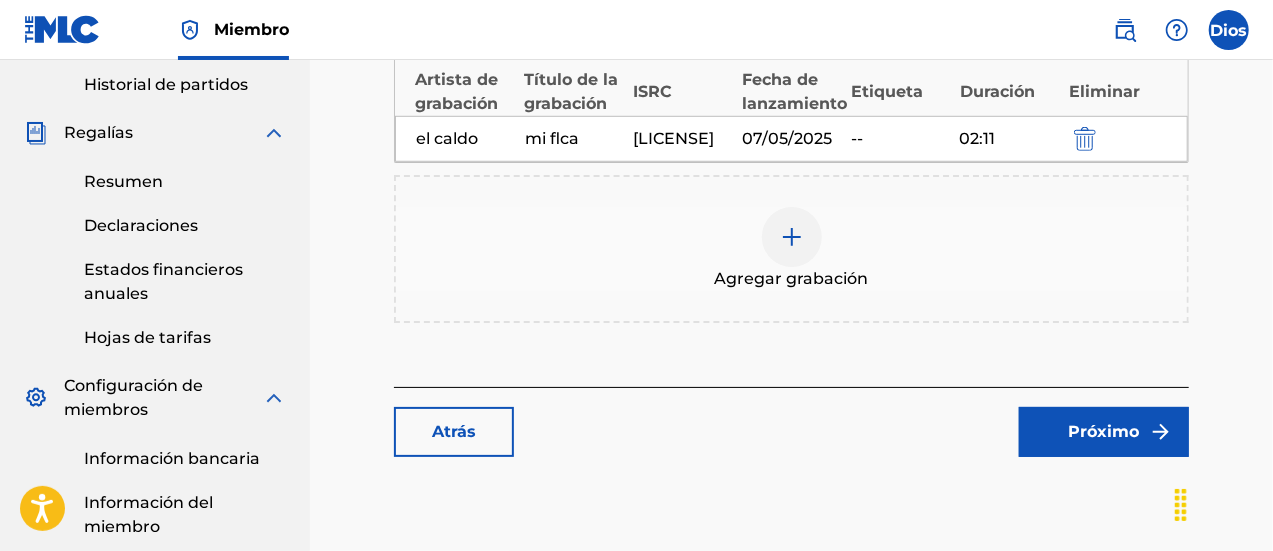 scroll, scrollTop: 693, scrollLeft: 0, axis: vertical 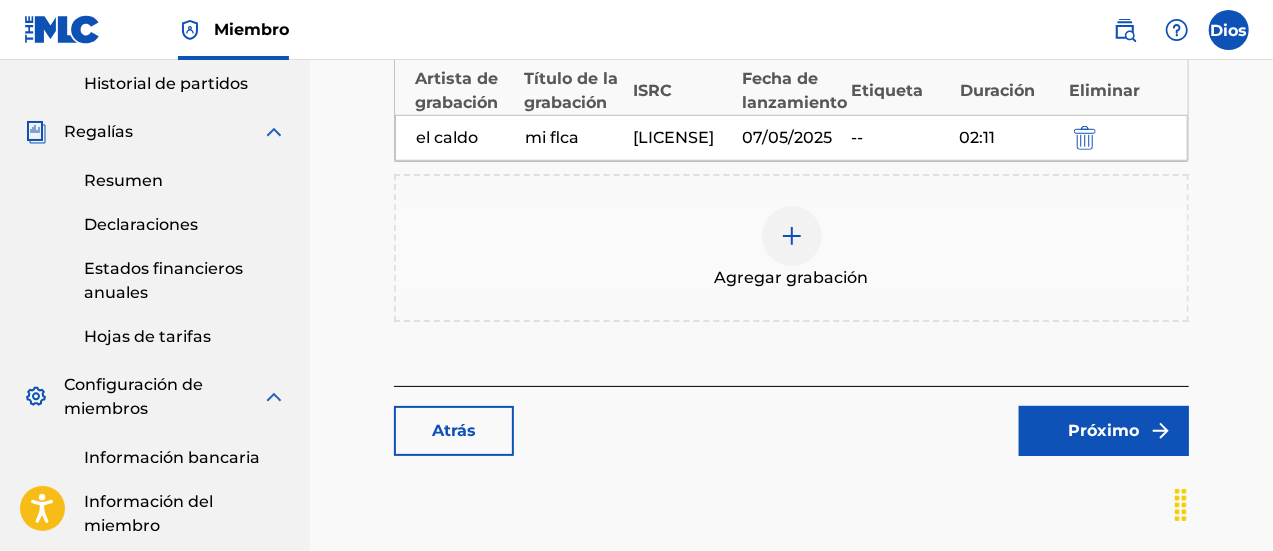 click on "Próximo" at bounding box center [1104, 430] 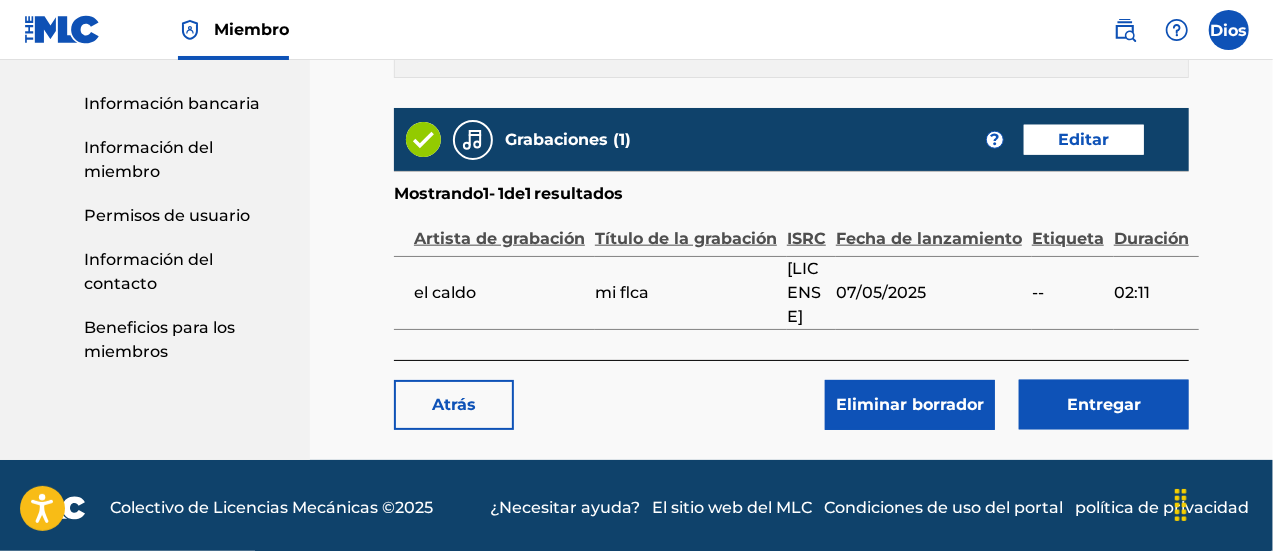 scroll, scrollTop: 1048, scrollLeft: 0, axis: vertical 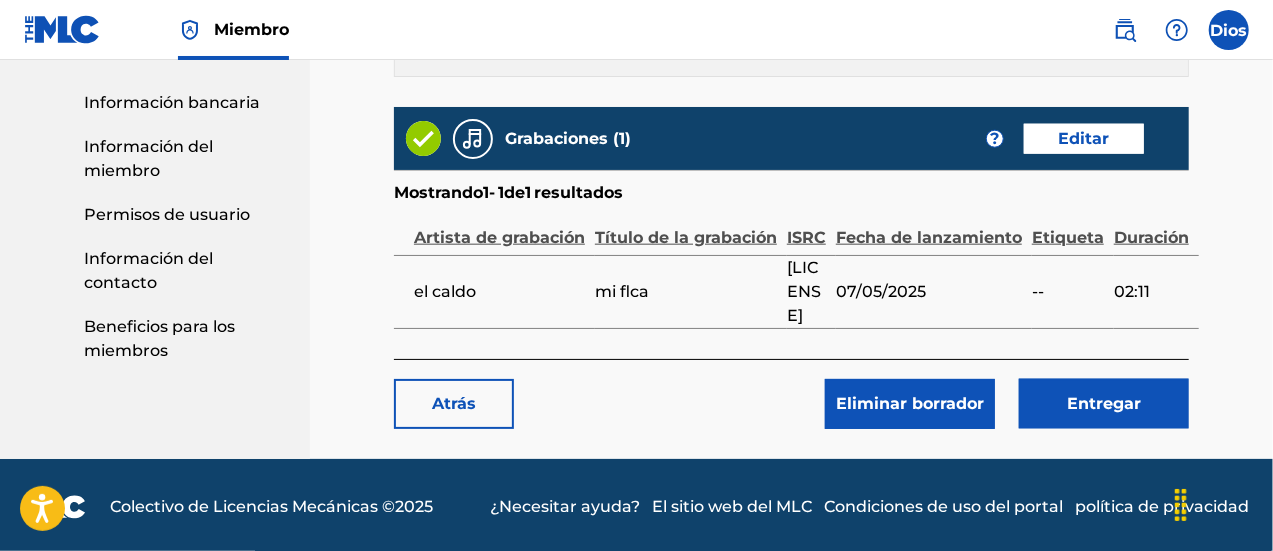 click on "Entregar" at bounding box center [1104, 404] 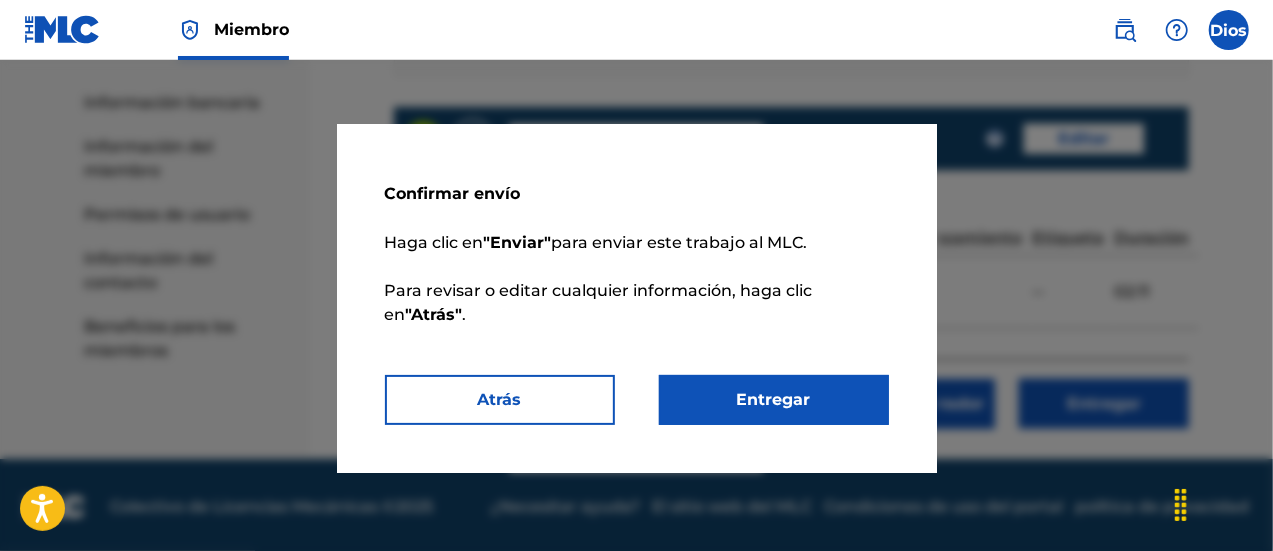 click on "Atrás" at bounding box center [500, 400] 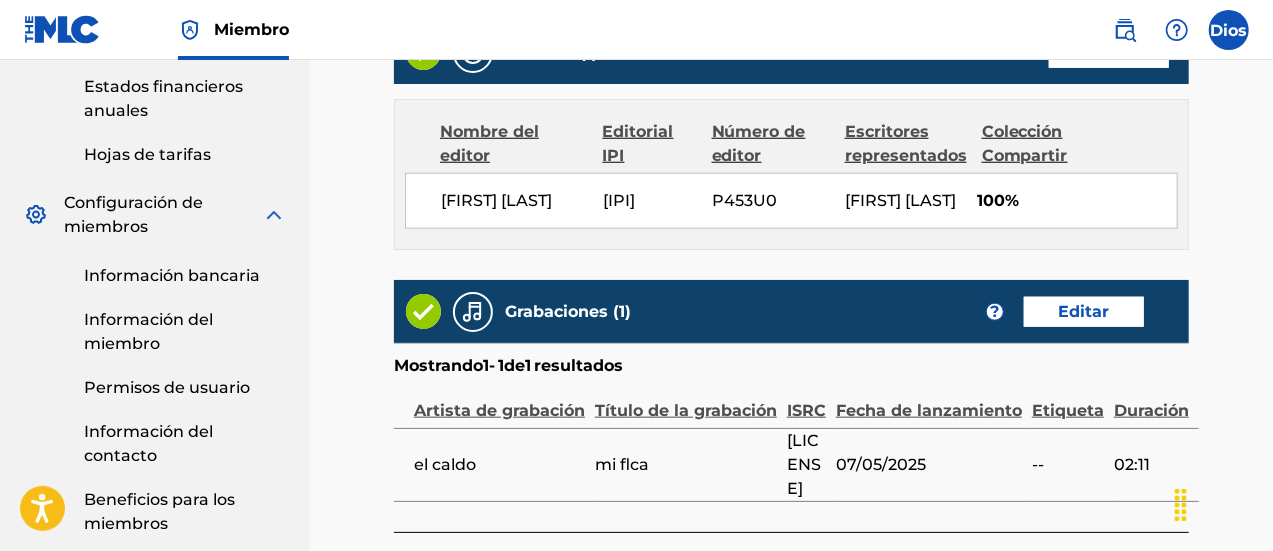 scroll, scrollTop: 1096, scrollLeft: 0, axis: vertical 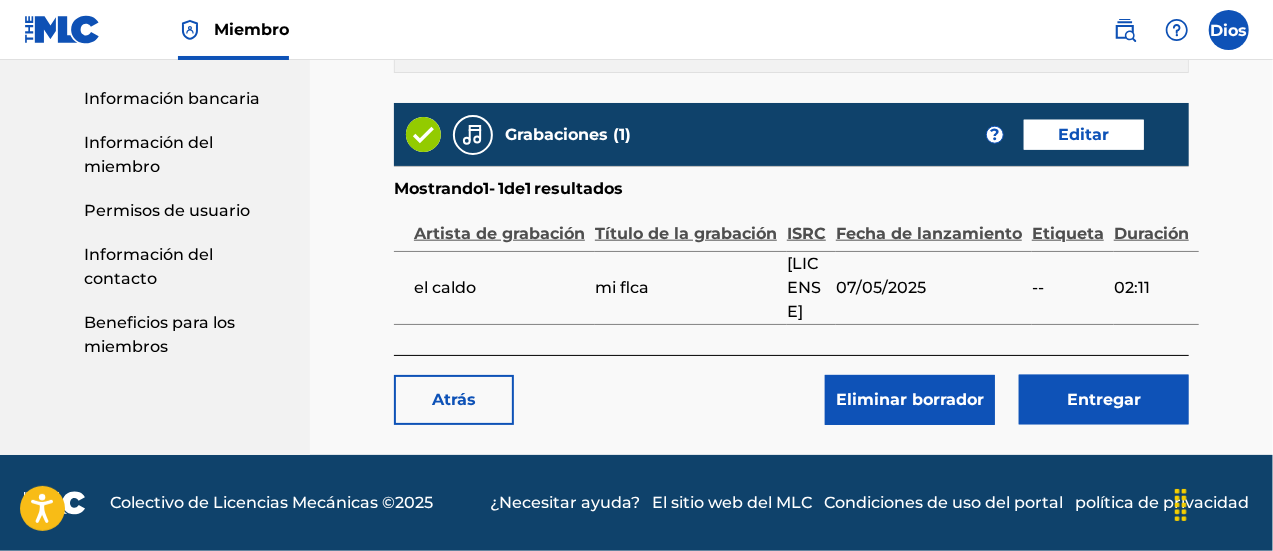click on "Entregar" at bounding box center [1104, 400] 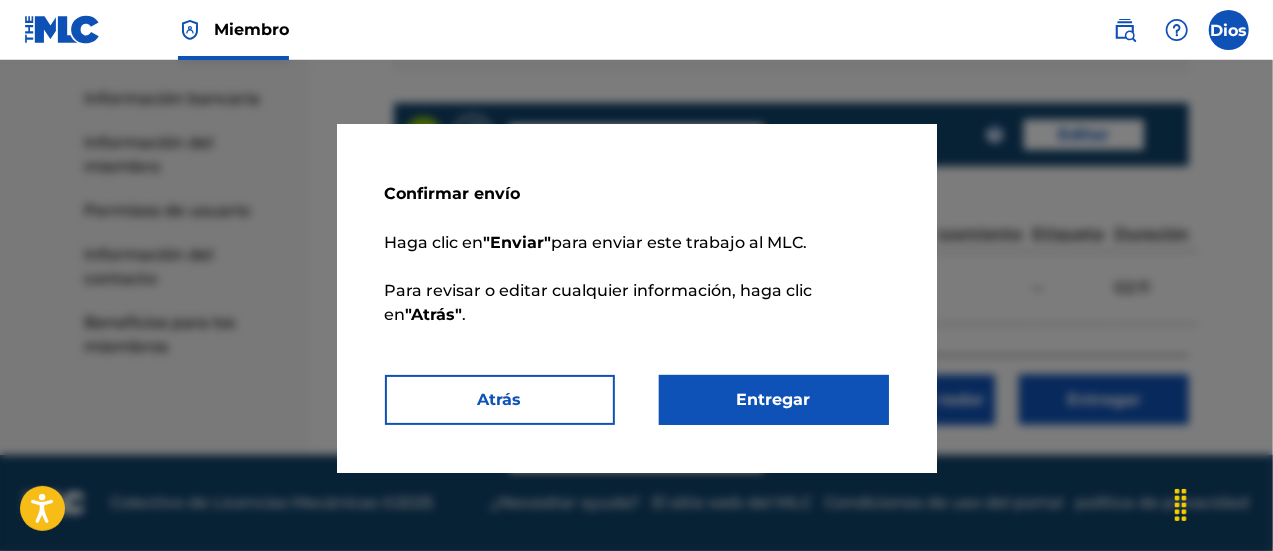 click on "Entregar" at bounding box center (774, 400) 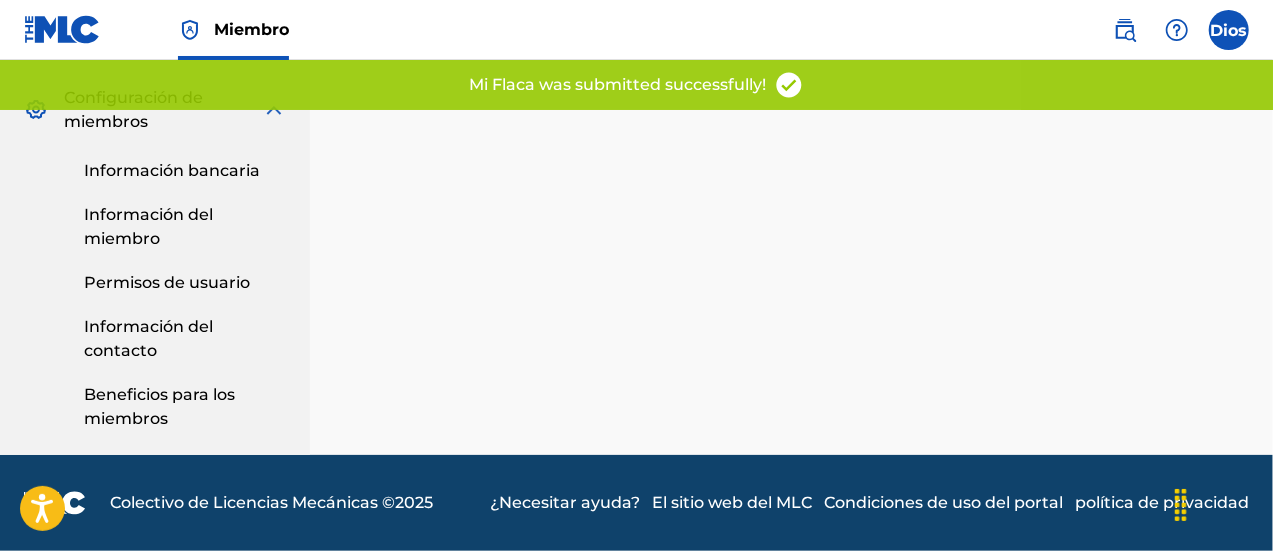scroll, scrollTop: 0, scrollLeft: 0, axis: both 